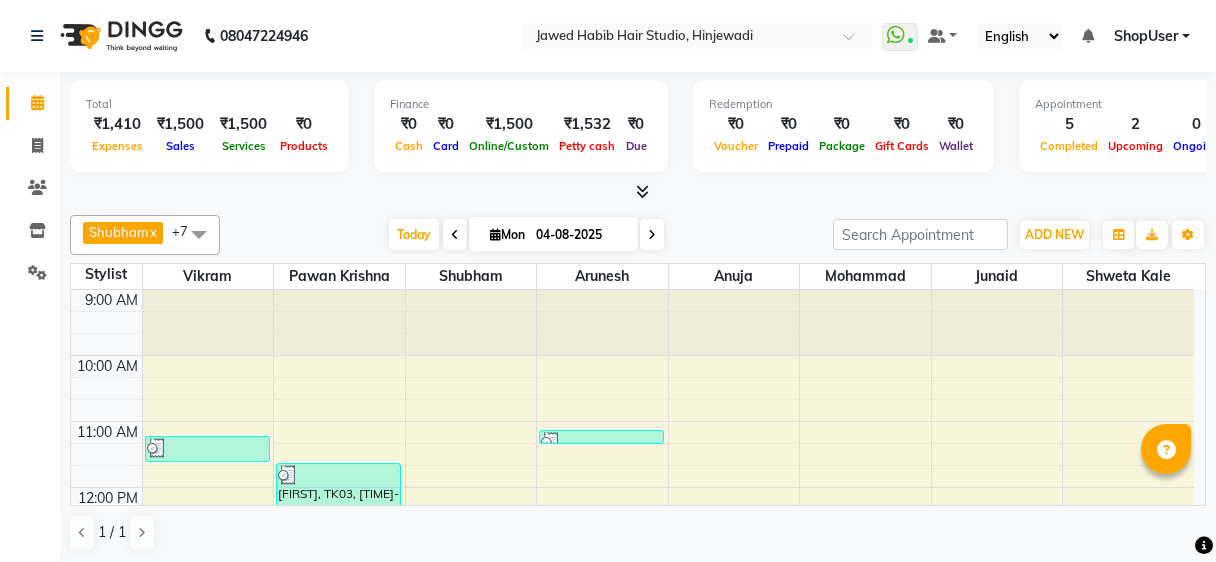 scroll, scrollTop: 0, scrollLeft: 0, axis: both 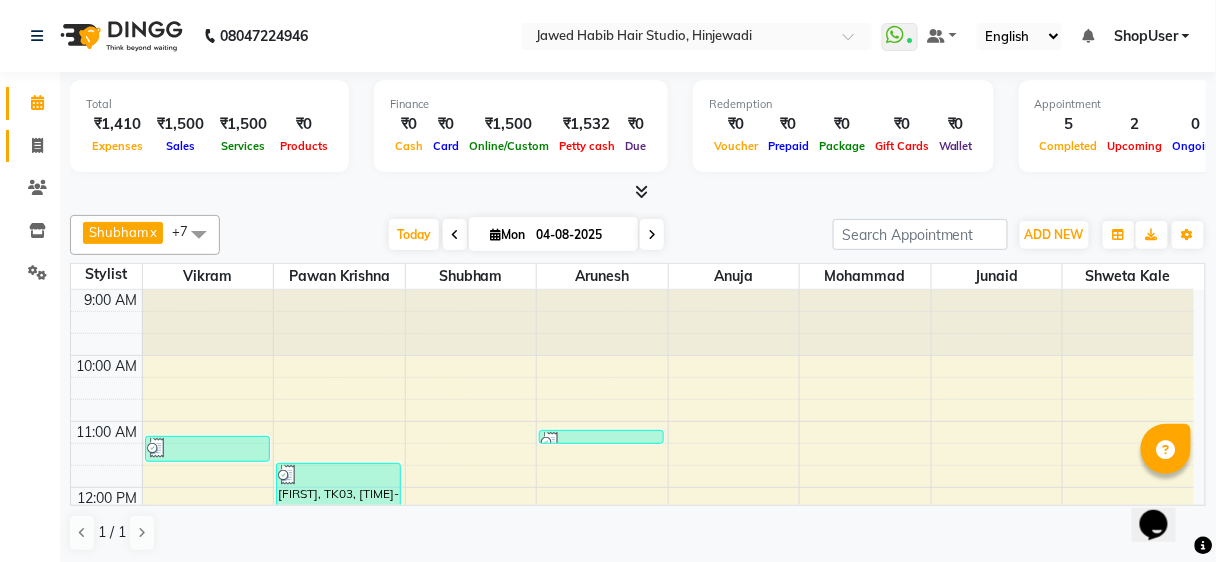 click on "Invoice" 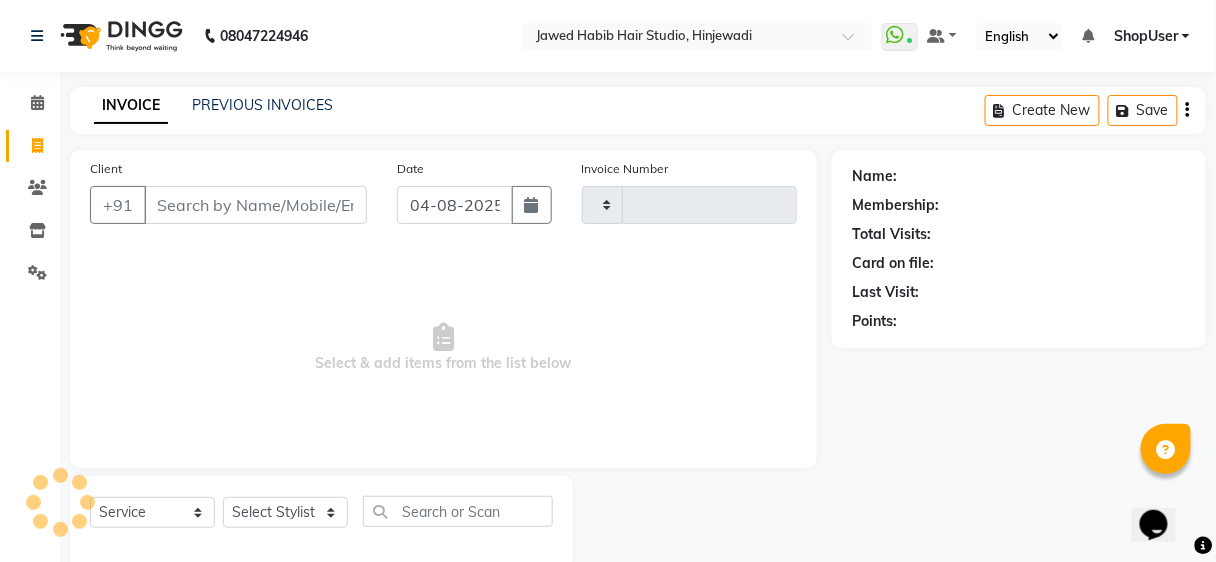 click on "Client" at bounding box center (255, 205) 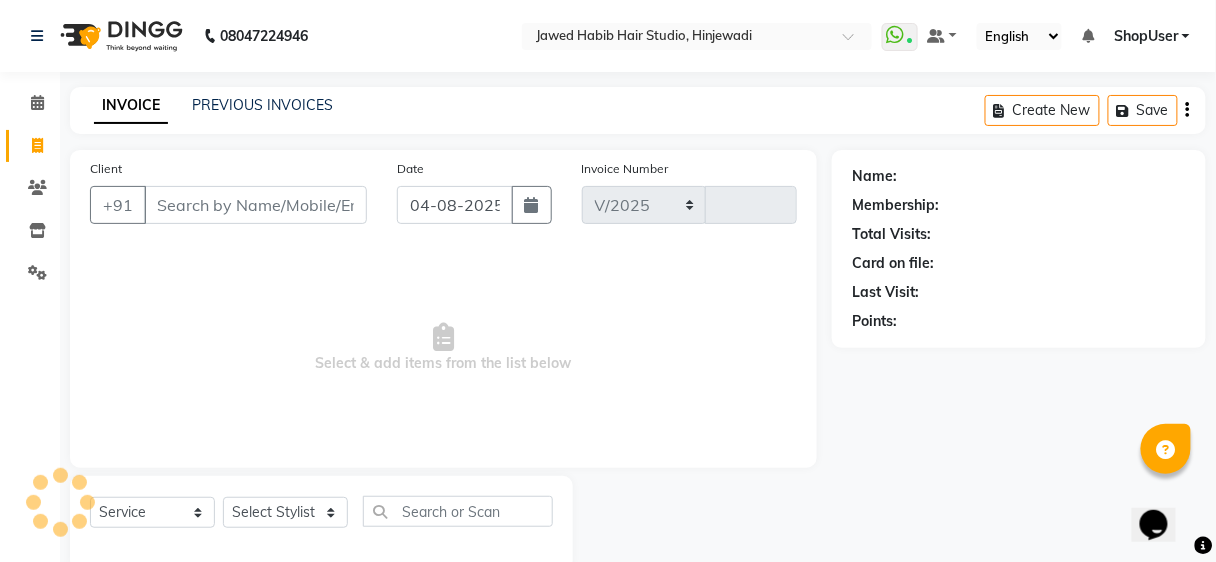 select on "627" 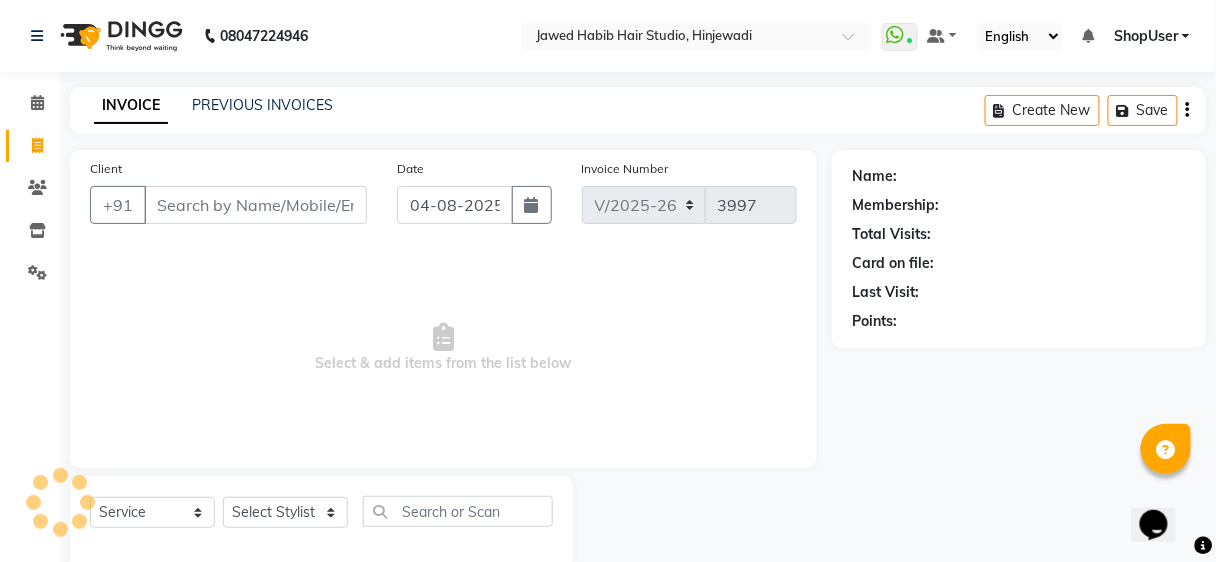 scroll, scrollTop: 37, scrollLeft: 0, axis: vertical 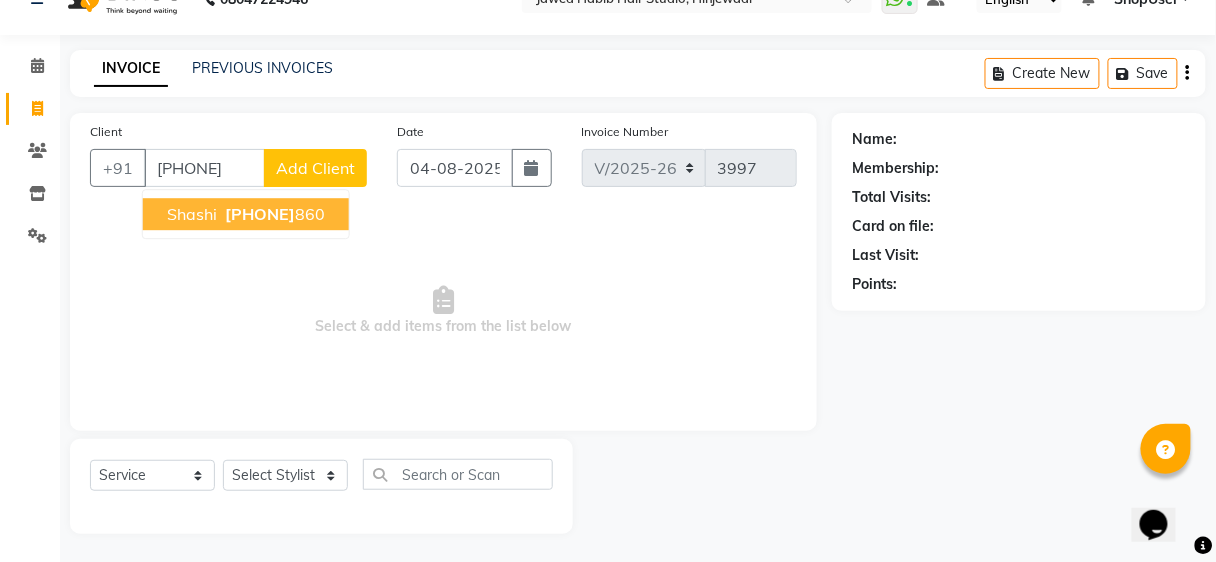 click on "9096111" at bounding box center [260, 214] 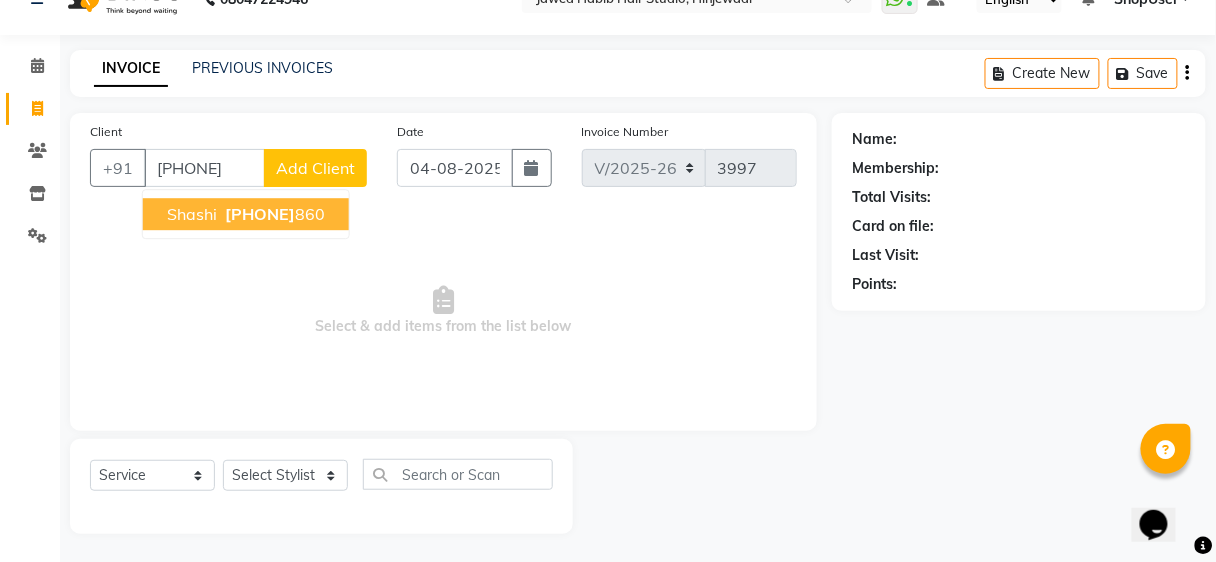type on "[PHONE]" 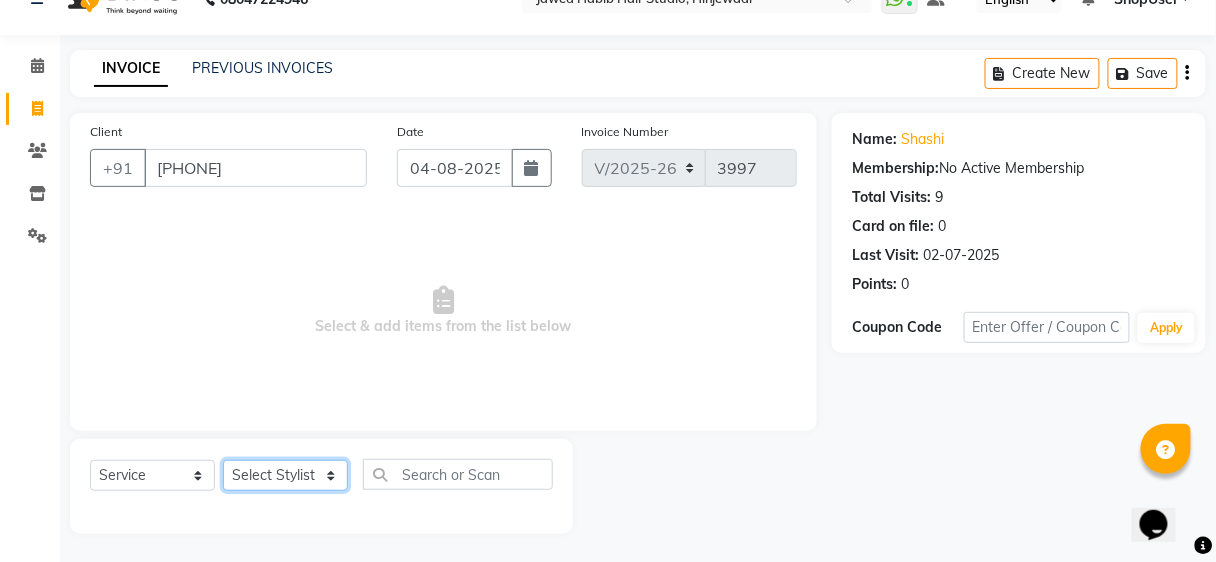 click on "Select Stylist Ajinkya Anuja Arunesh Avinash Junaid Mohammad Pawan Krishna Rushikesh ShopUser Shubham Shweta Kale Vikram" 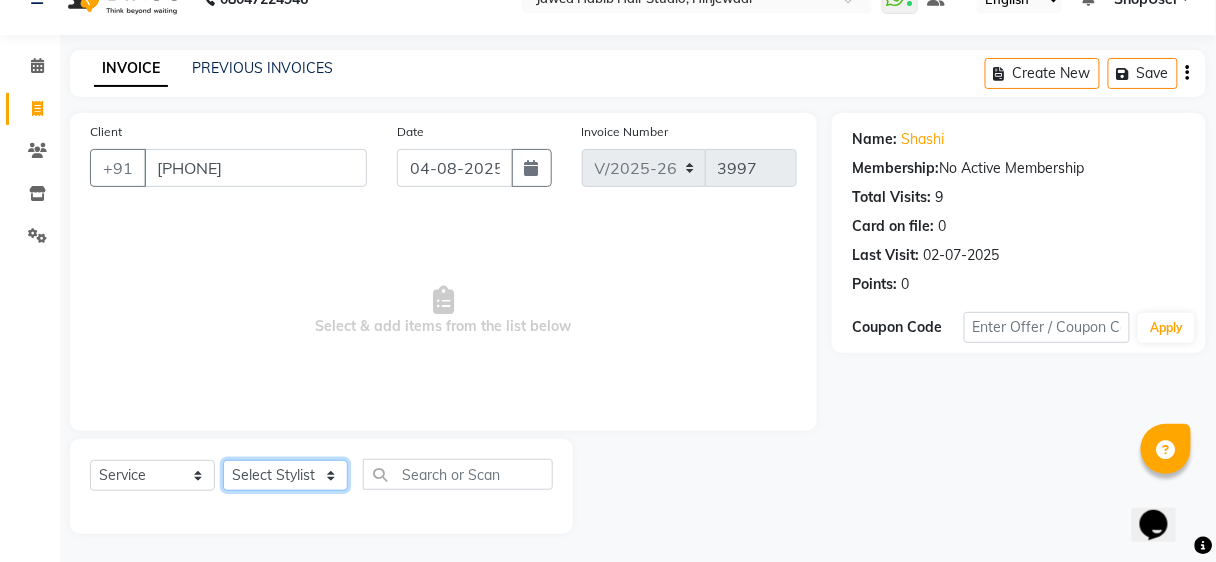 select on "32802" 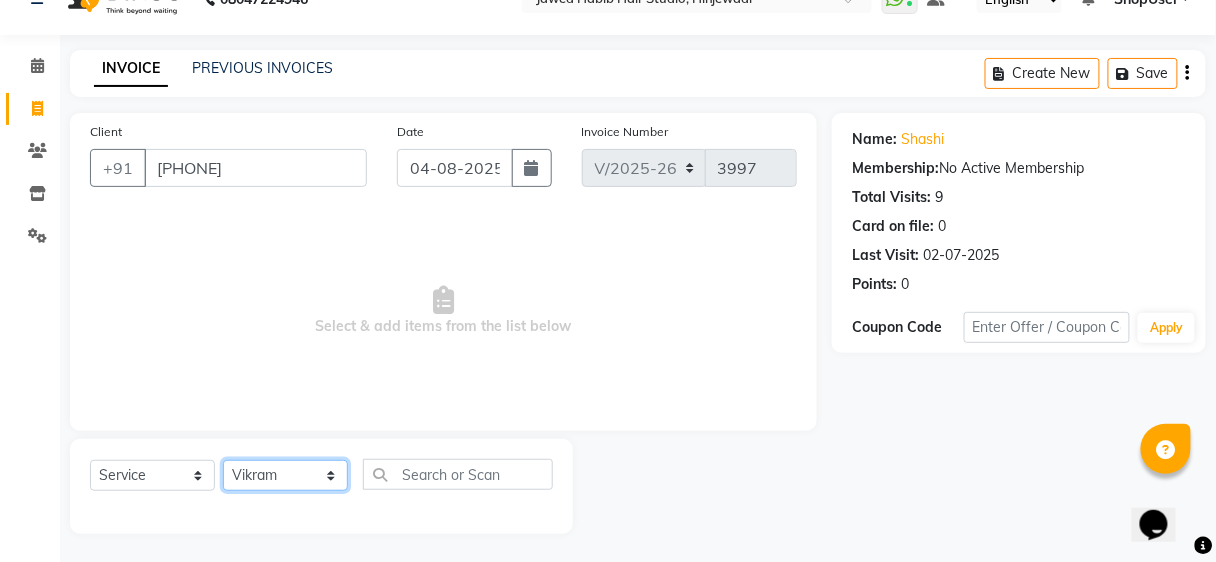 click on "Select Stylist Ajinkya Anuja Arunesh Avinash Junaid Mohammad Pawan Krishna Rushikesh ShopUser Shubham Shweta Kale Vikram" 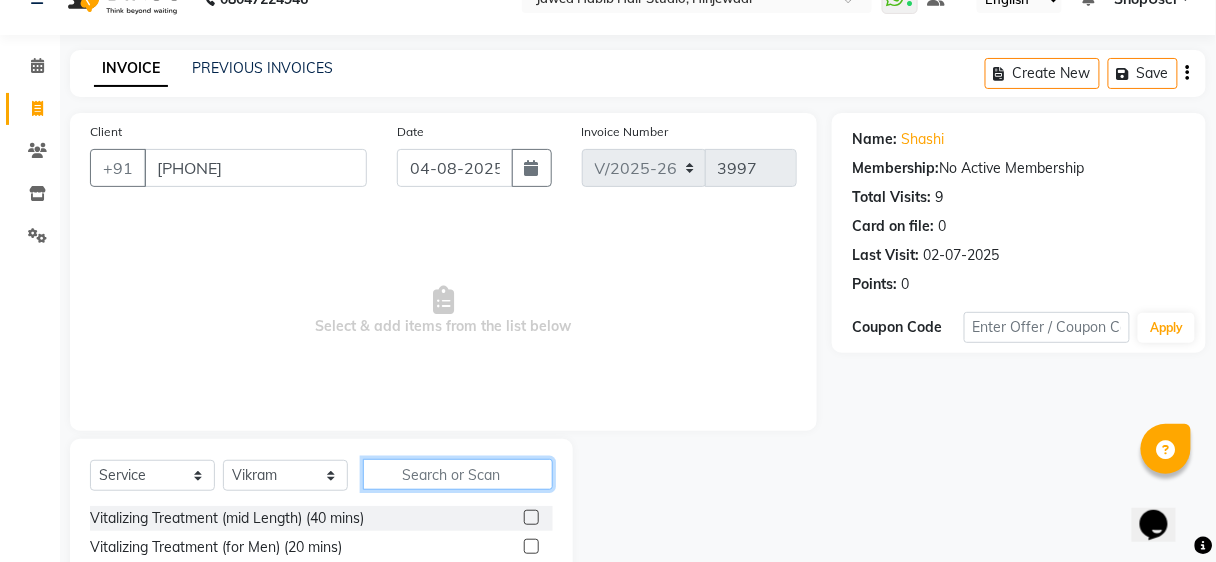 click 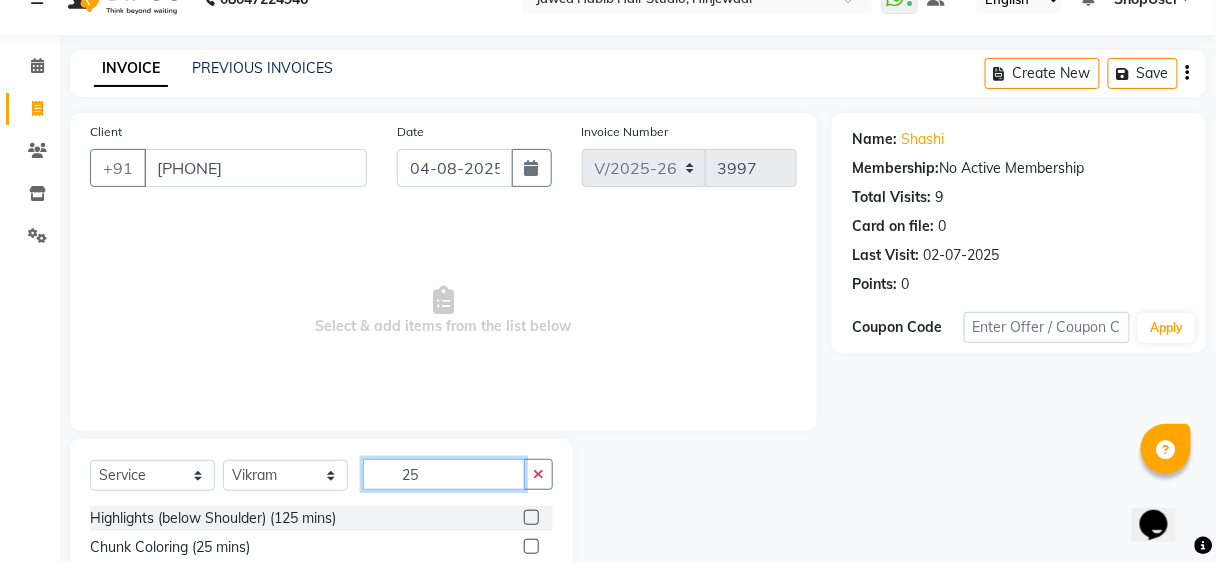 scroll, scrollTop: 2, scrollLeft: 0, axis: vertical 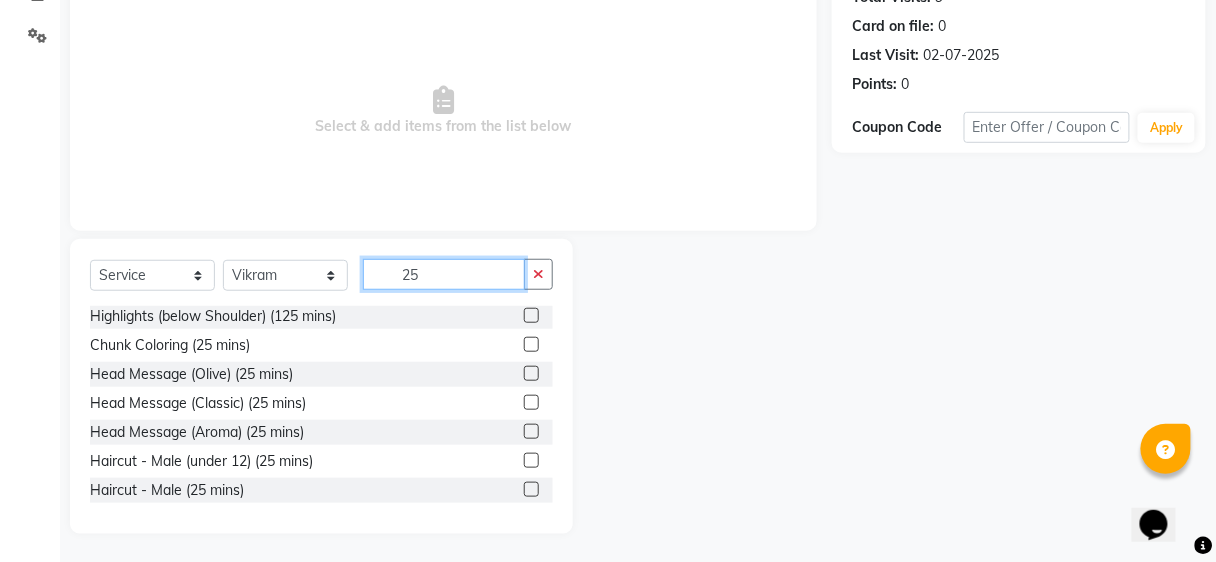 type on "25" 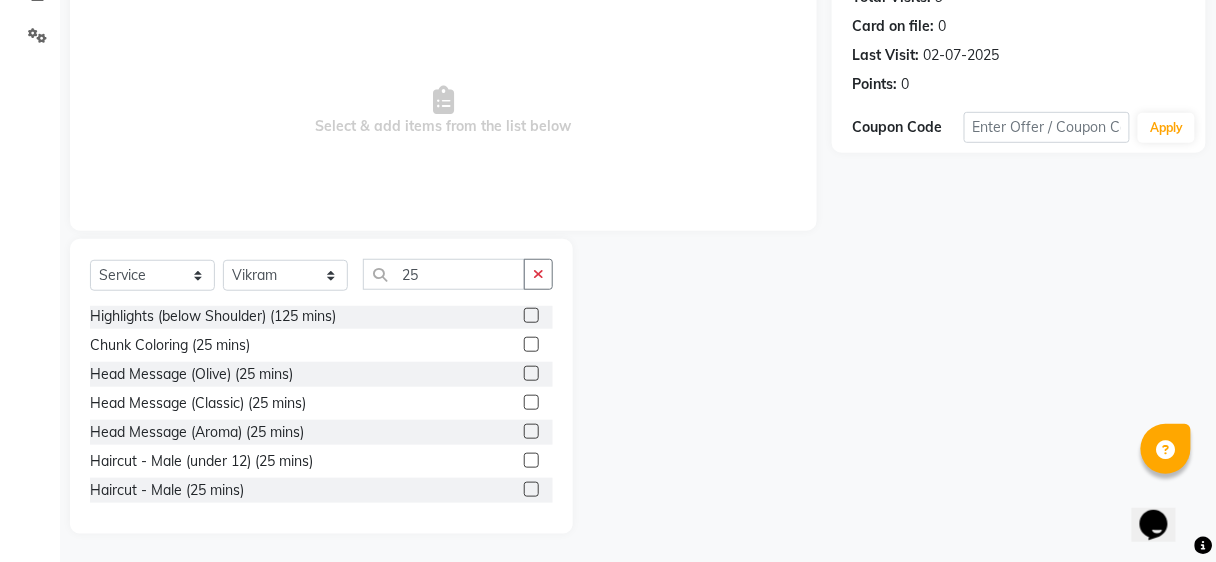 click 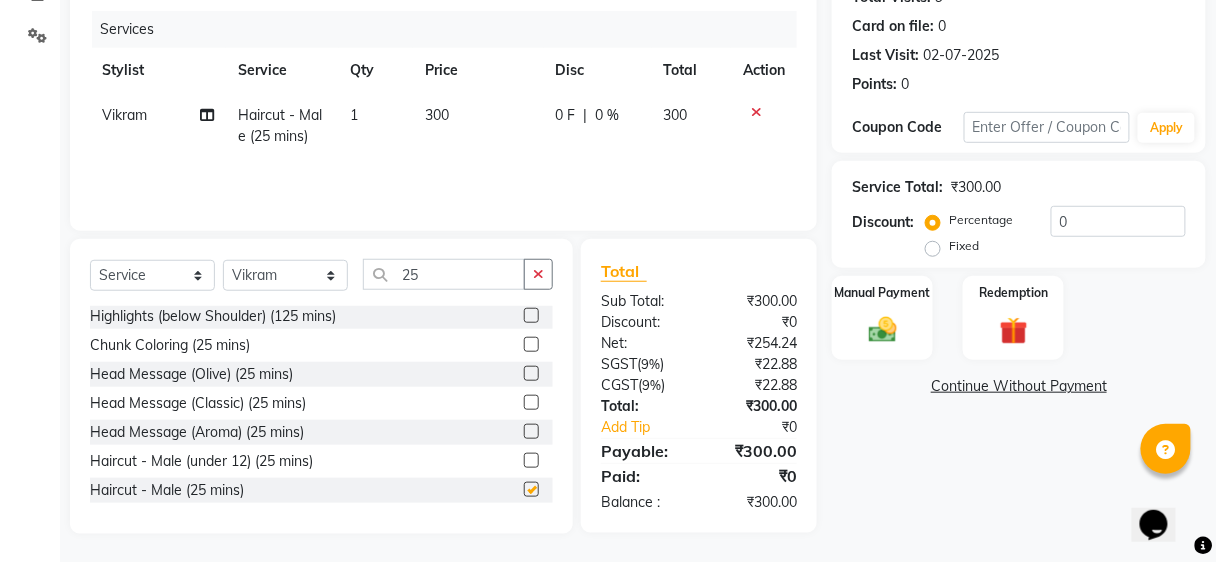 checkbox on "false" 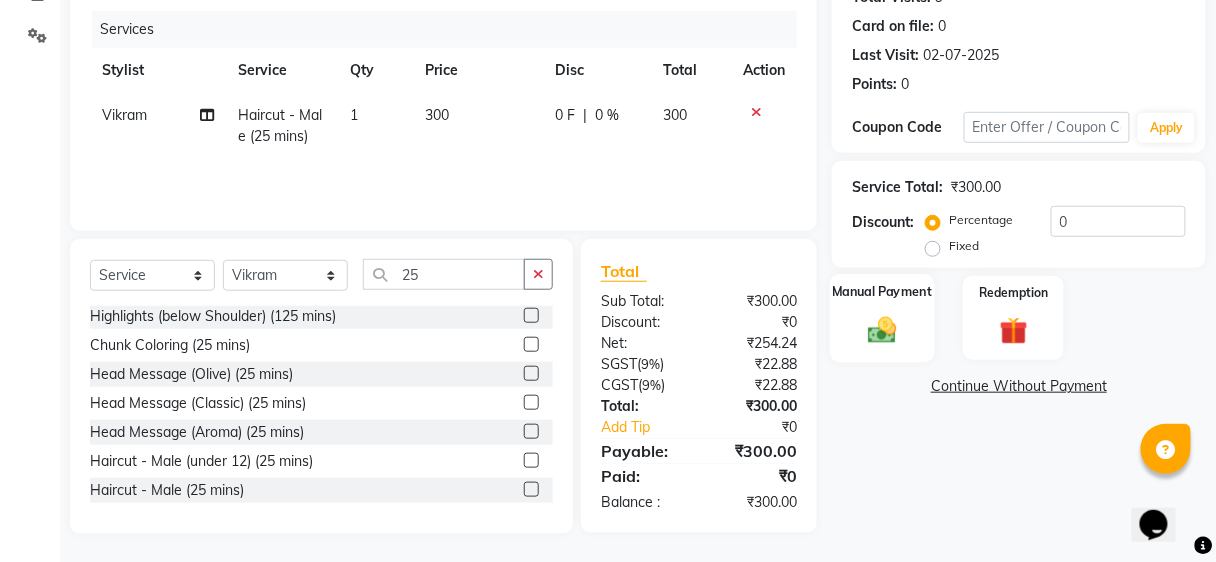 click on "Manual Payment" 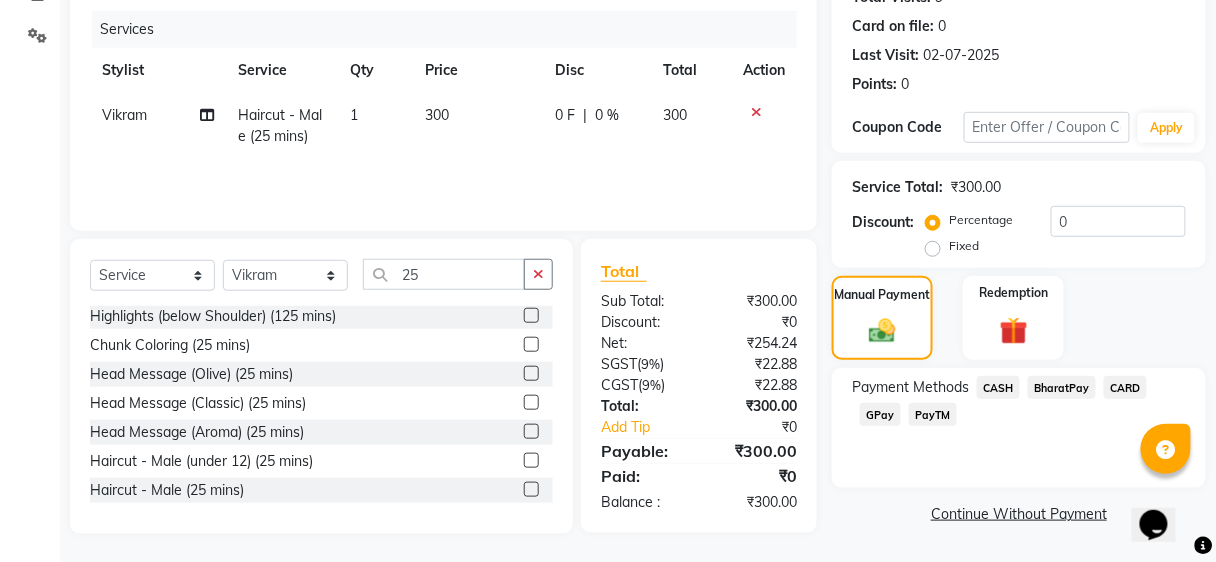 click on "BharatPay" 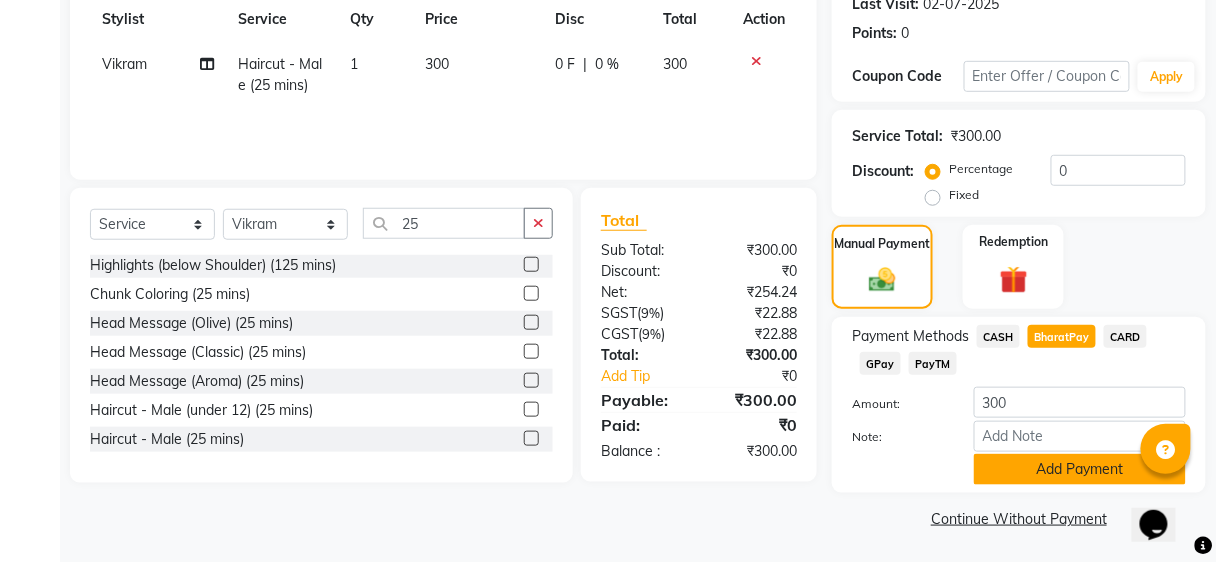 click on "Add Payment" 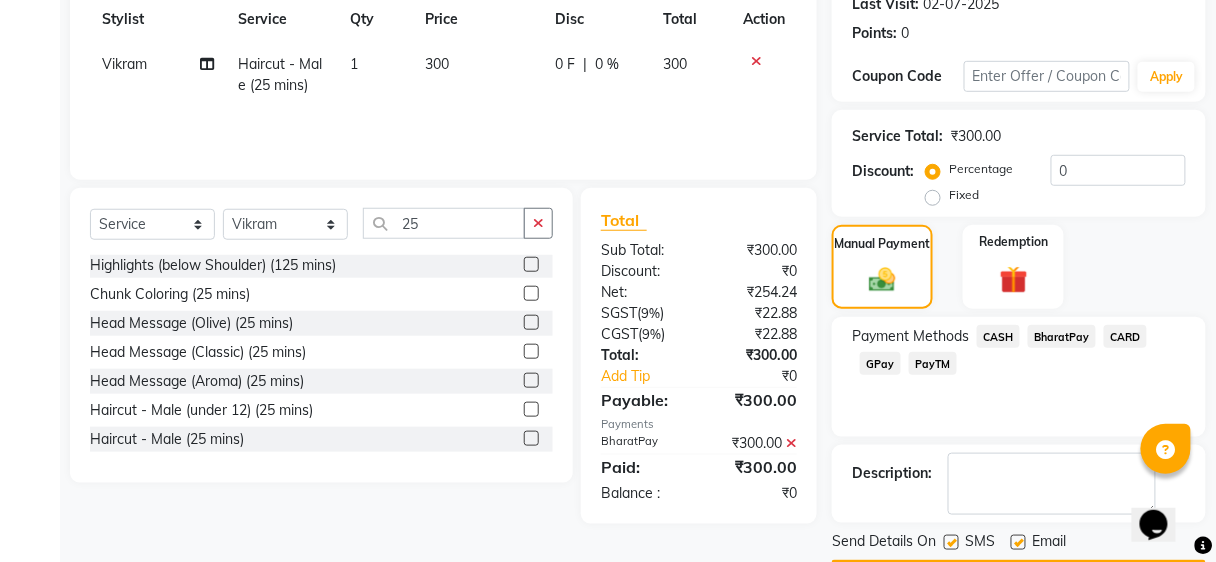 scroll, scrollTop: 344, scrollLeft: 0, axis: vertical 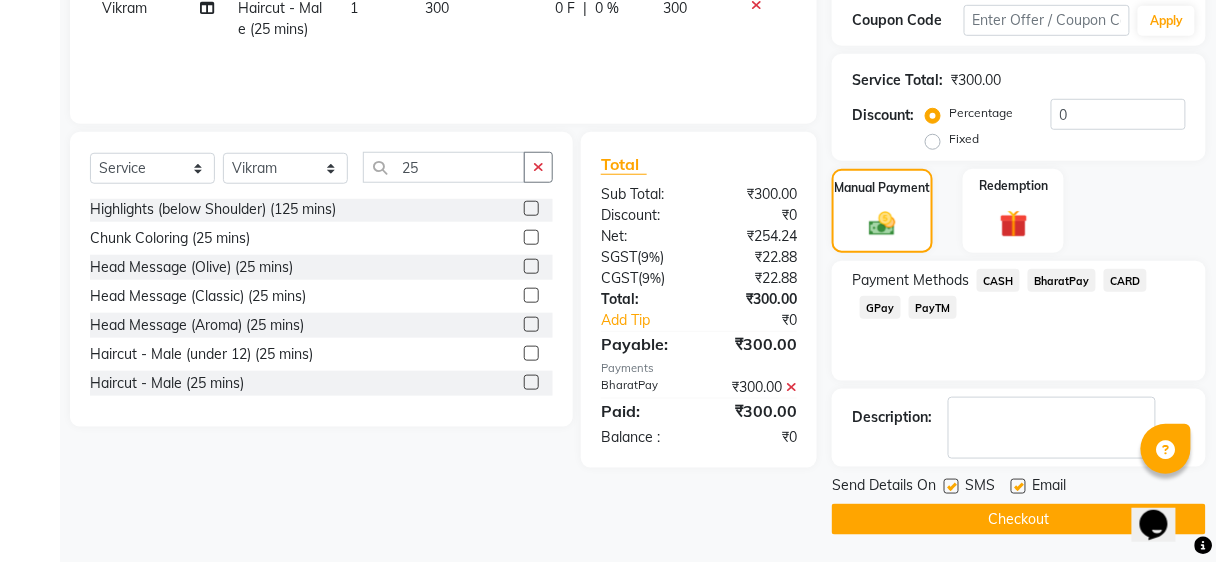 click on "Checkout" 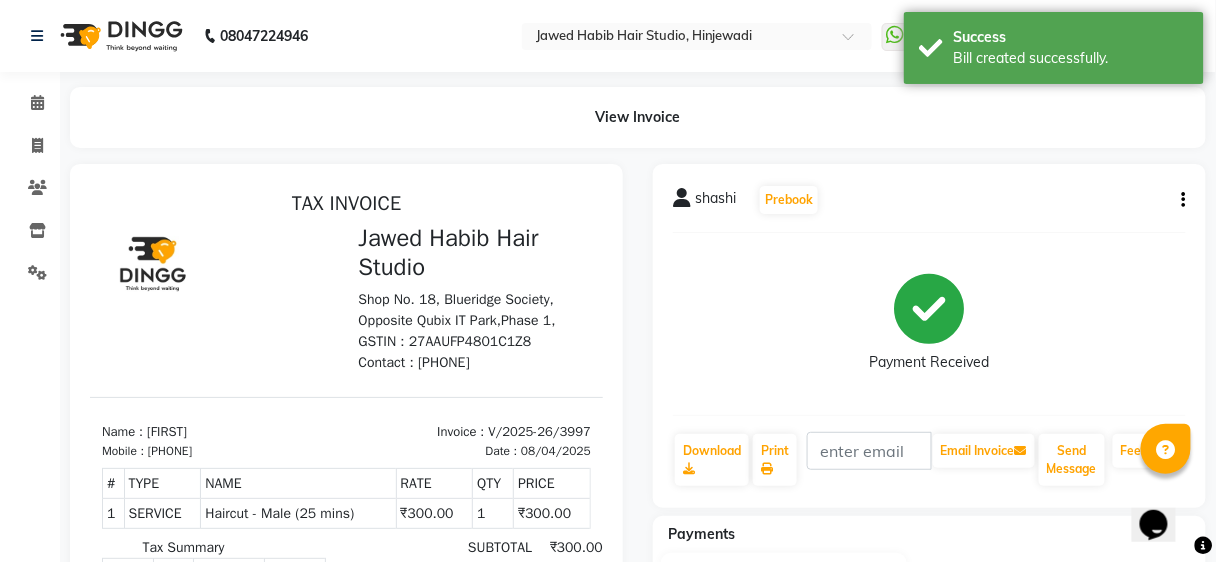 scroll, scrollTop: 0, scrollLeft: 0, axis: both 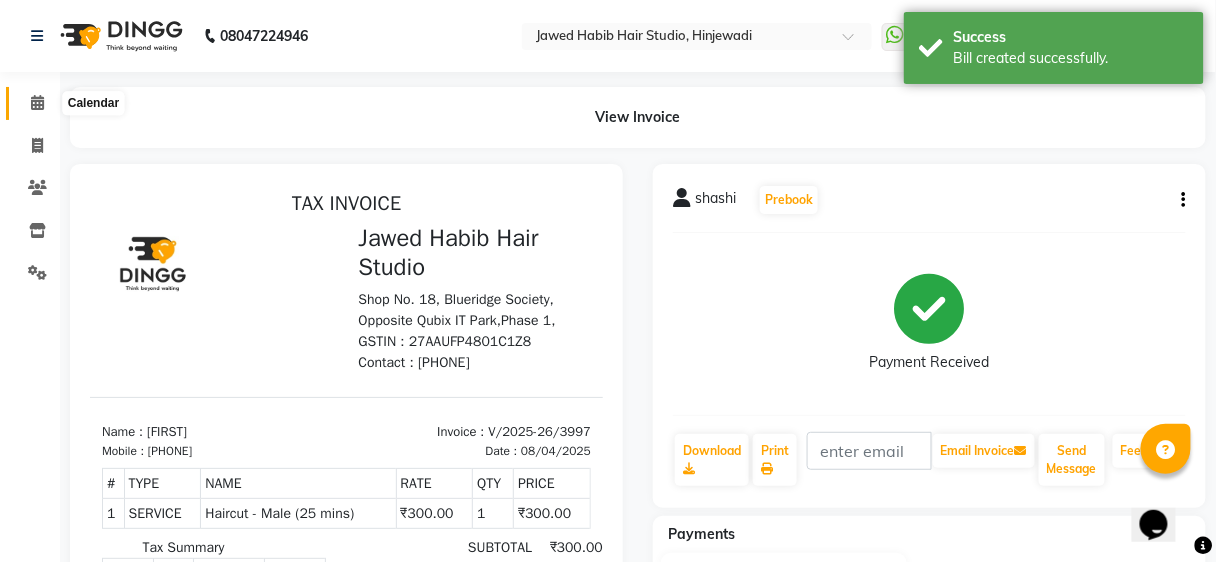click 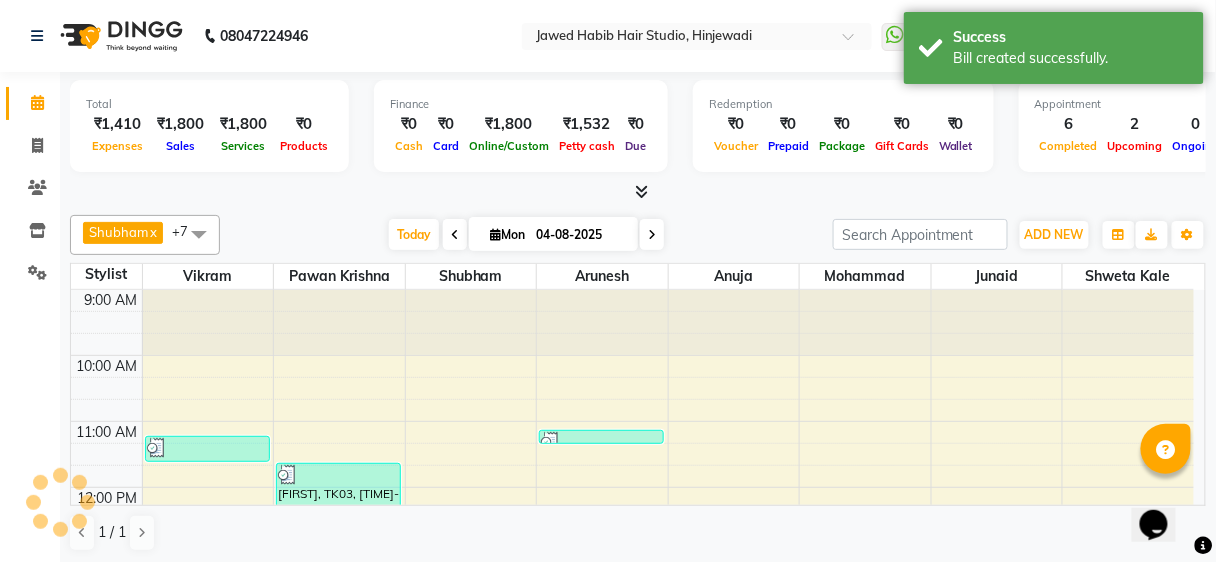 scroll, scrollTop: 0, scrollLeft: 0, axis: both 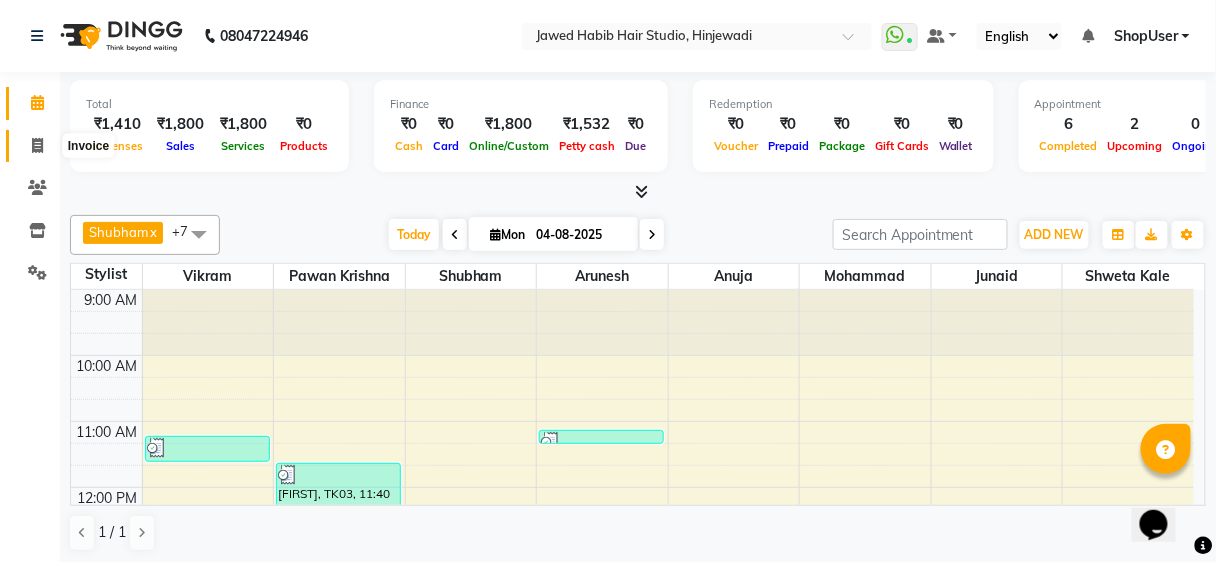click 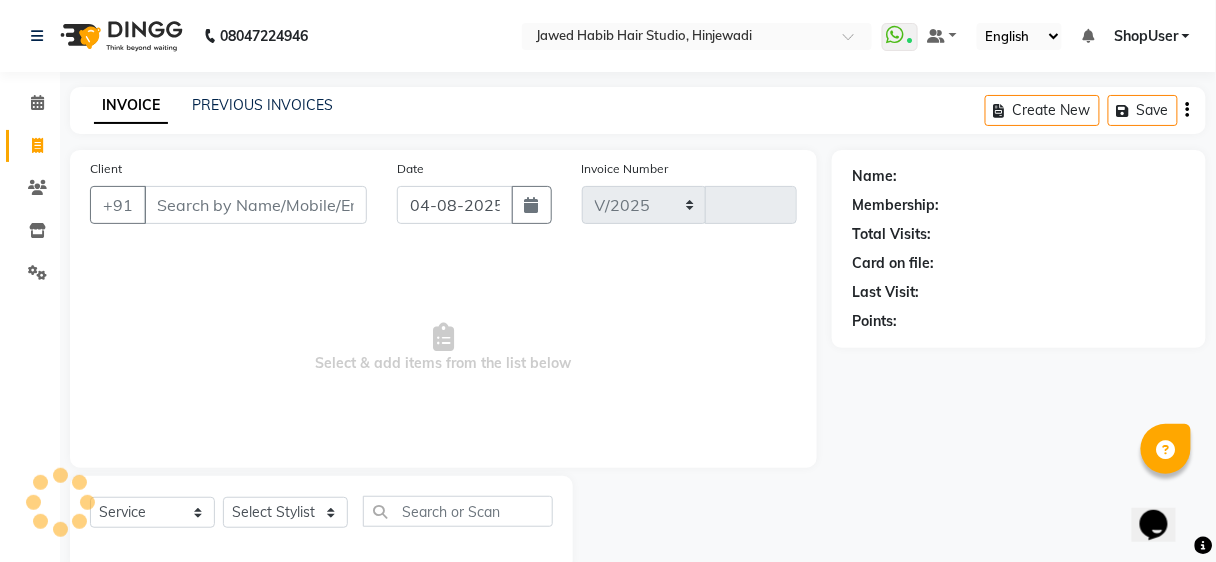 select on "627" 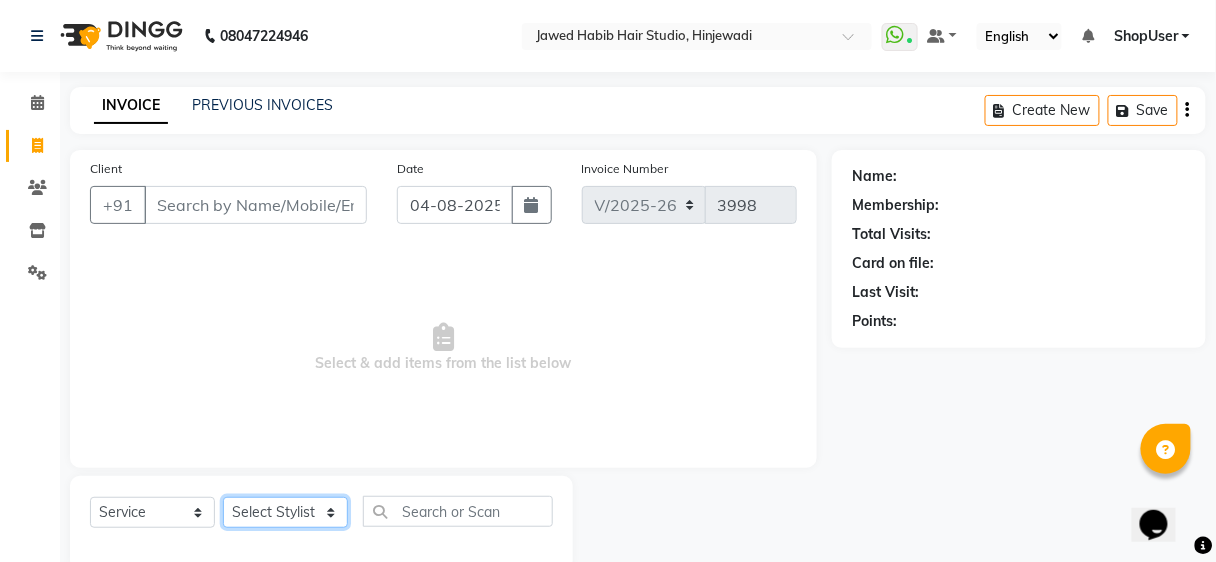 click on "Select Stylist Ajinkya Anuja Arunesh Avinash Junaid Mohammad Pawan Krishna Rushikesh ShopUser Shubham Shweta Kale Vikram" 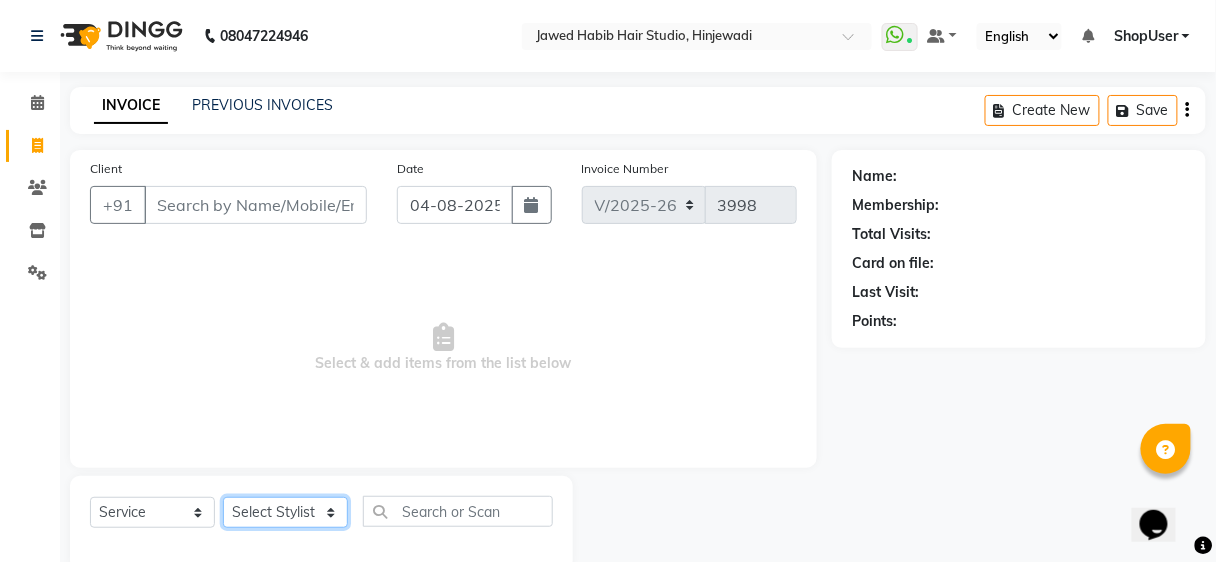 select on "51893" 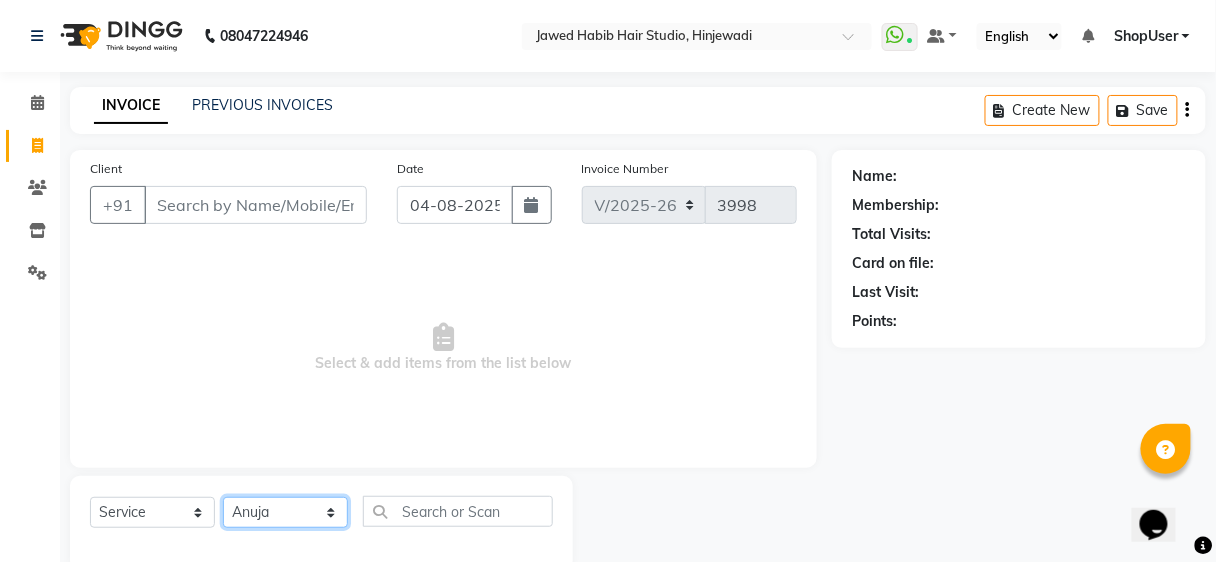 click on "Select Stylist Ajinkya Anuja Arunesh Avinash Junaid Mohammad Pawan Krishna Rushikesh ShopUser Shubham Shweta Kale Vikram" 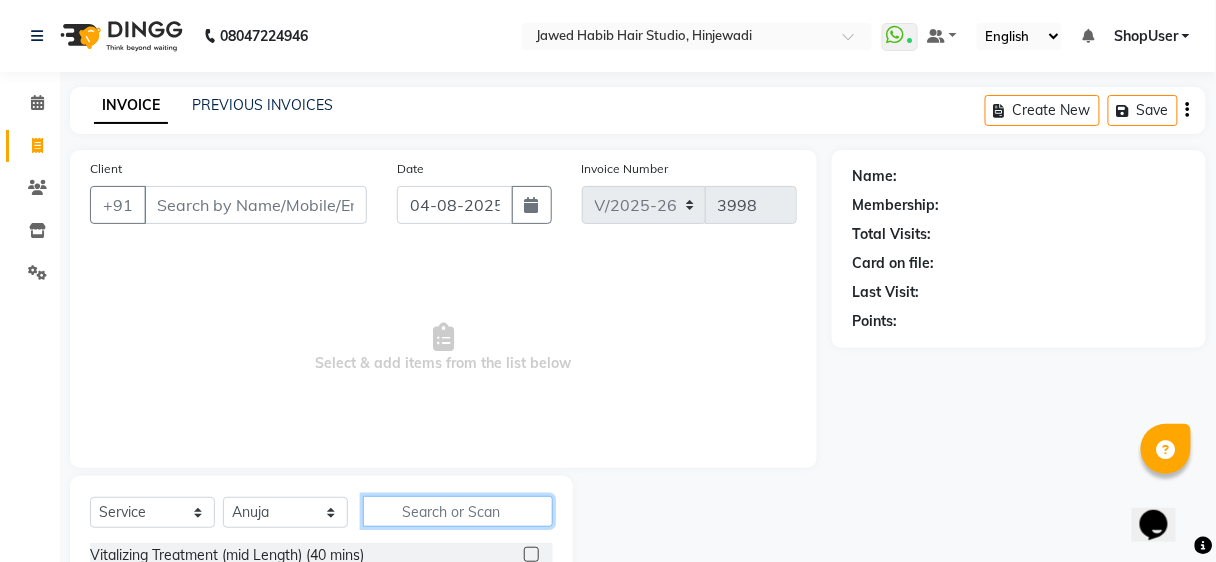 click 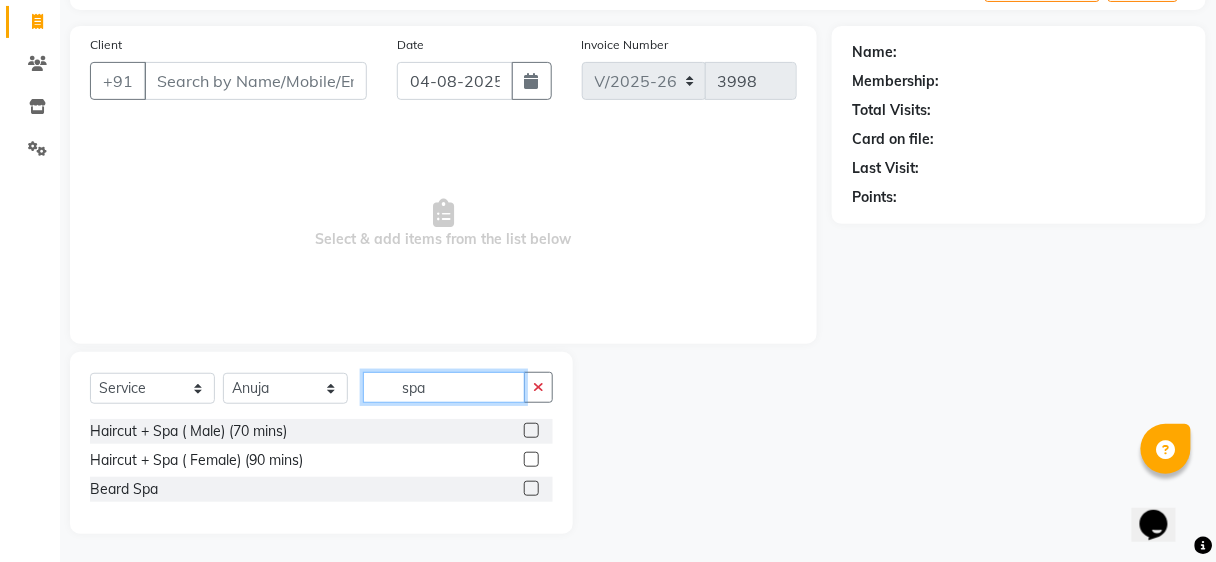 scroll, scrollTop: 124, scrollLeft: 0, axis: vertical 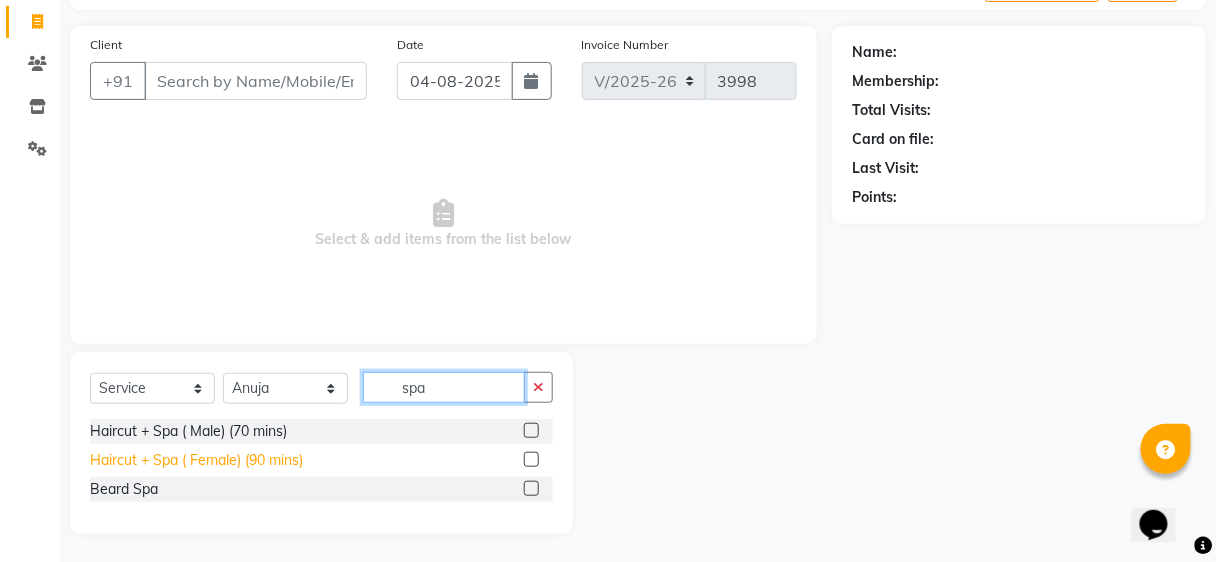 type on "spa" 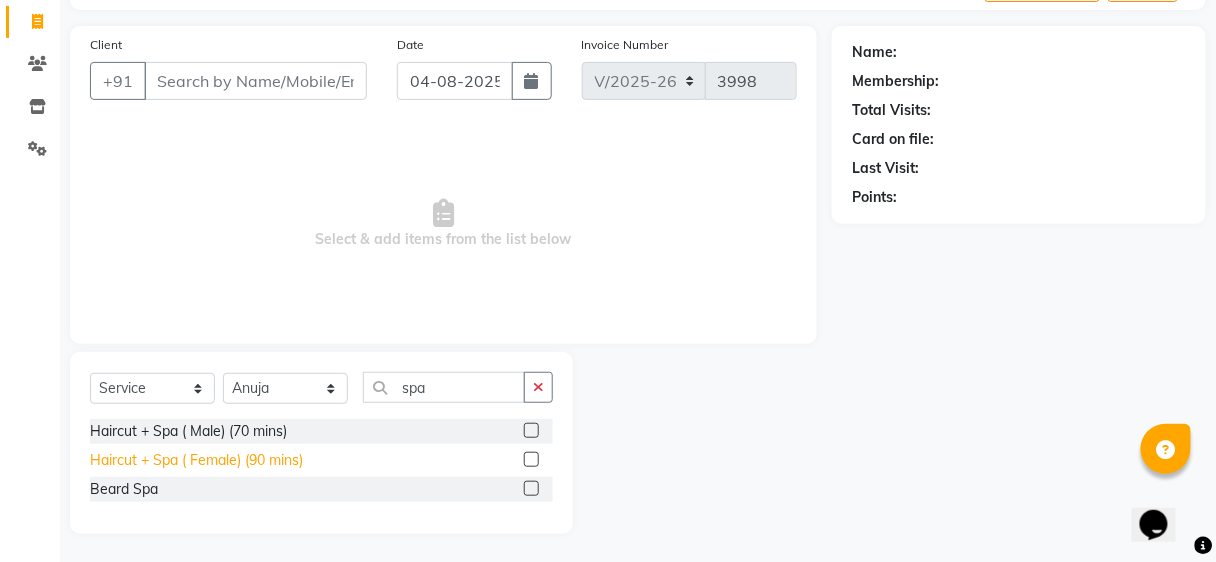 click on "Haircut + Spa ( Female) (90 mins)" 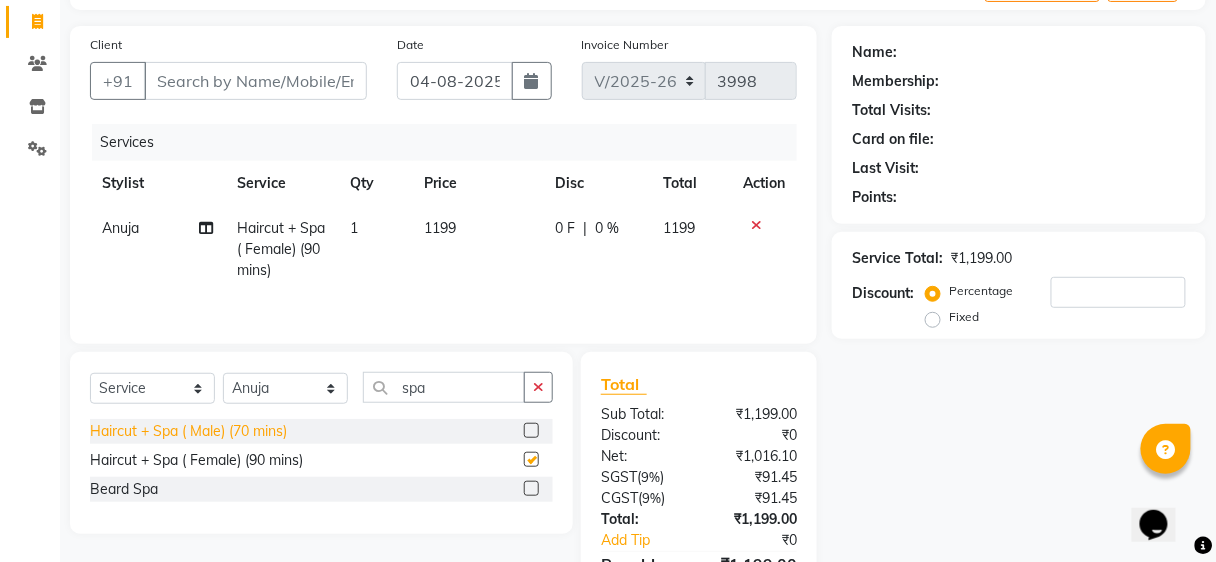 checkbox on "false" 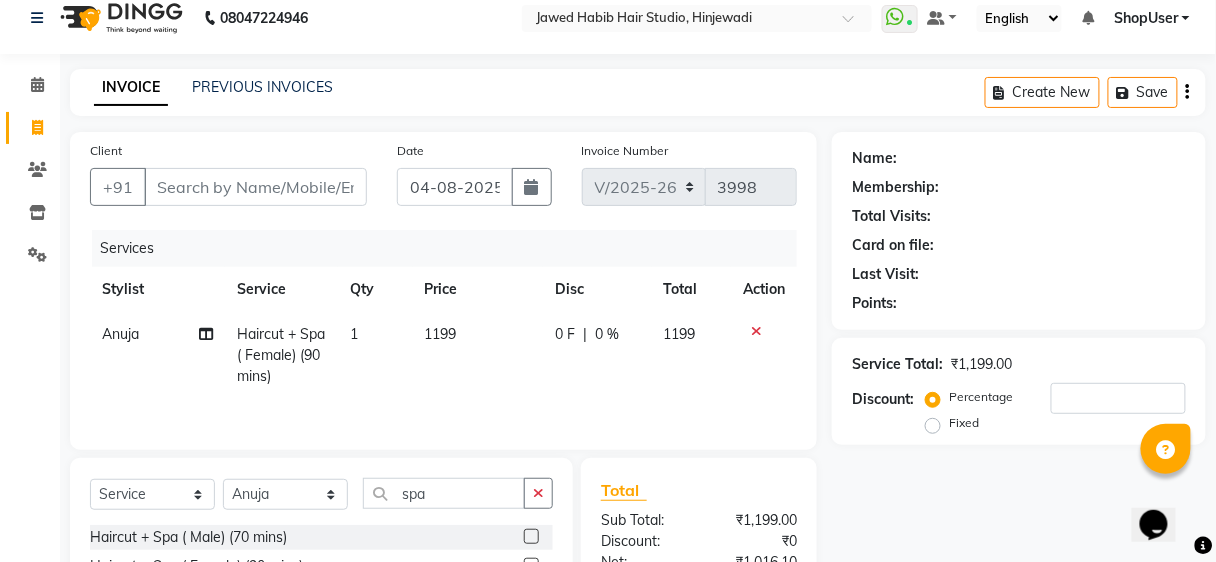 scroll, scrollTop: 0, scrollLeft: 0, axis: both 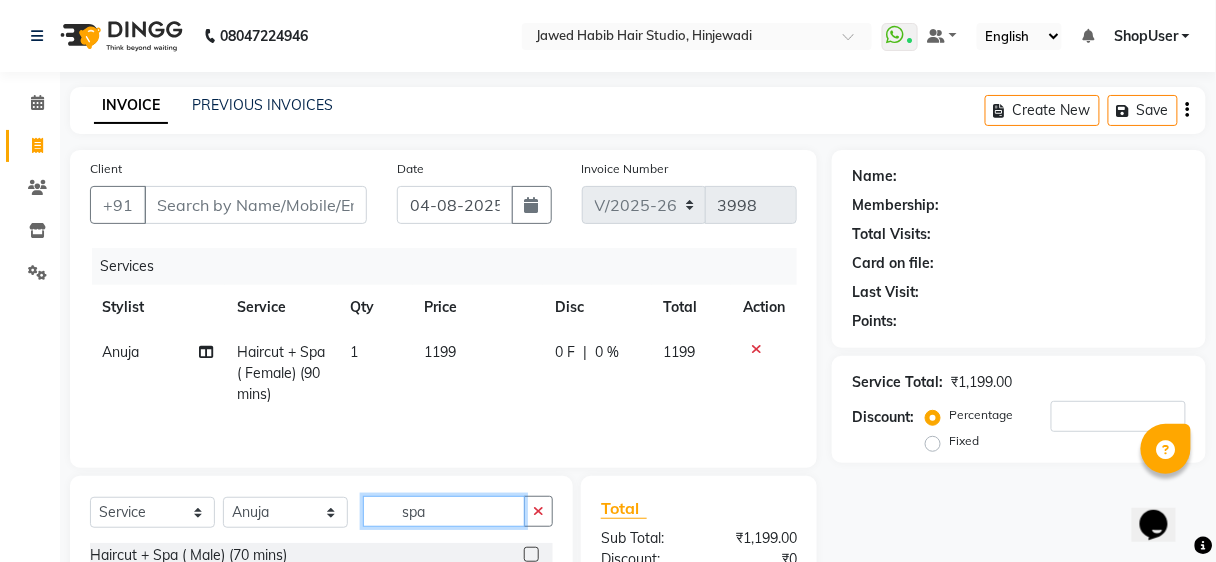 click on "spa" 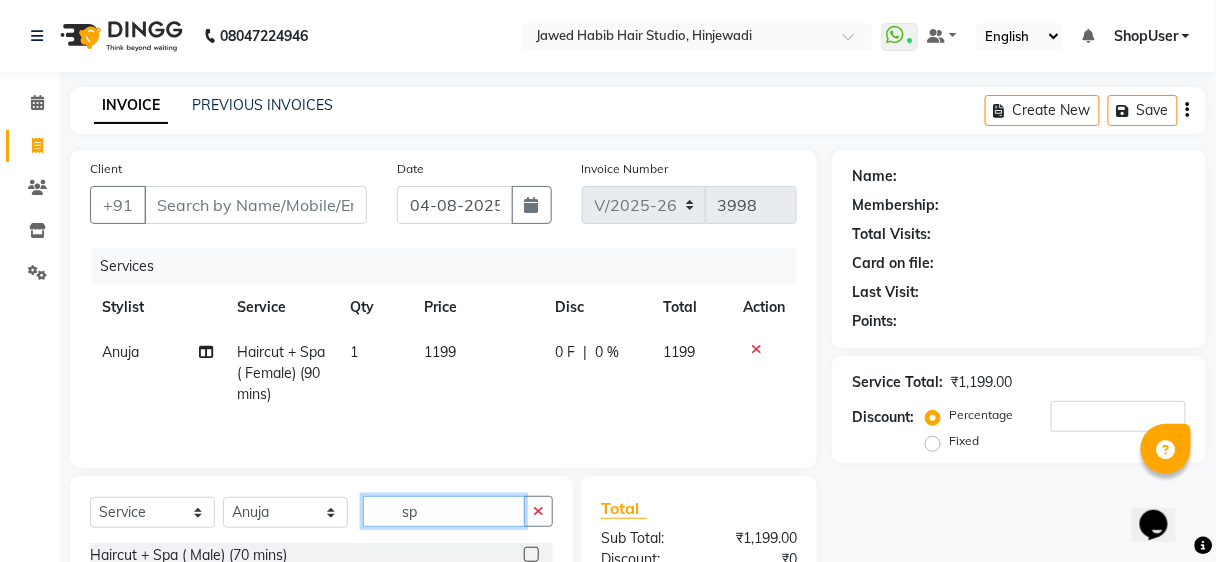 type on "s" 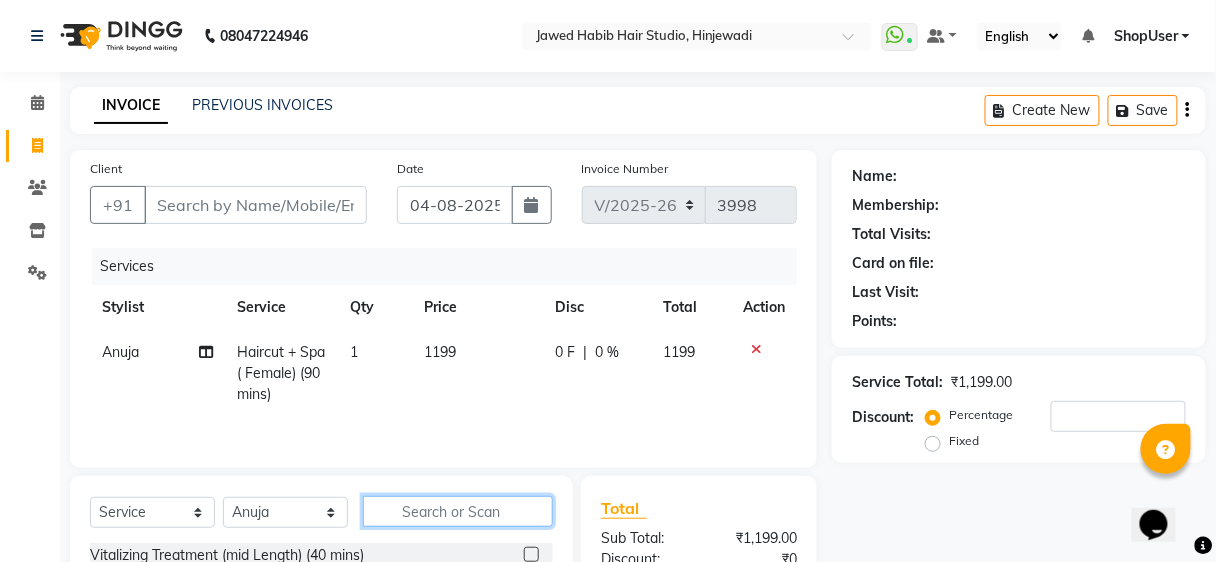 click 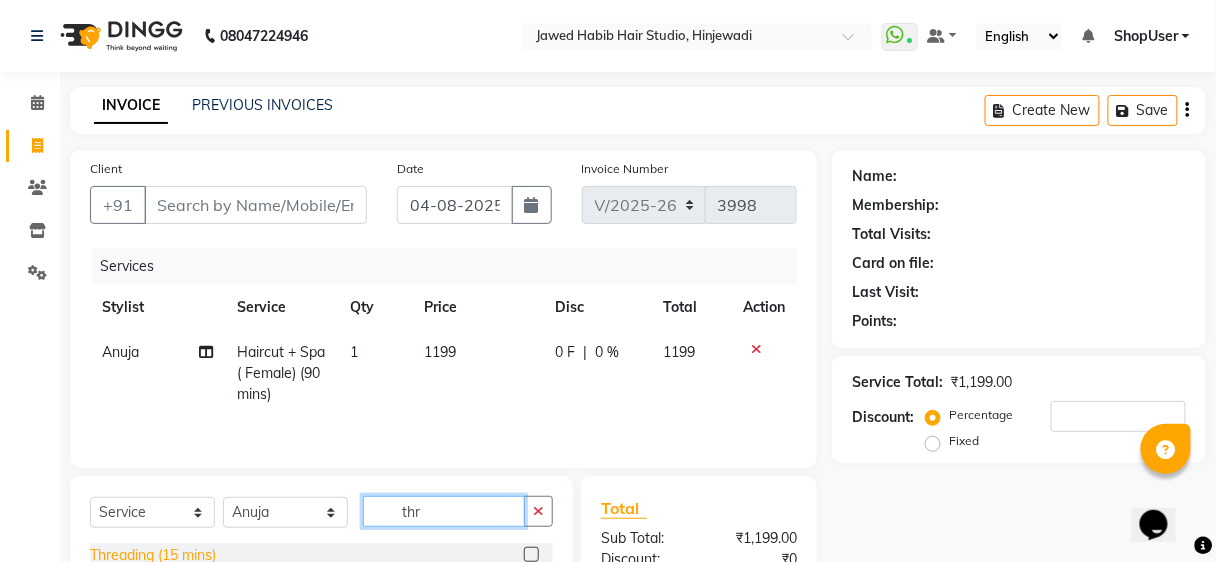 type on "thr" 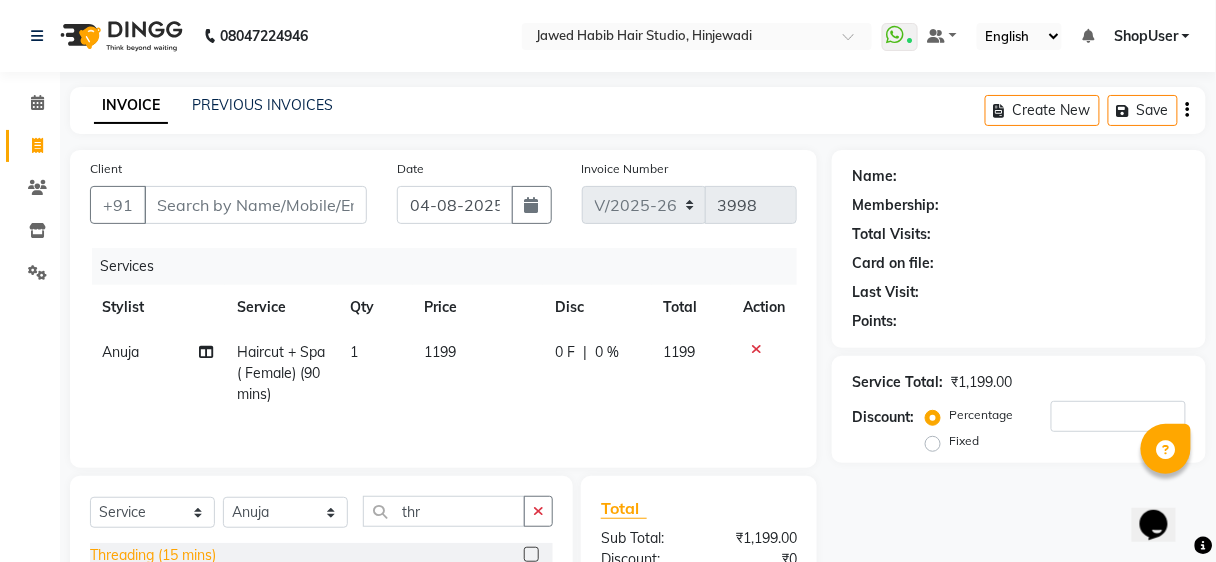 click on "Threading (15 mins)" 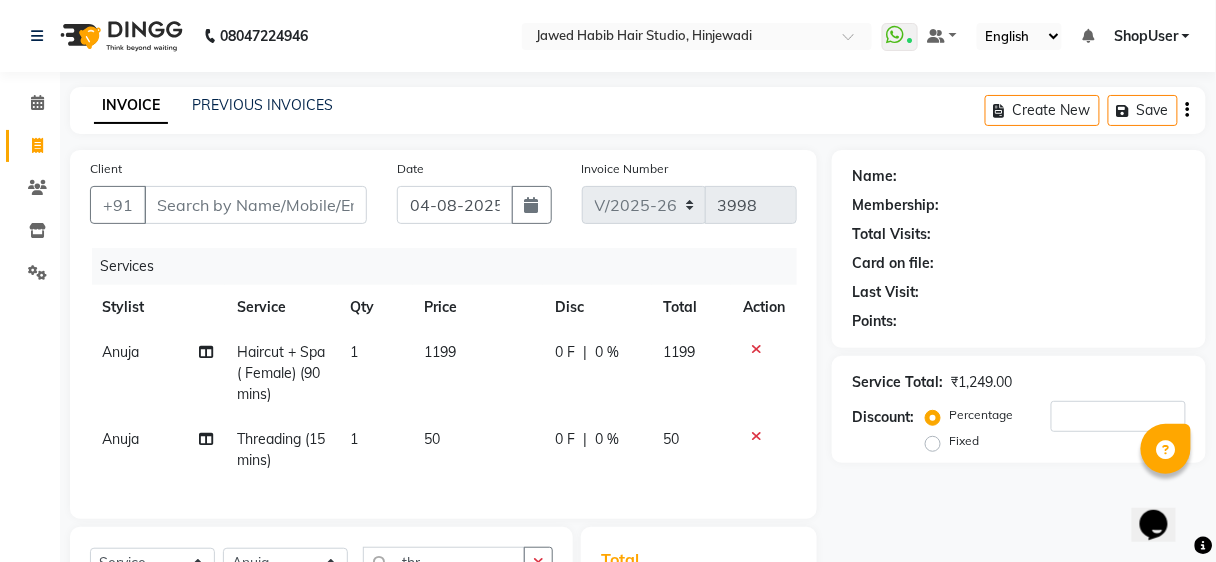 checkbox on "false" 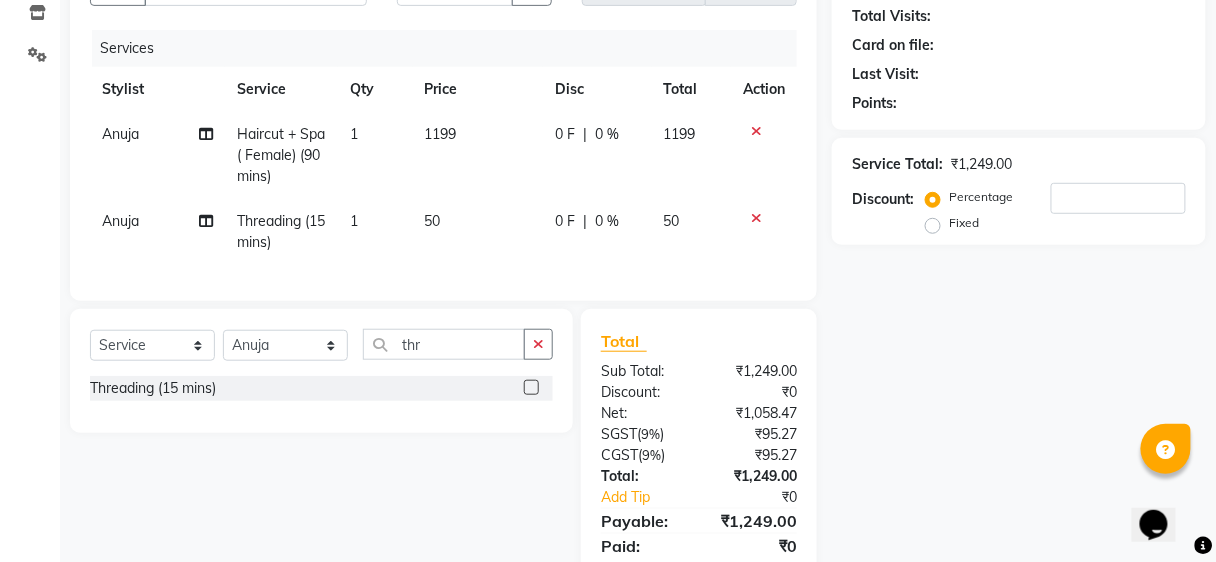 scroll, scrollTop: 58, scrollLeft: 0, axis: vertical 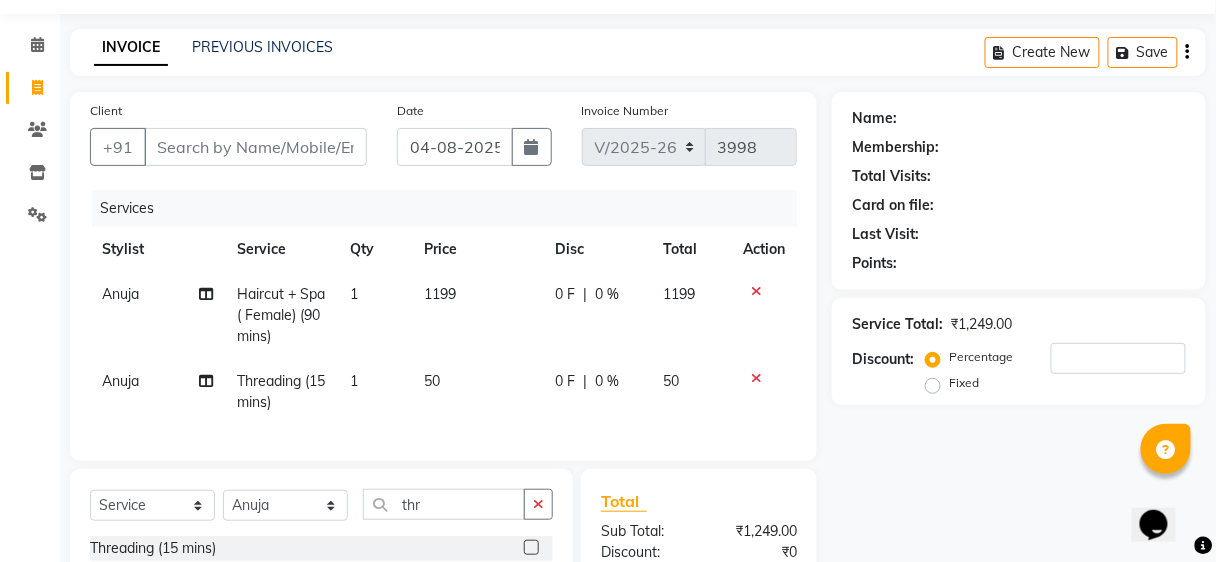 click on "1199" 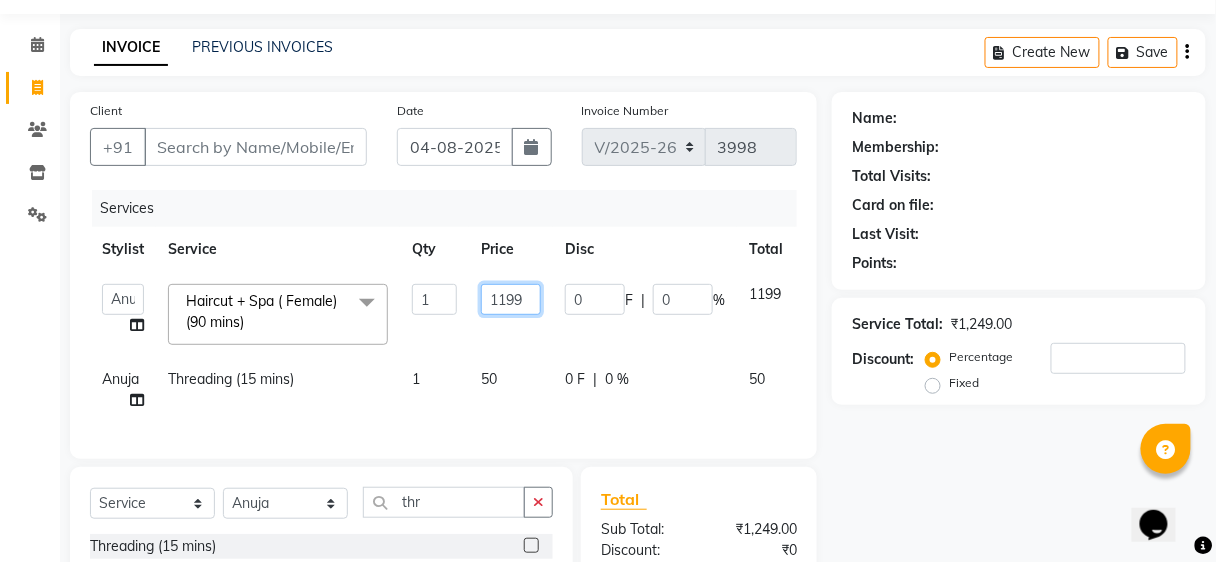 click on "1199" 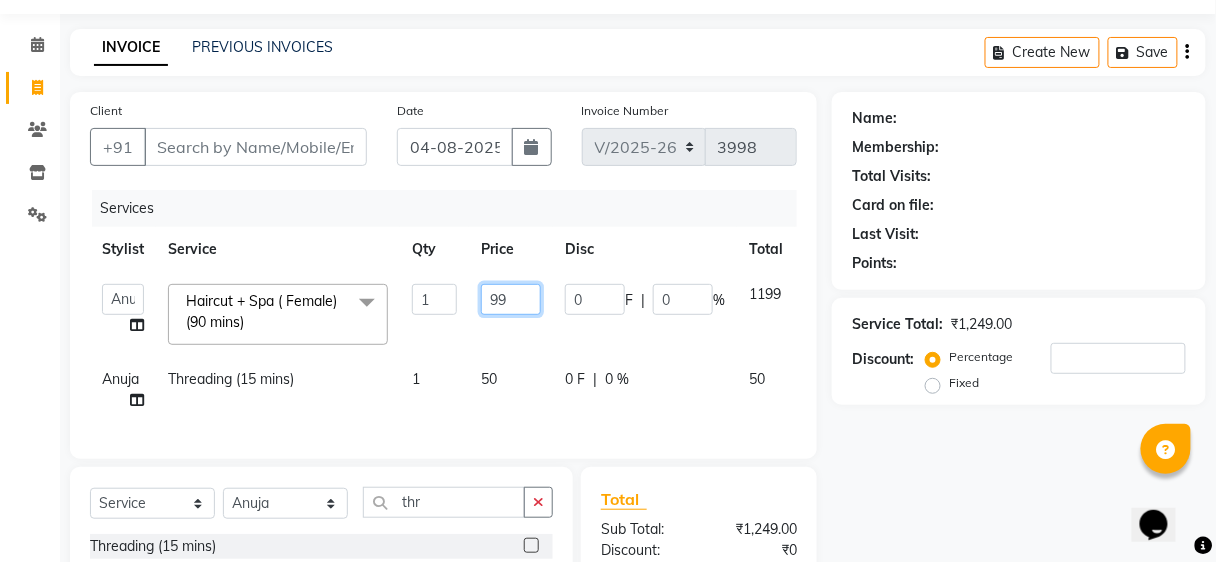 type on "999" 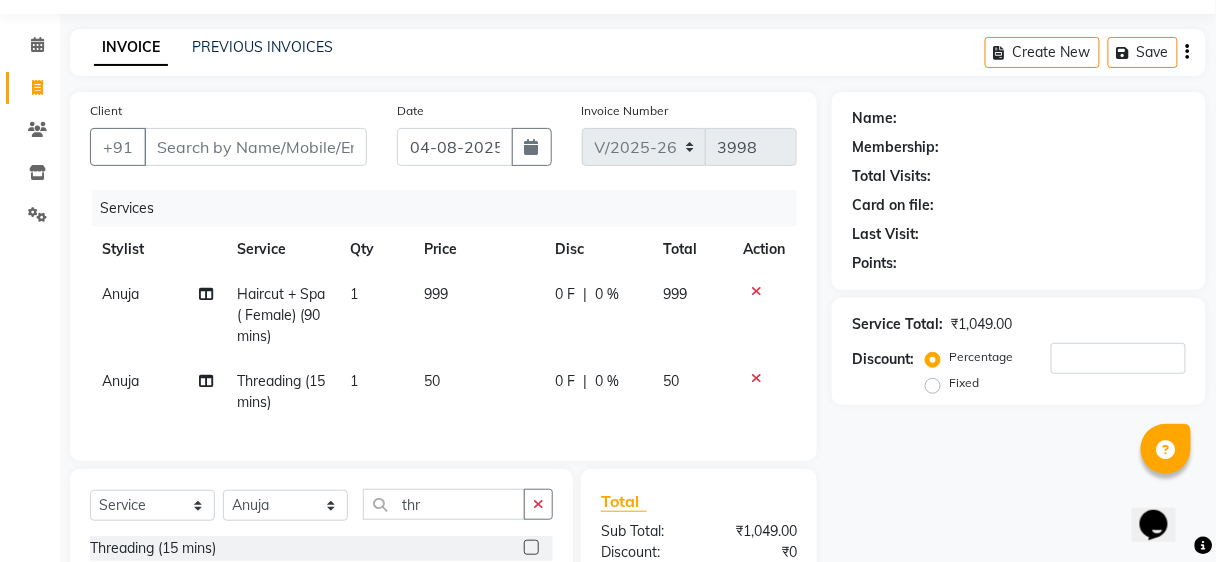 click on "0 F | 0 %" 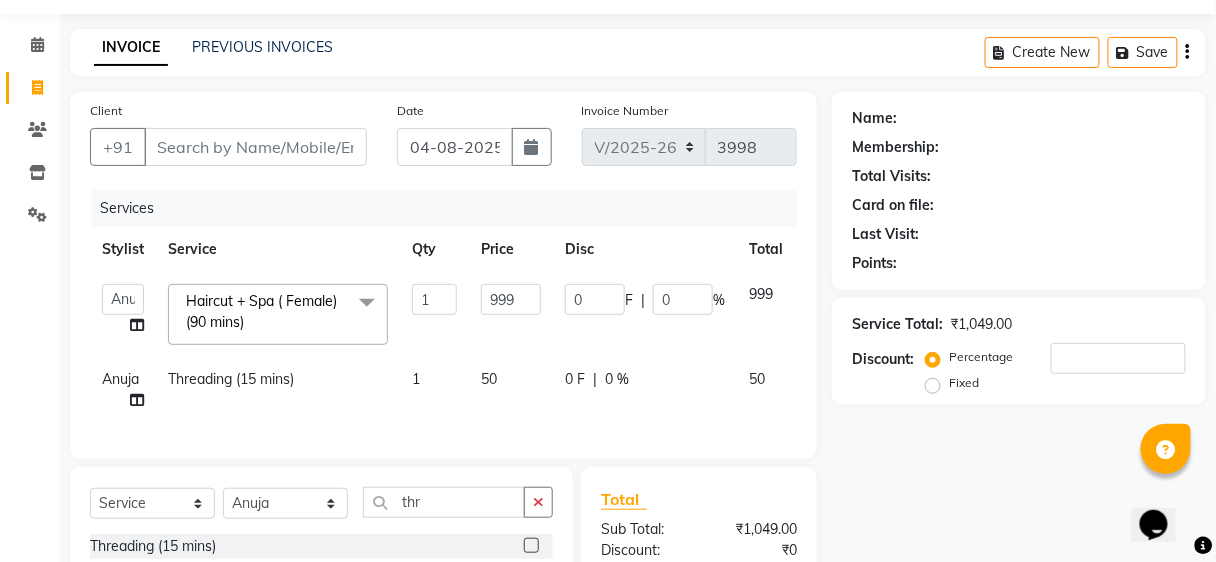 click on "50" 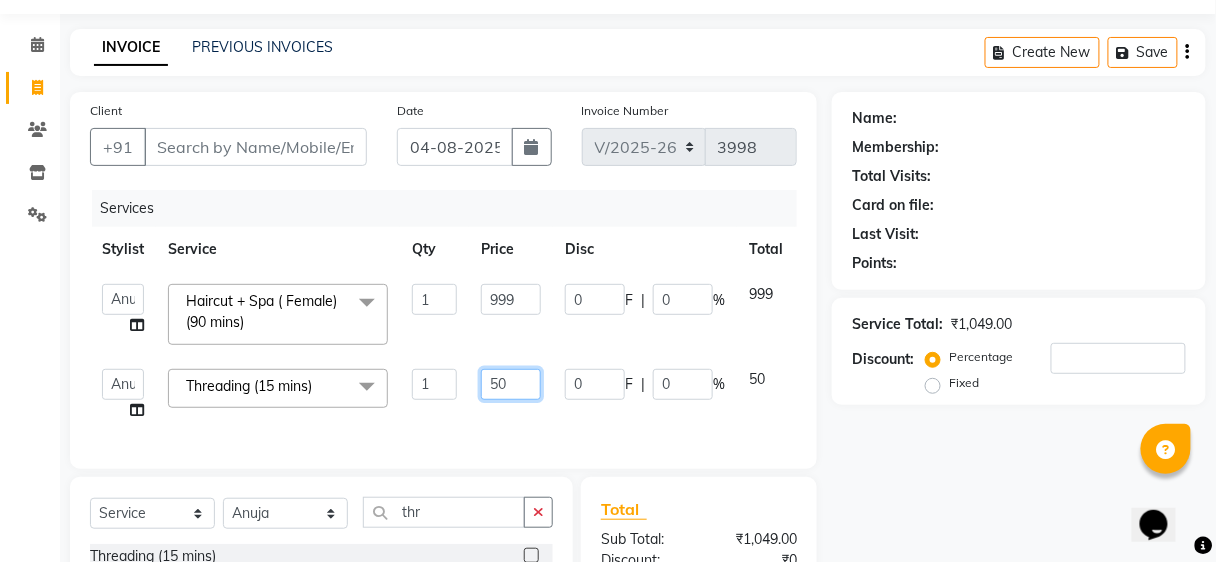 click on "50" 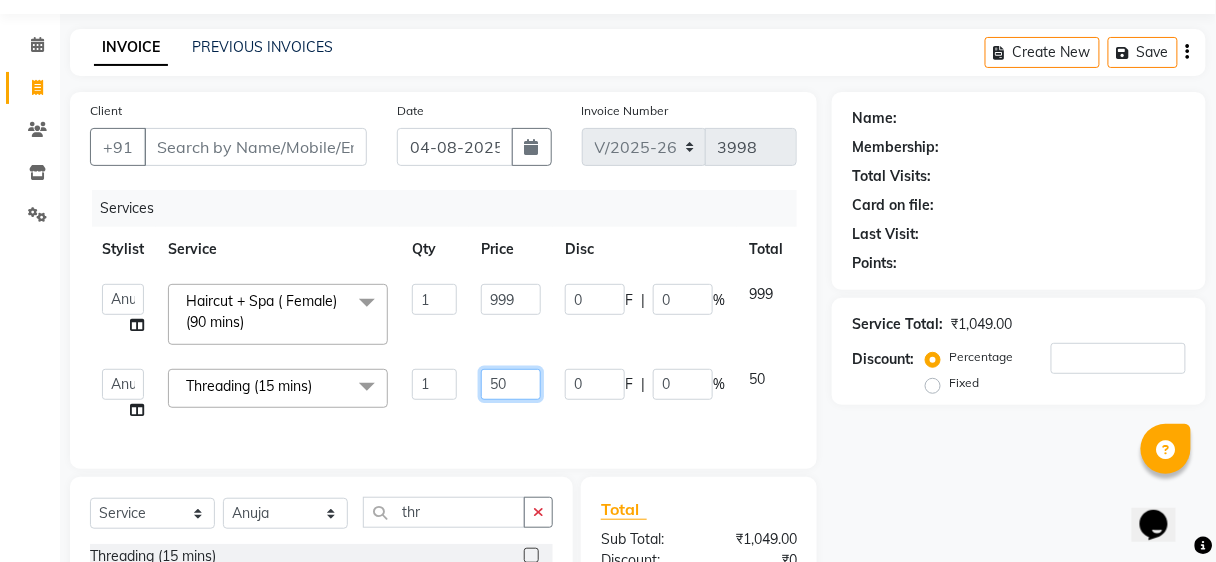 type on "5" 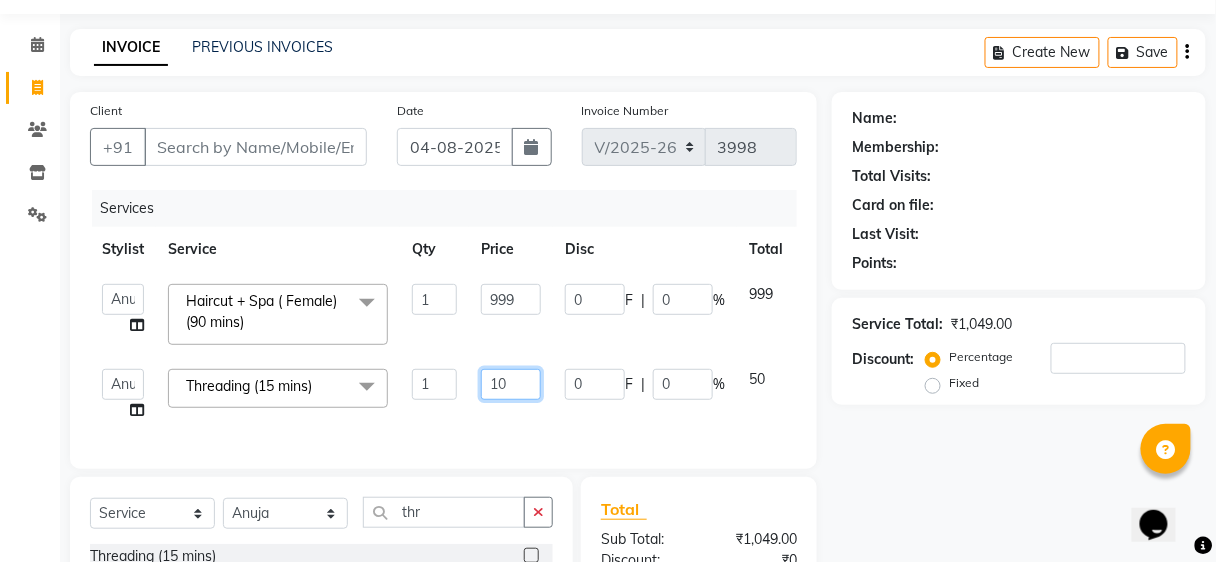 type on "100" 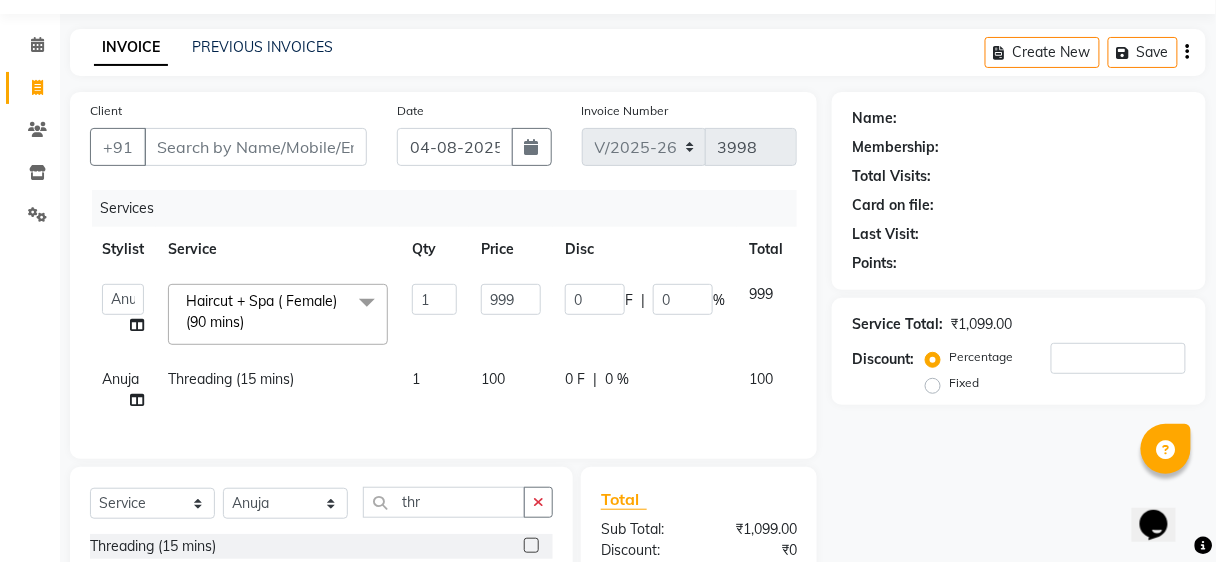 click on "0 F | 0 %" 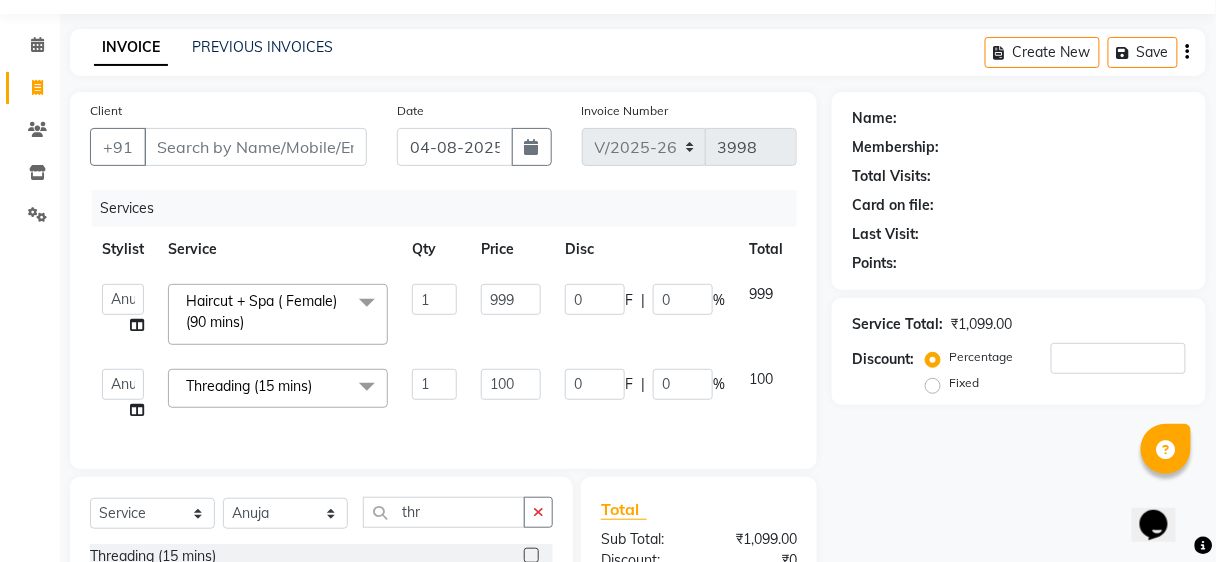 scroll, scrollTop: 0, scrollLeft: 0, axis: both 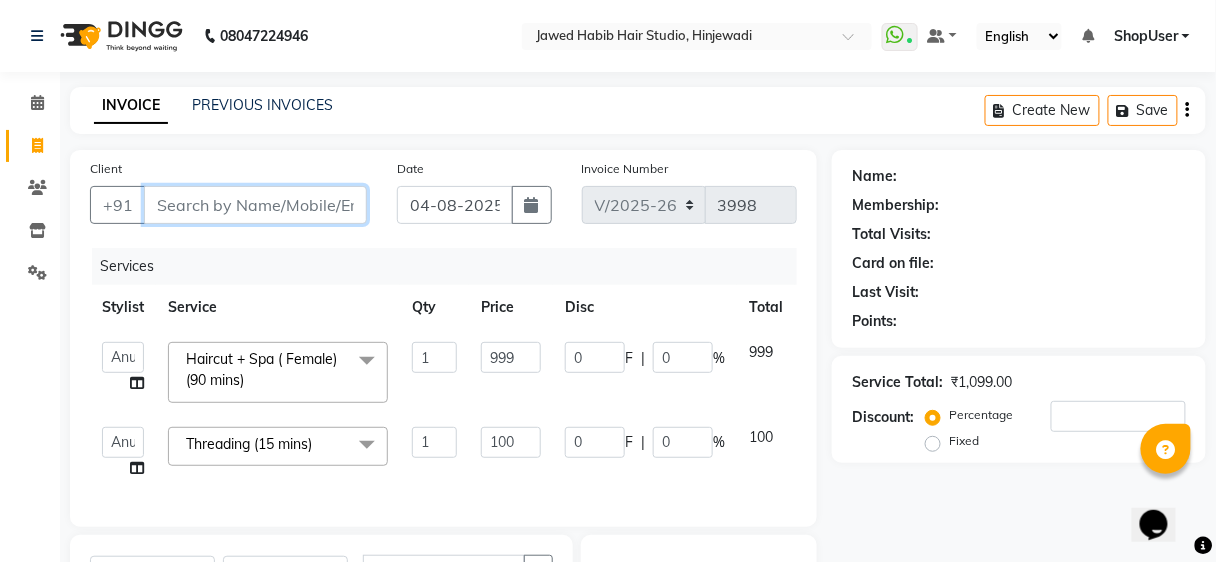 click on "Client" at bounding box center [255, 205] 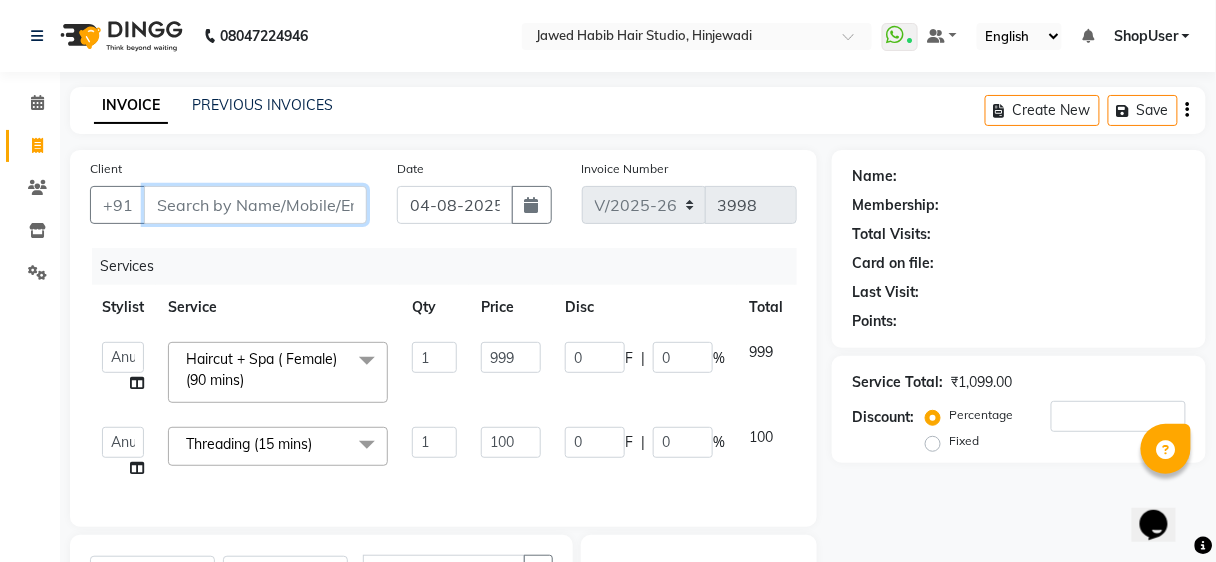 type on "9" 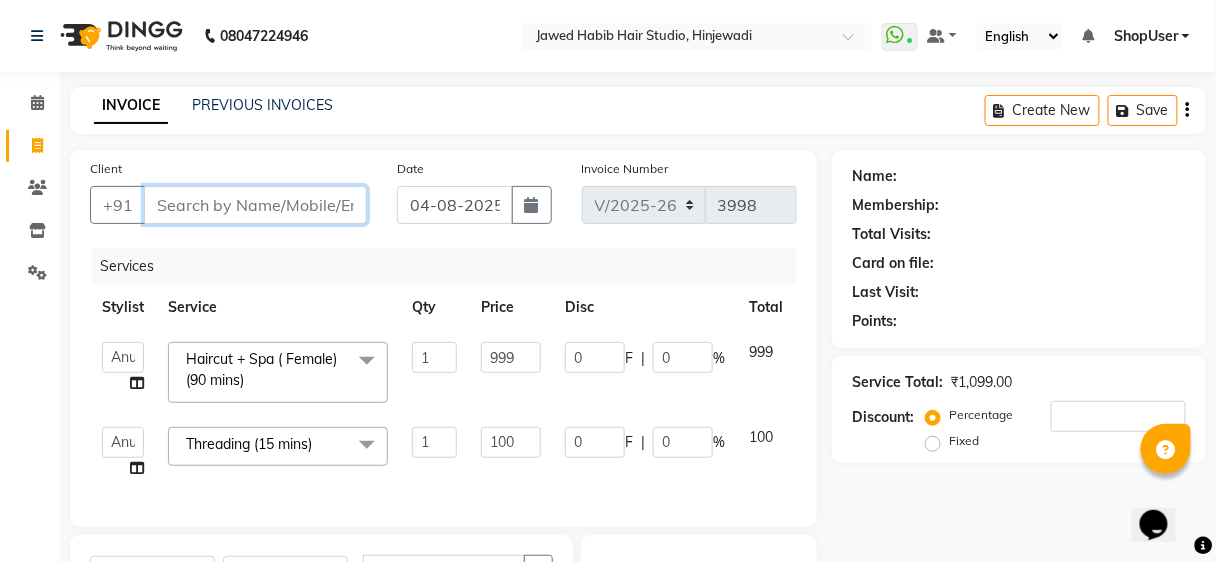 type on "0" 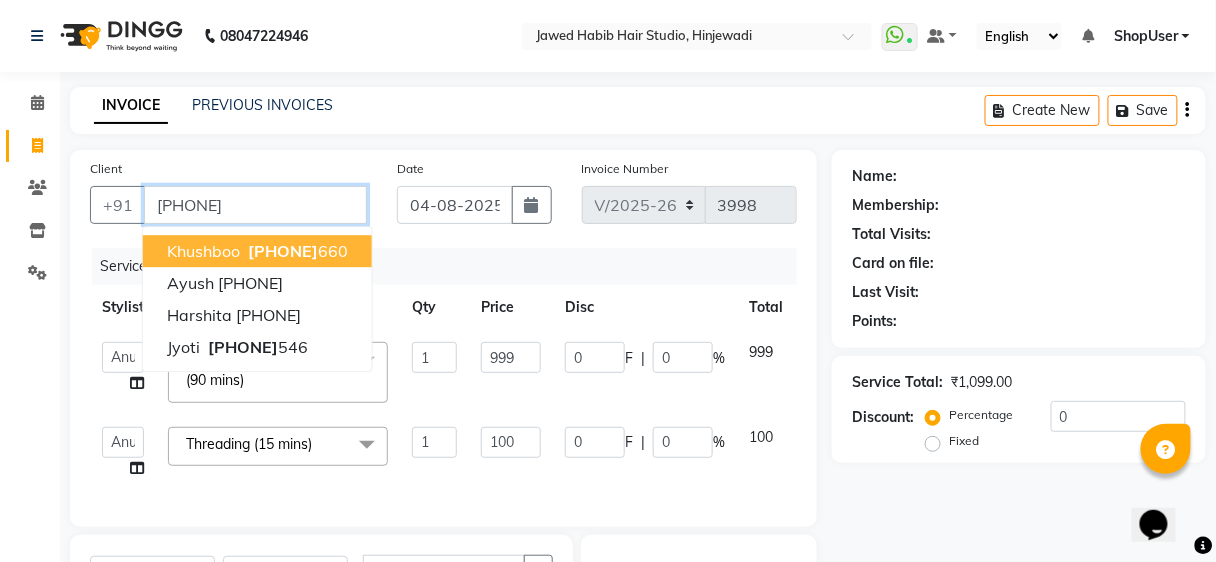 type on "[PHONE]" 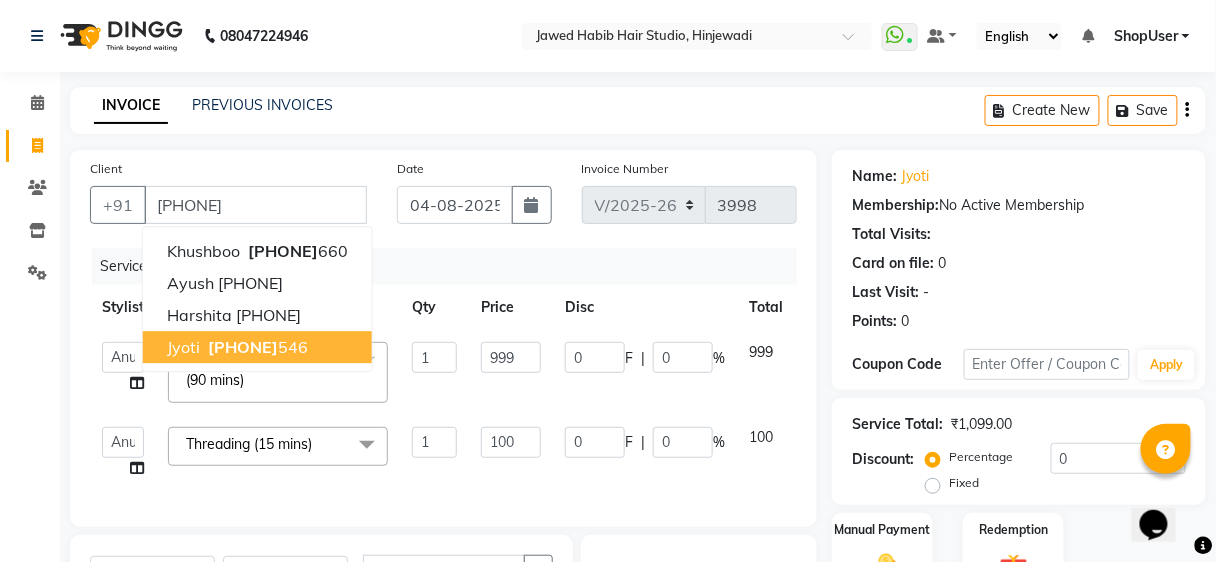 click on "[PHONE]" at bounding box center (243, 347) 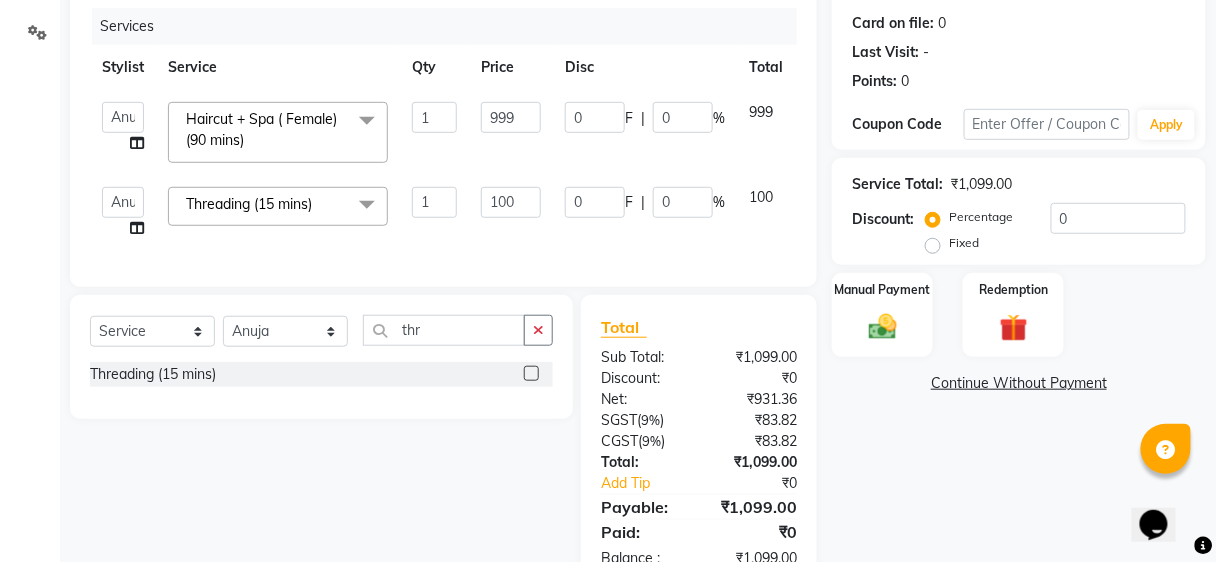 scroll, scrollTop: 305, scrollLeft: 0, axis: vertical 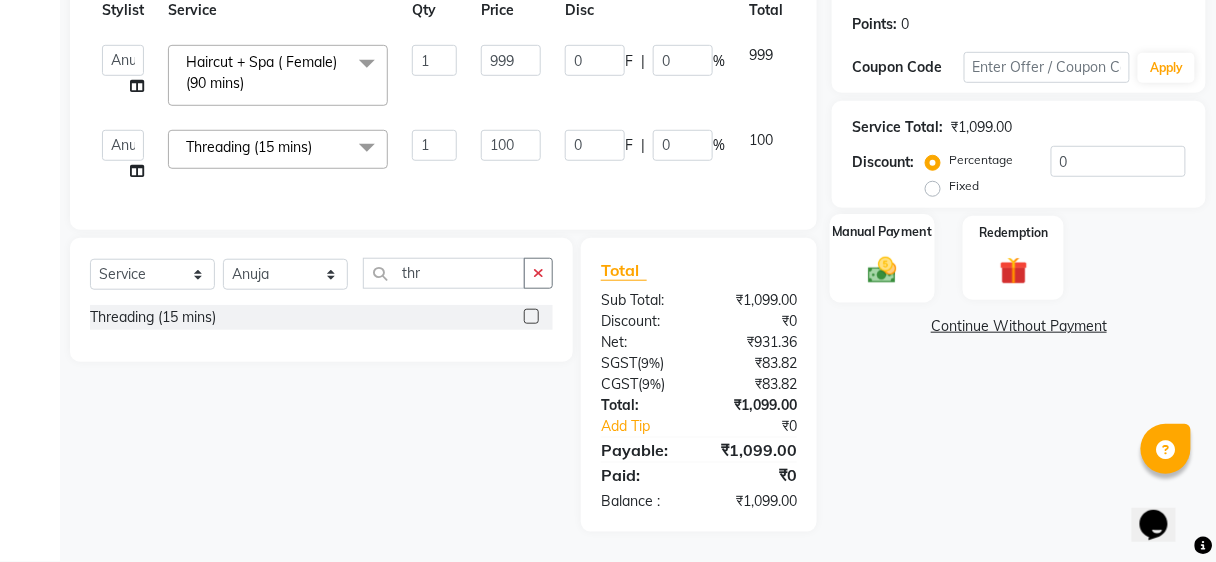 click 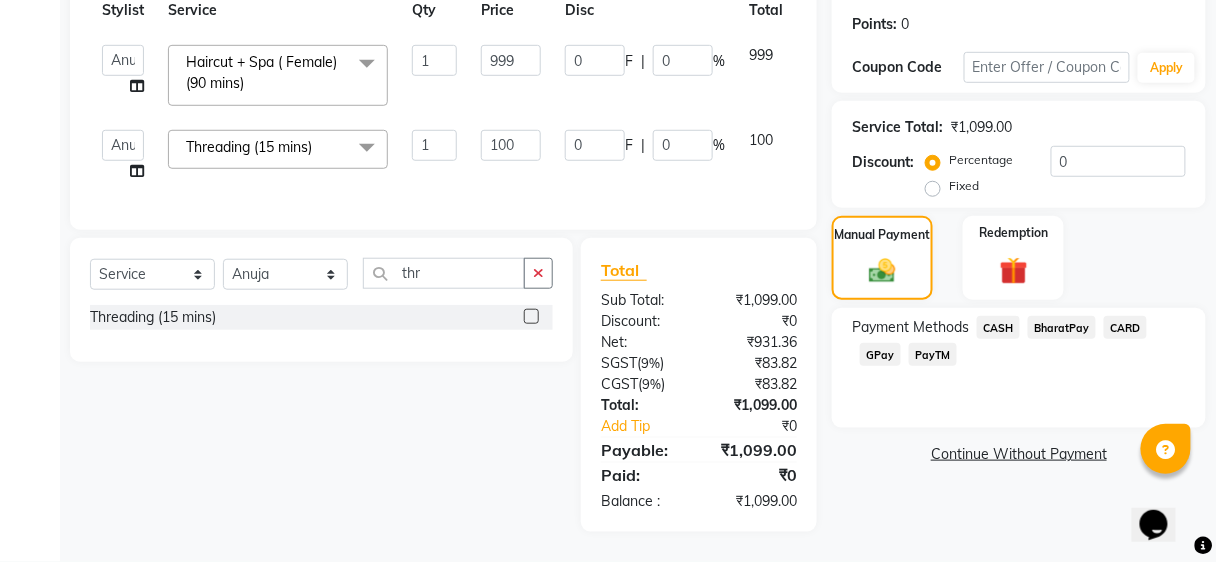 click on "BharatPay" 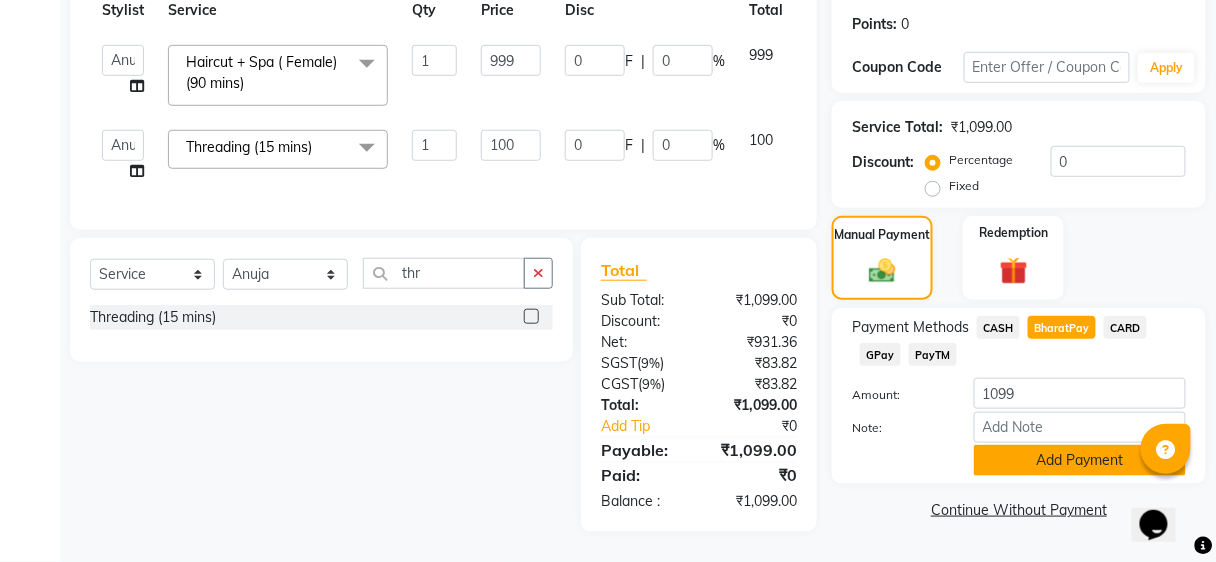 click on "Add Payment" 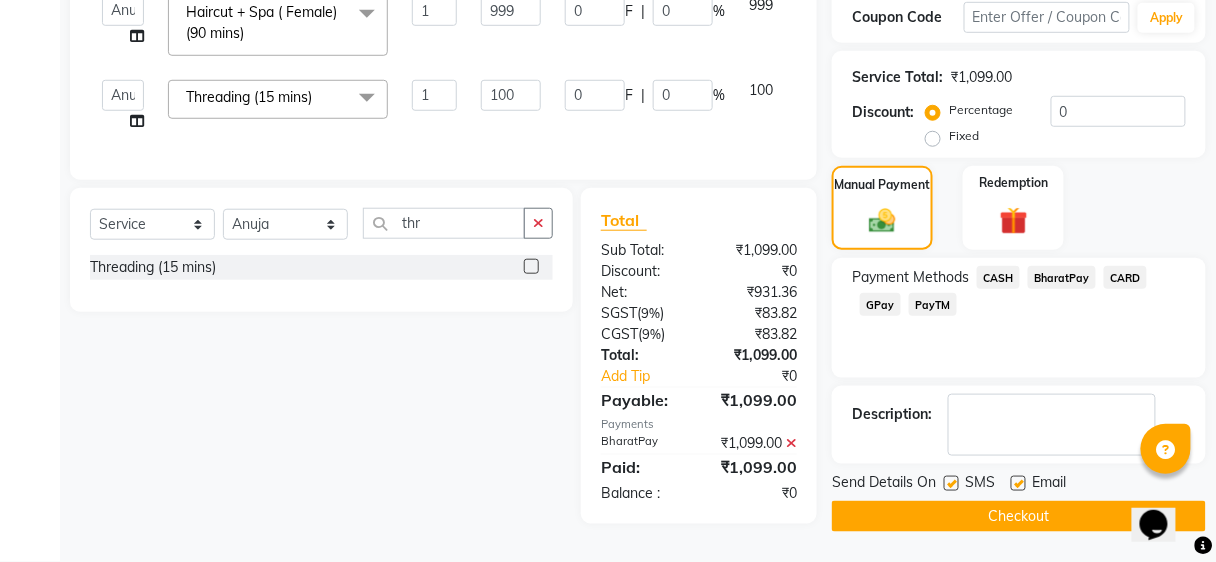 scroll, scrollTop: 369, scrollLeft: 0, axis: vertical 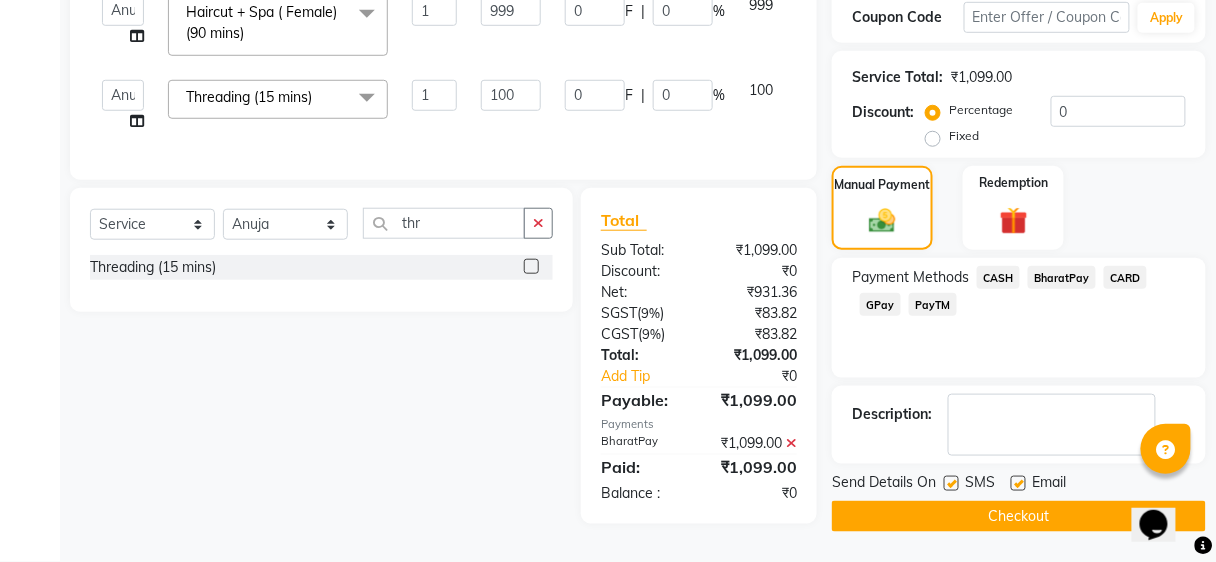 click on "Checkout" 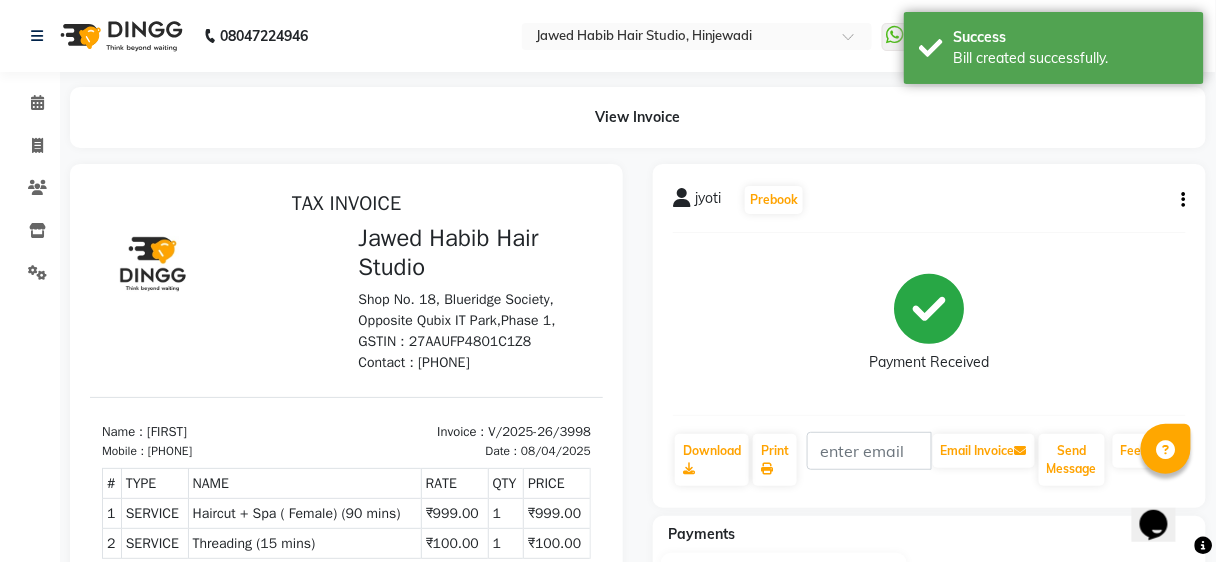 scroll, scrollTop: 0, scrollLeft: 0, axis: both 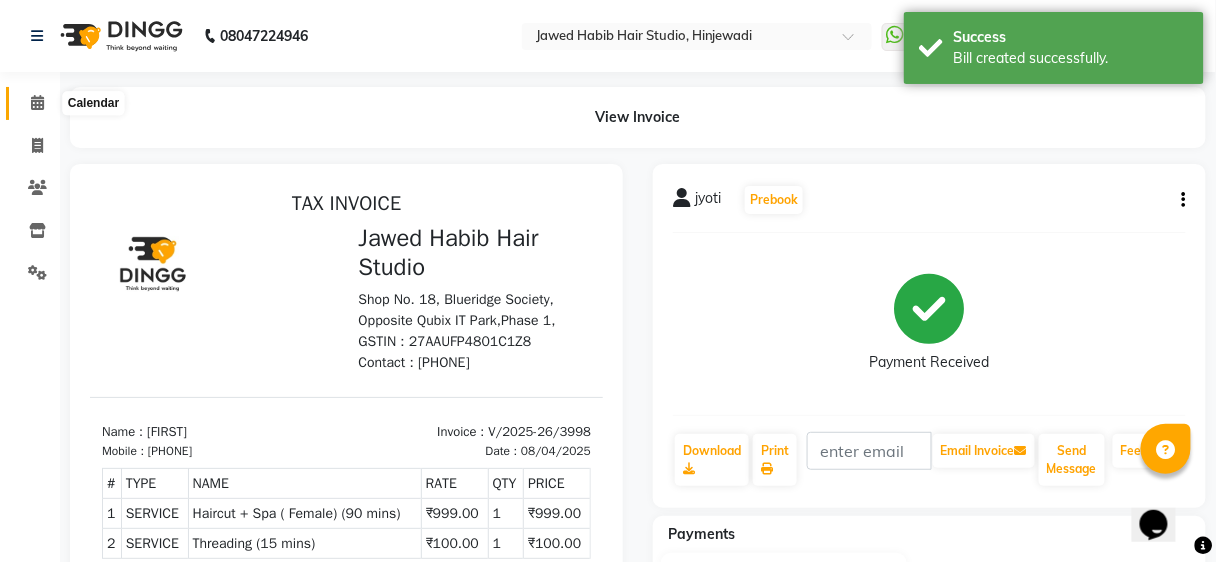 click 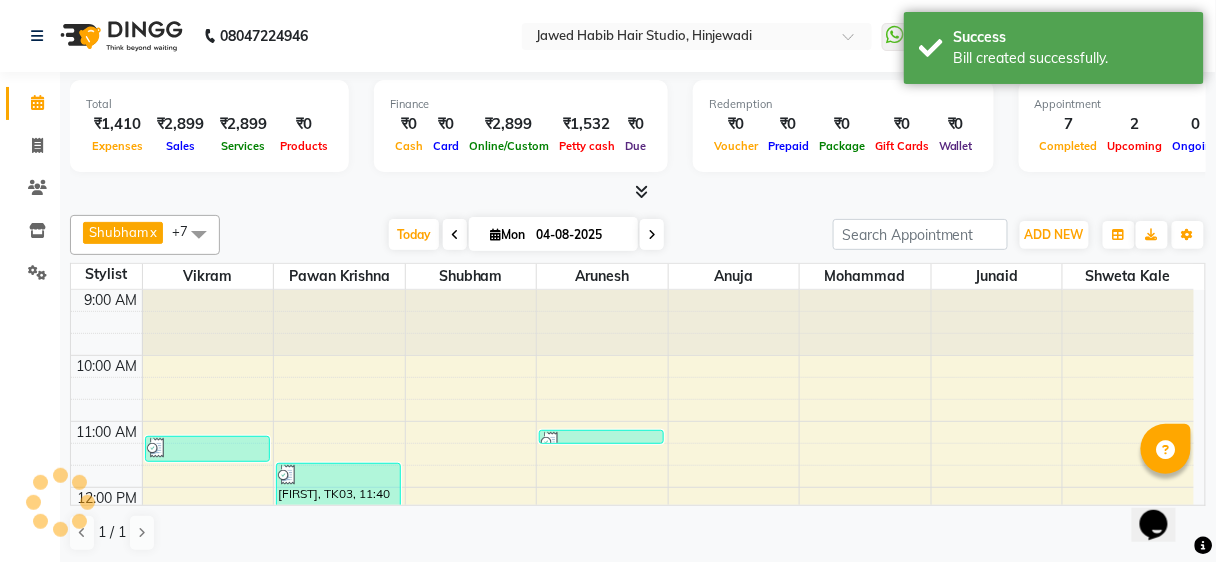scroll, scrollTop: 0, scrollLeft: 0, axis: both 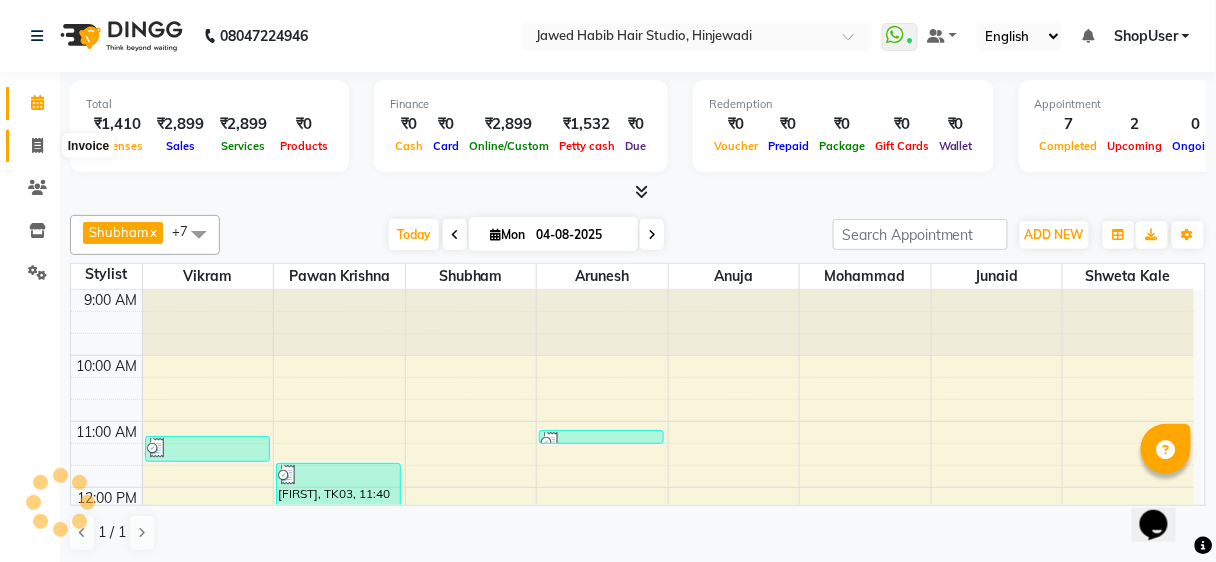click 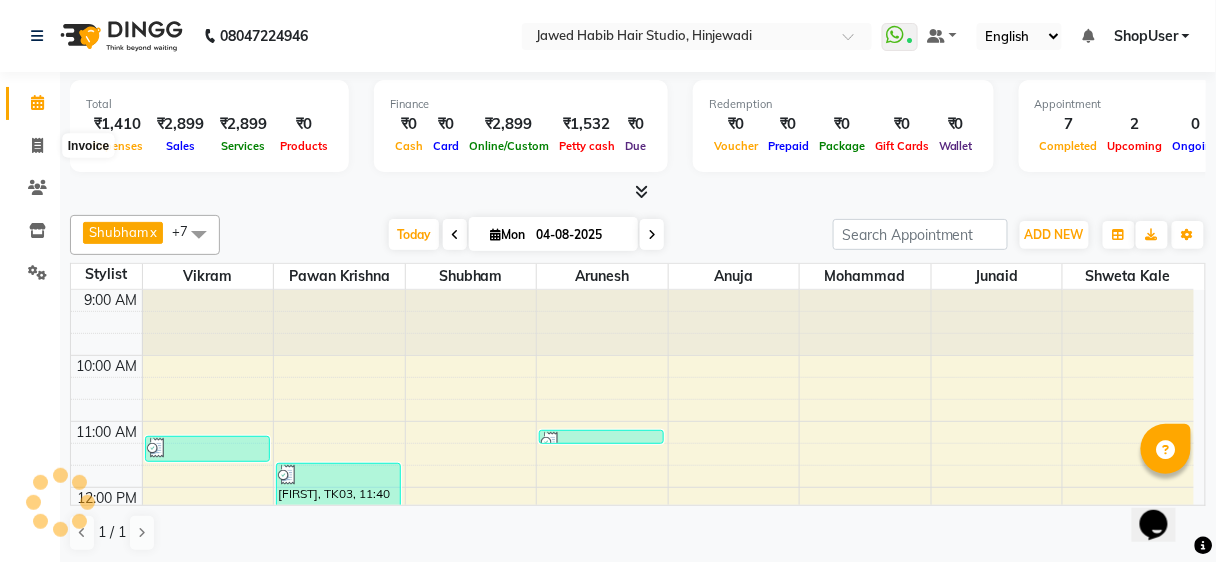 select on "service" 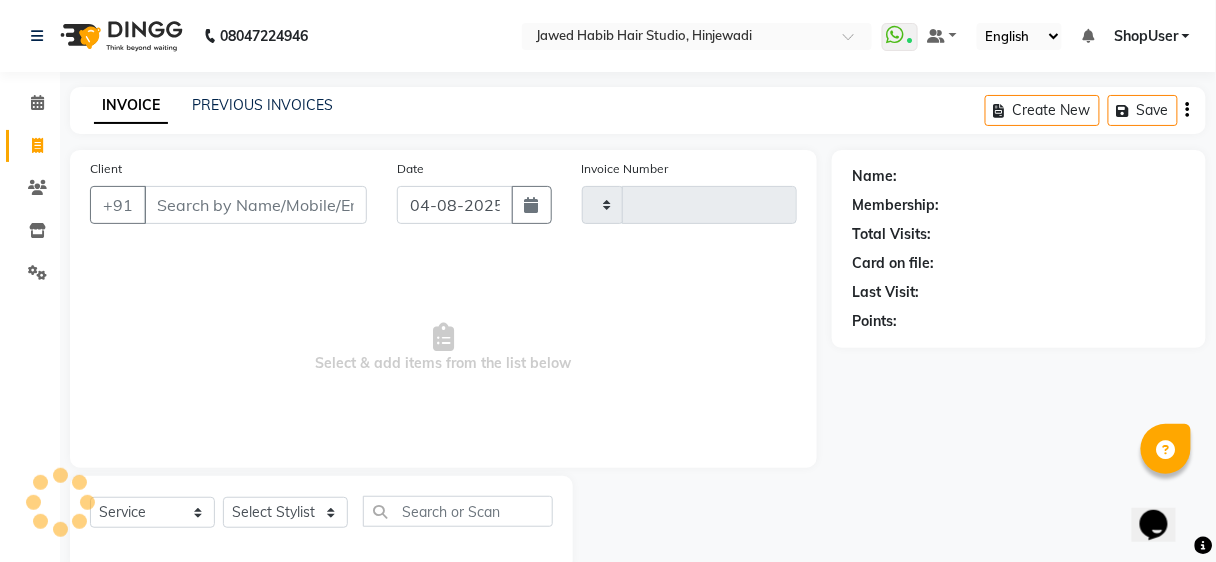 scroll, scrollTop: 37, scrollLeft: 0, axis: vertical 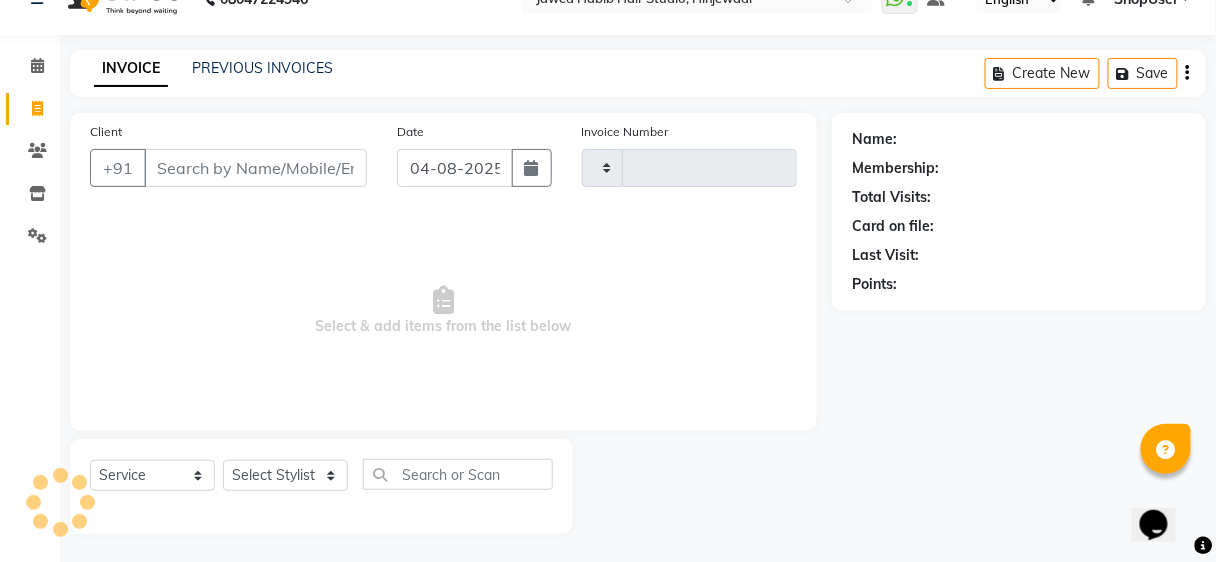 click on "Client" at bounding box center (255, 168) 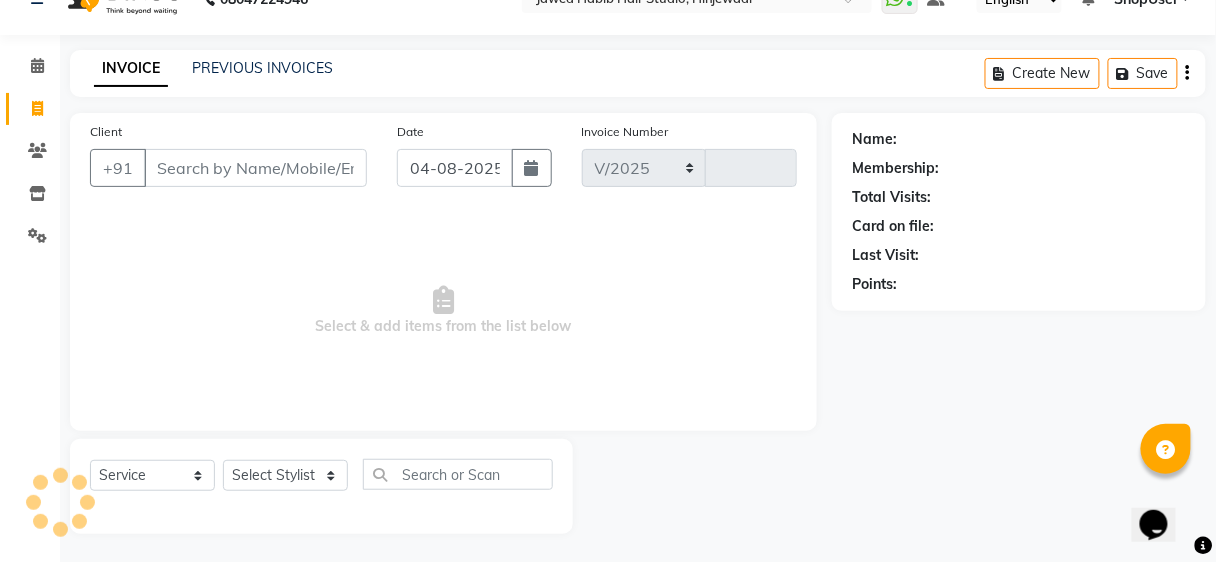 select on "627" 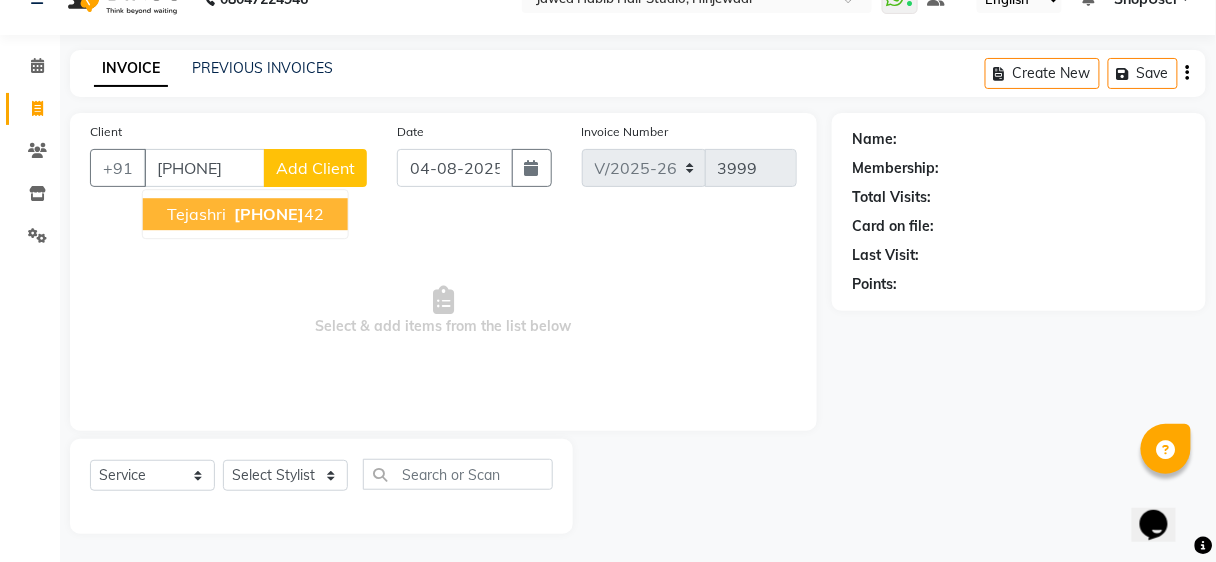 click on "[PHONE]" at bounding box center [269, 214] 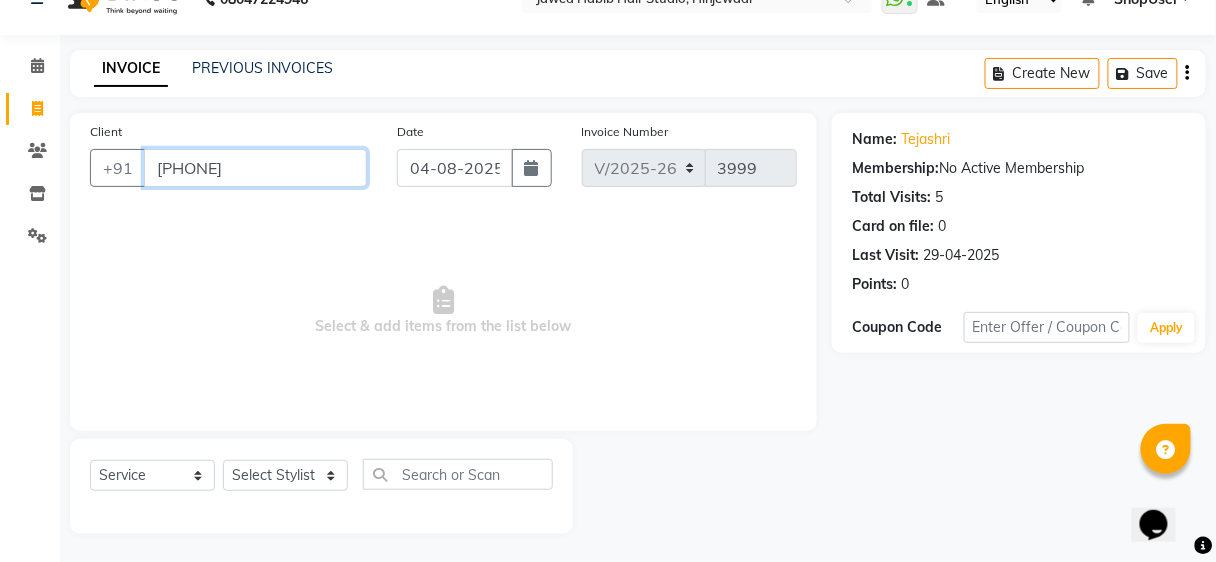 drag, startPoint x: 152, startPoint y: 170, endPoint x: 261, endPoint y: 180, distance: 109.457756 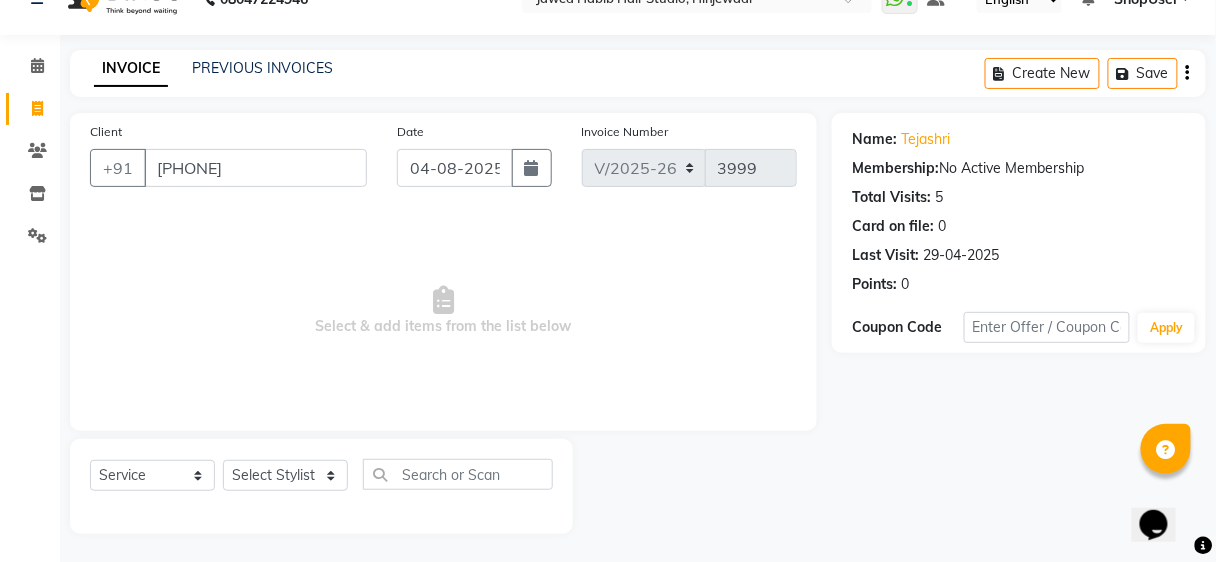 click on "Select & add items from the list below" at bounding box center [443, 311] 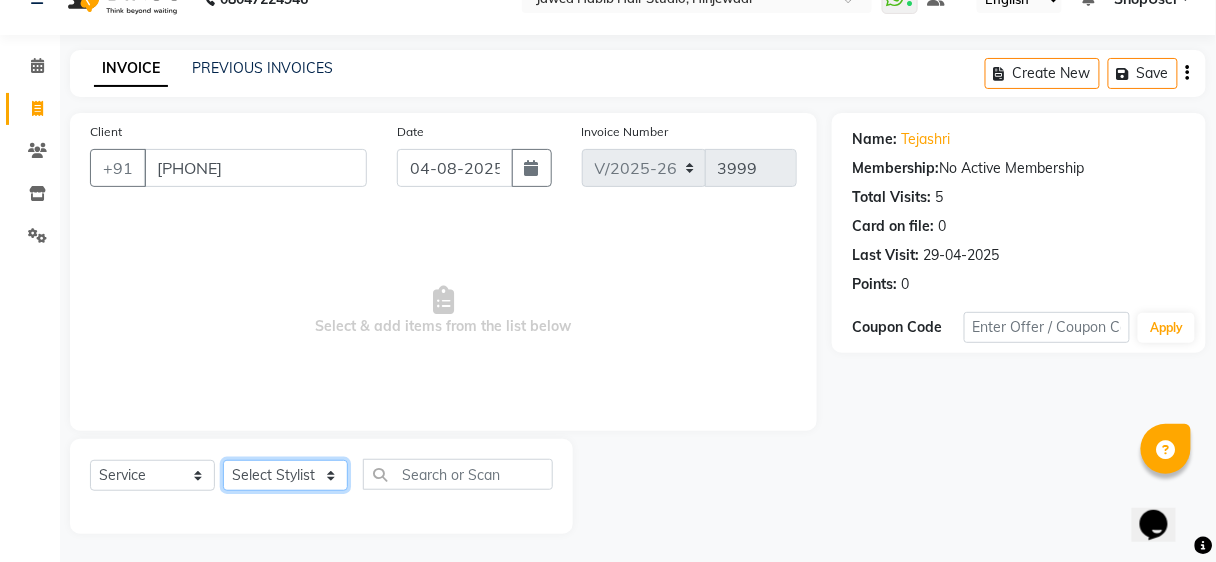 click on "Select Stylist Ajinkya Anuja Arunesh Avinash Junaid Mohammad Pawan Krishna Rushikesh ShopUser Shubham Shweta Kale Vikram" 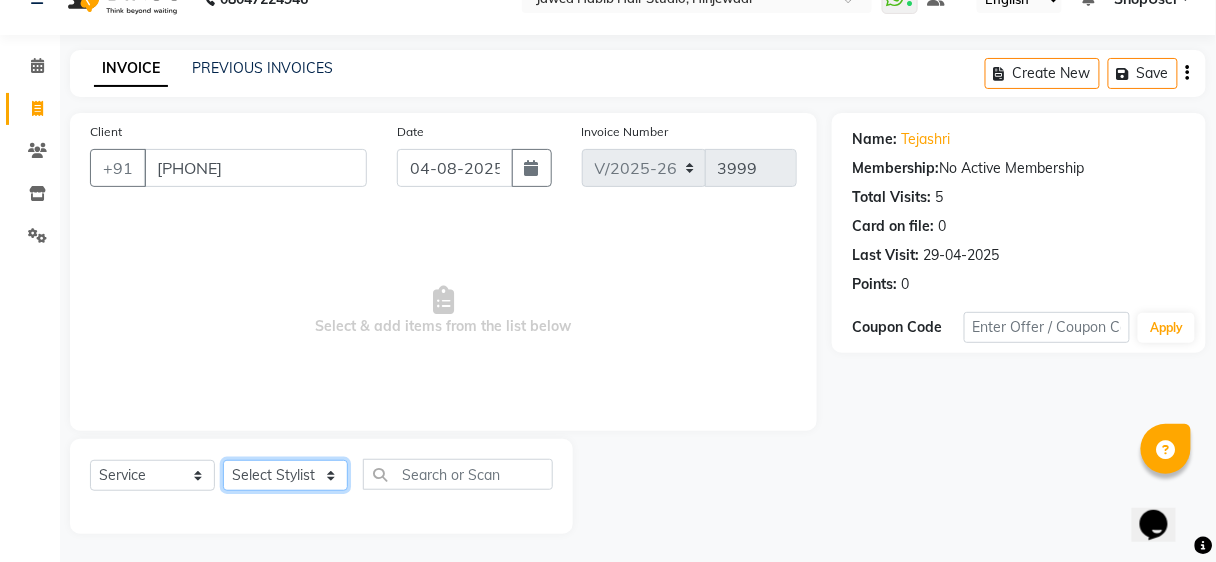 select on "81286" 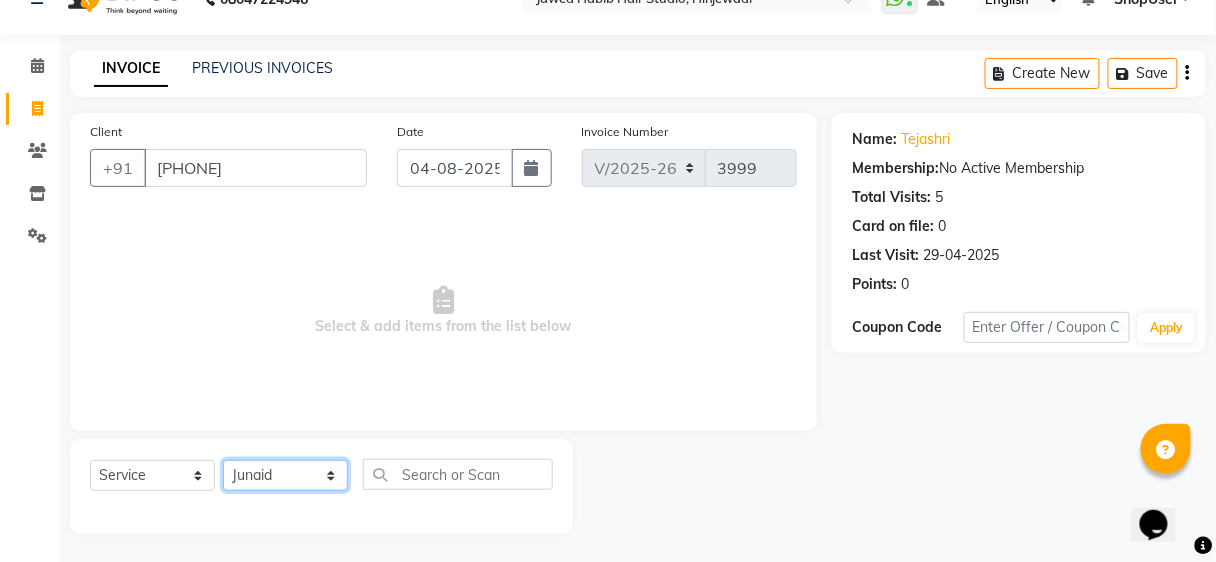 click on "Select Stylist Ajinkya Anuja Arunesh Avinash Junaid Mohammad Pawan Krishna Rushikesh ShopUser Shubham Shweta Kale Vikram" 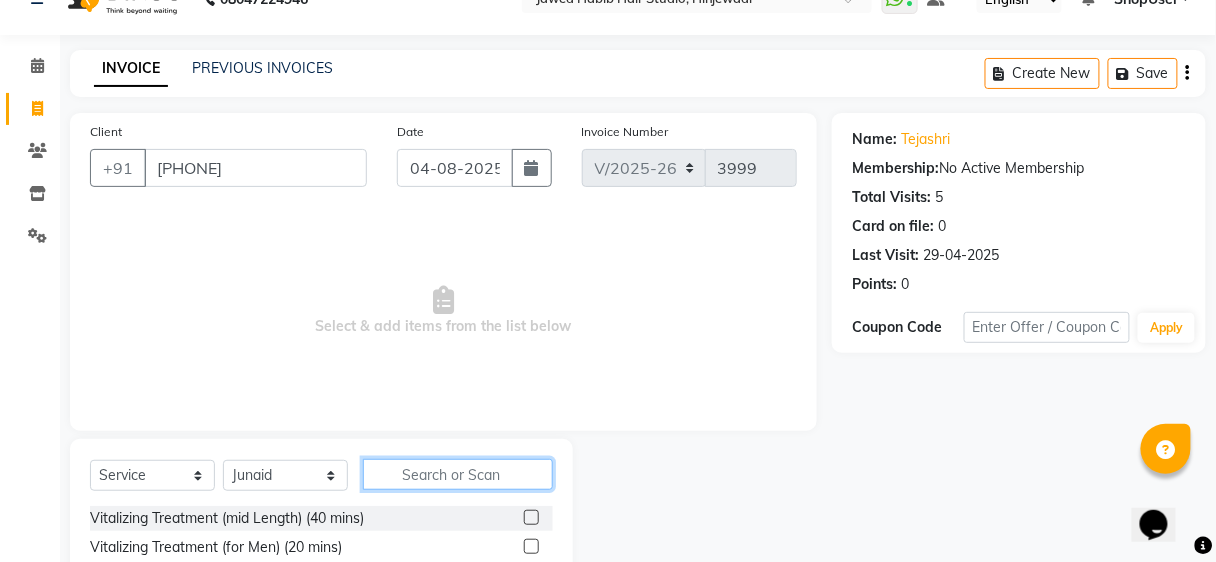click 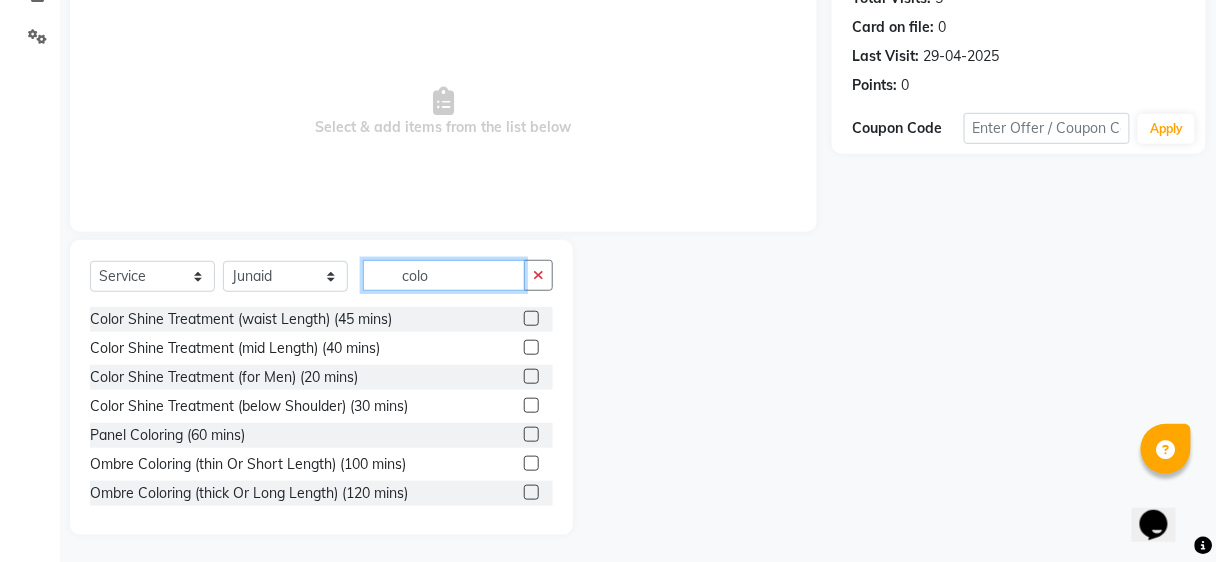scroll, scrollTop: 237, scrollLeft: 0, axis: vertical 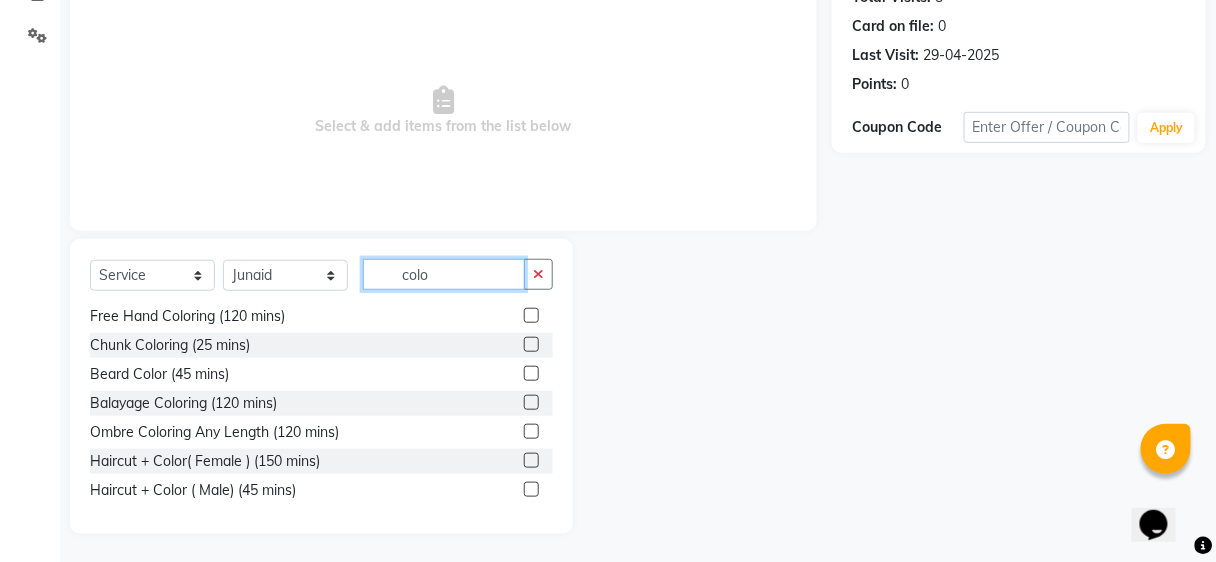 type on "colo" 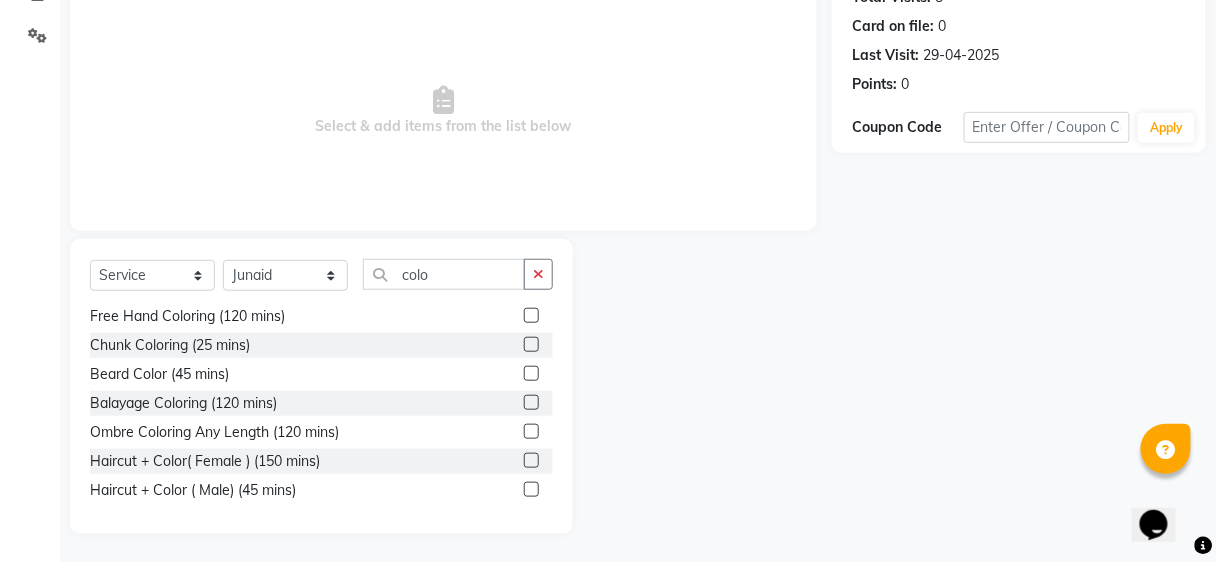 click 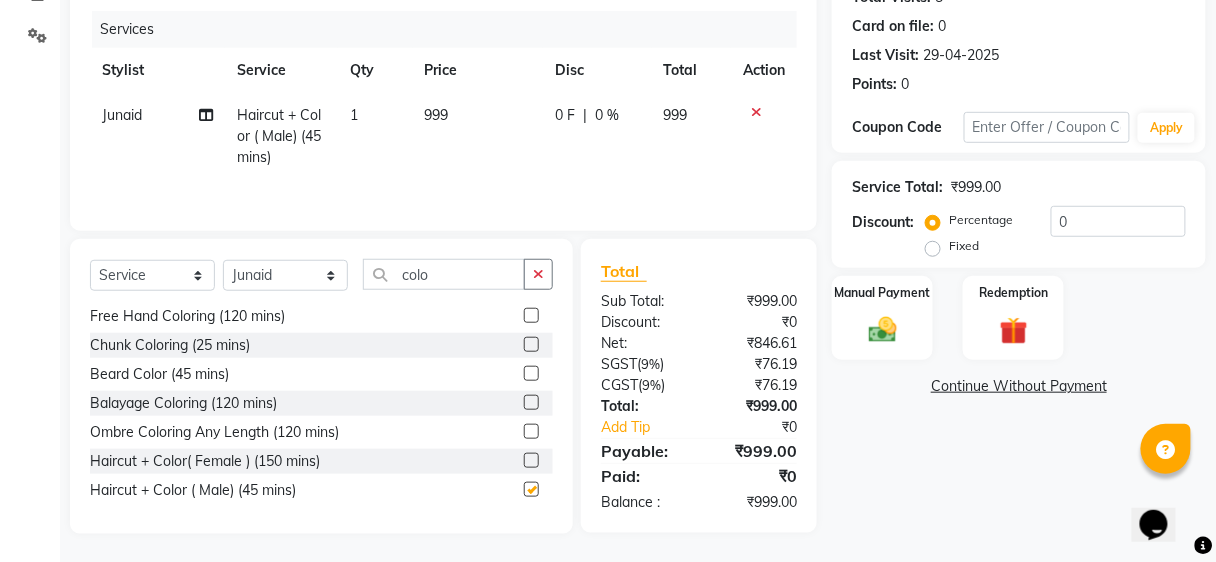 checkbox on "false" 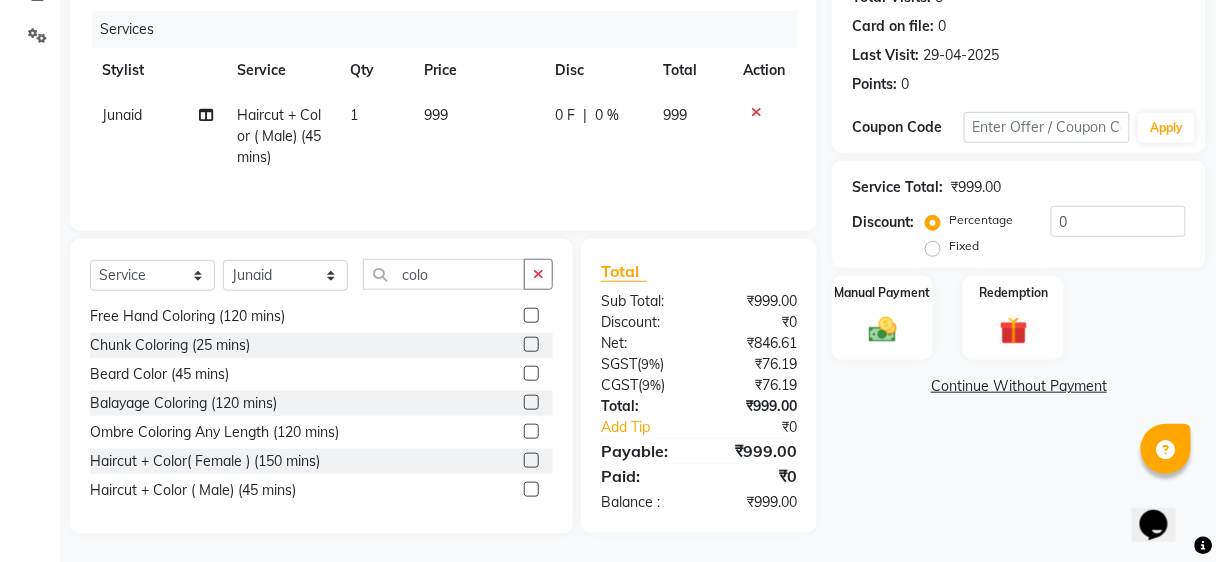 click on "999" 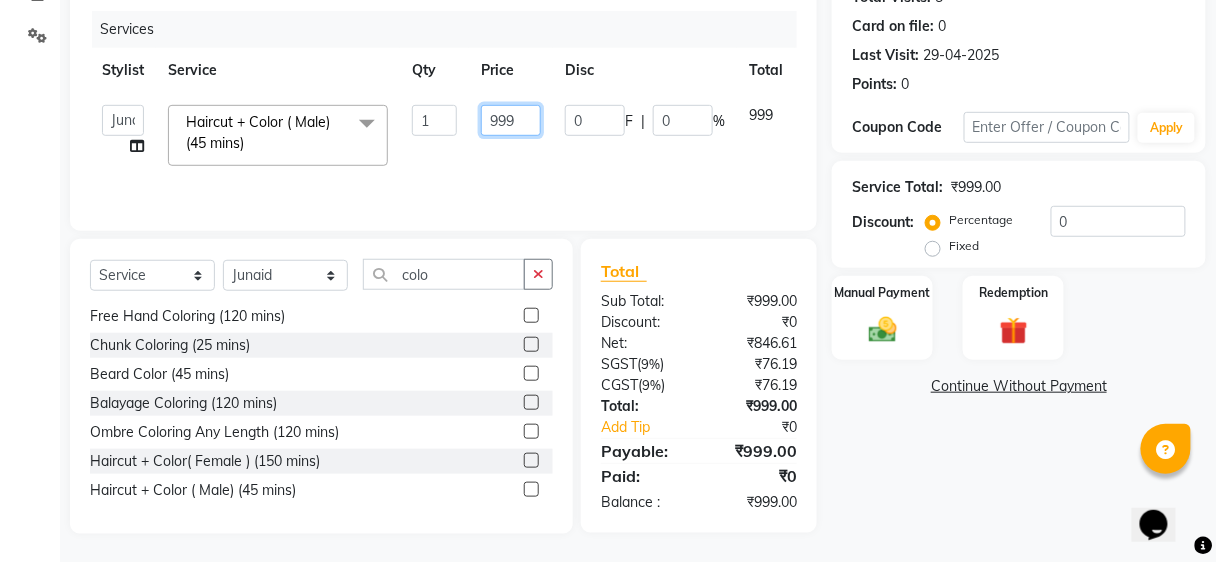 click on "999" 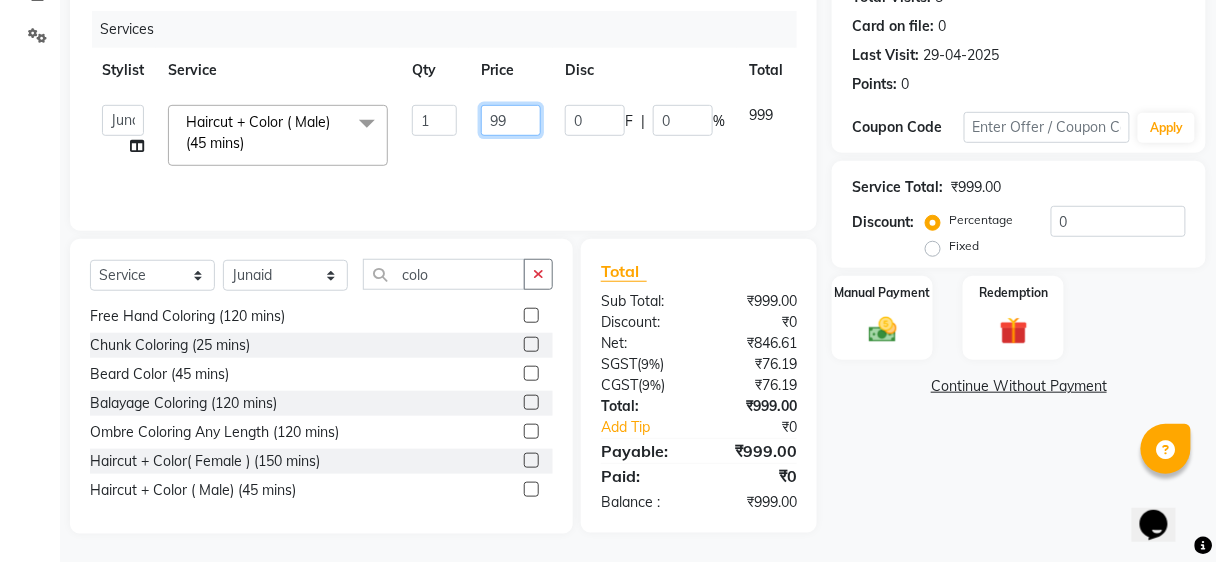 type on "9" 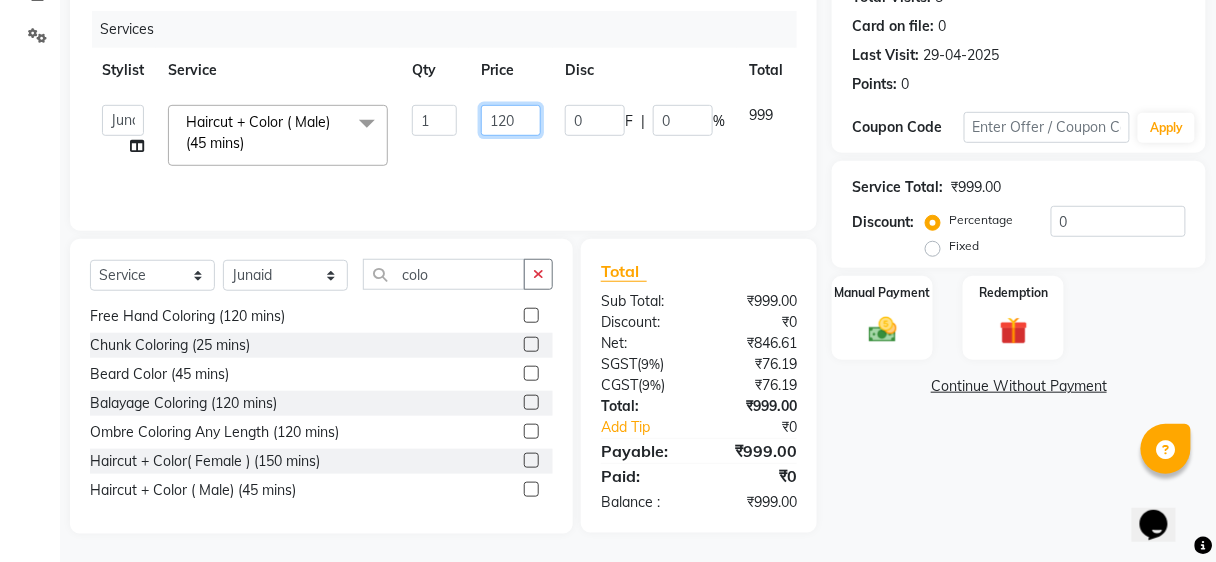 type on "1200" 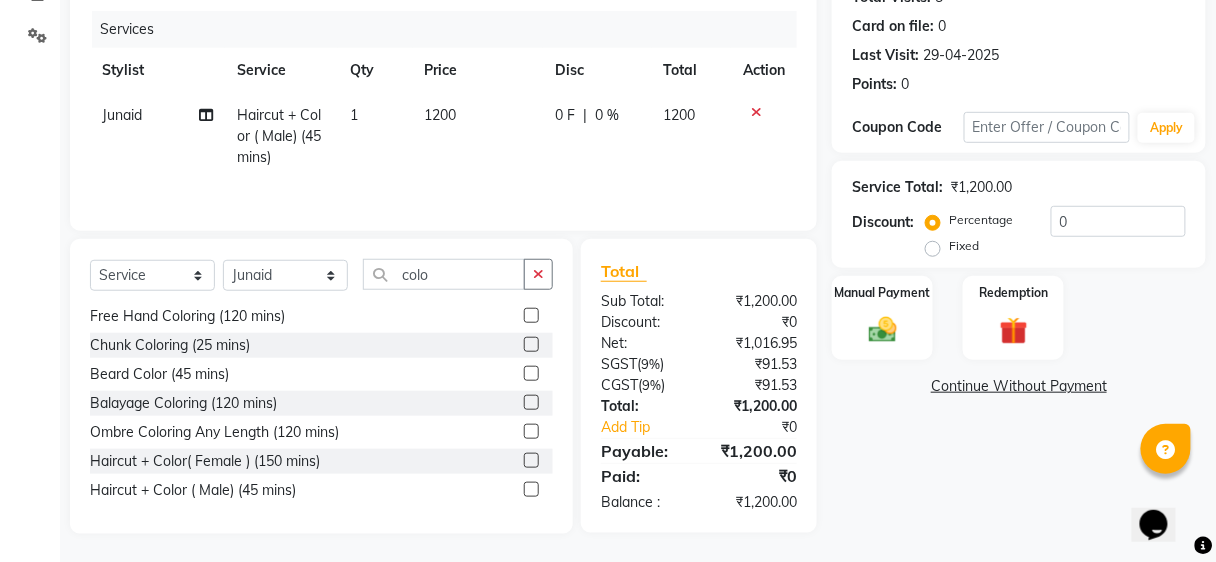 click on "Disc" 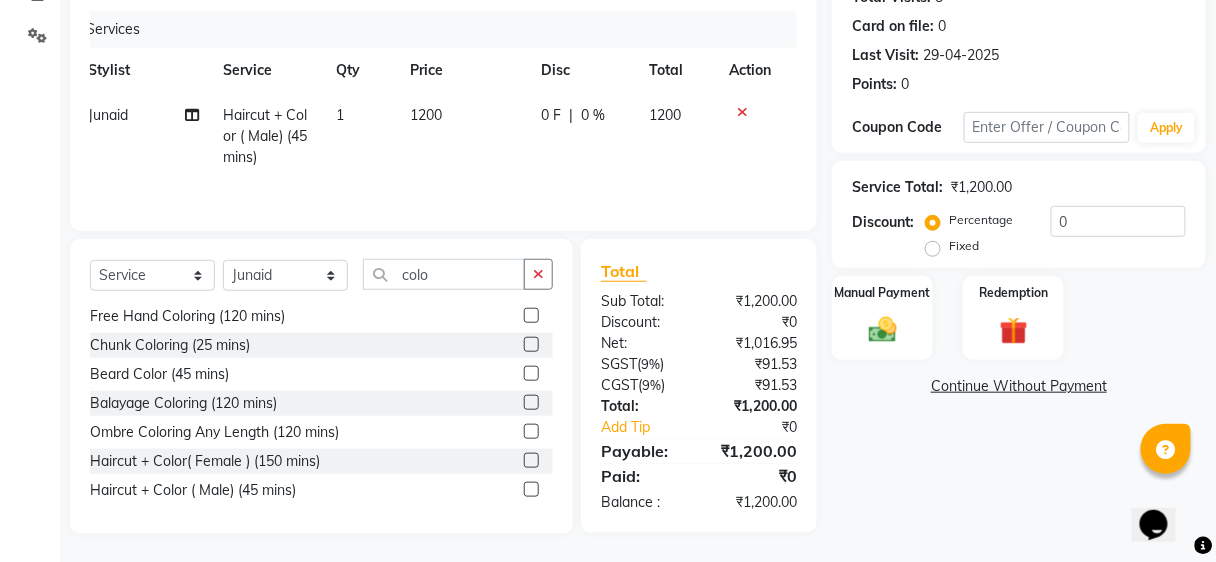 scroll, scrollTop: 0, scrollLeft: 0, axis: both 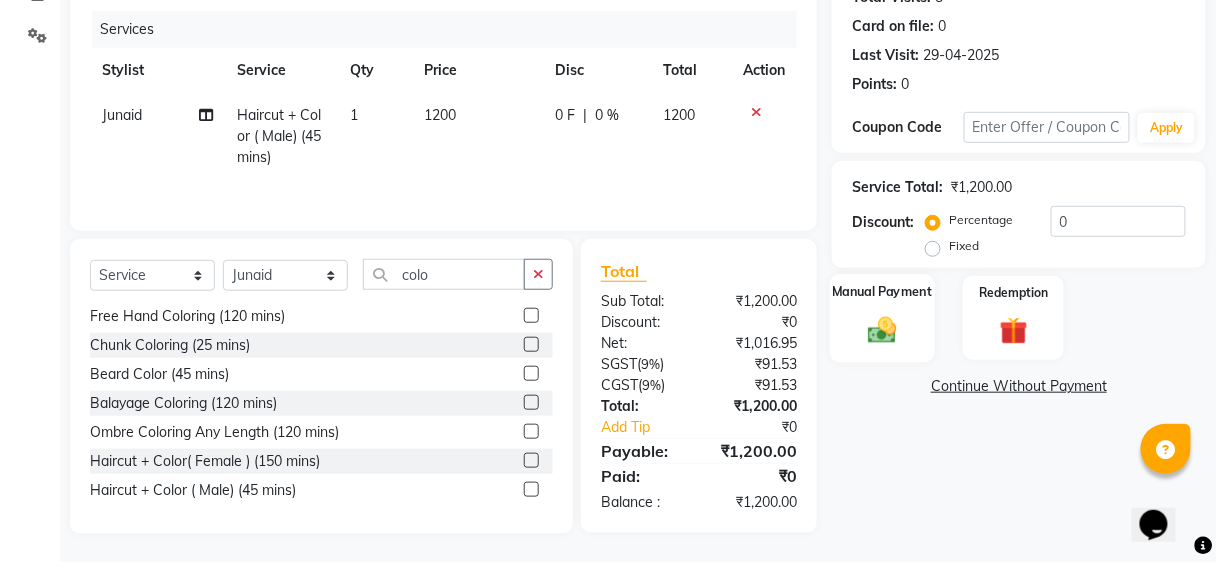 click on "Manual Payment" 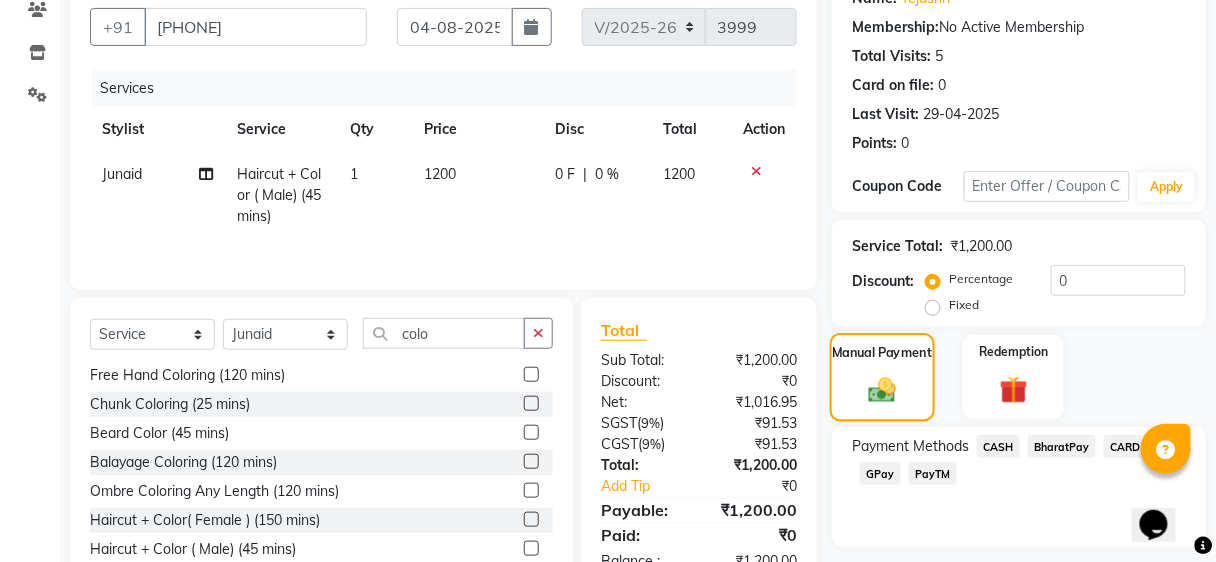 scroll, scrollTop: 237, scrollLeft: 0, axis: vertical 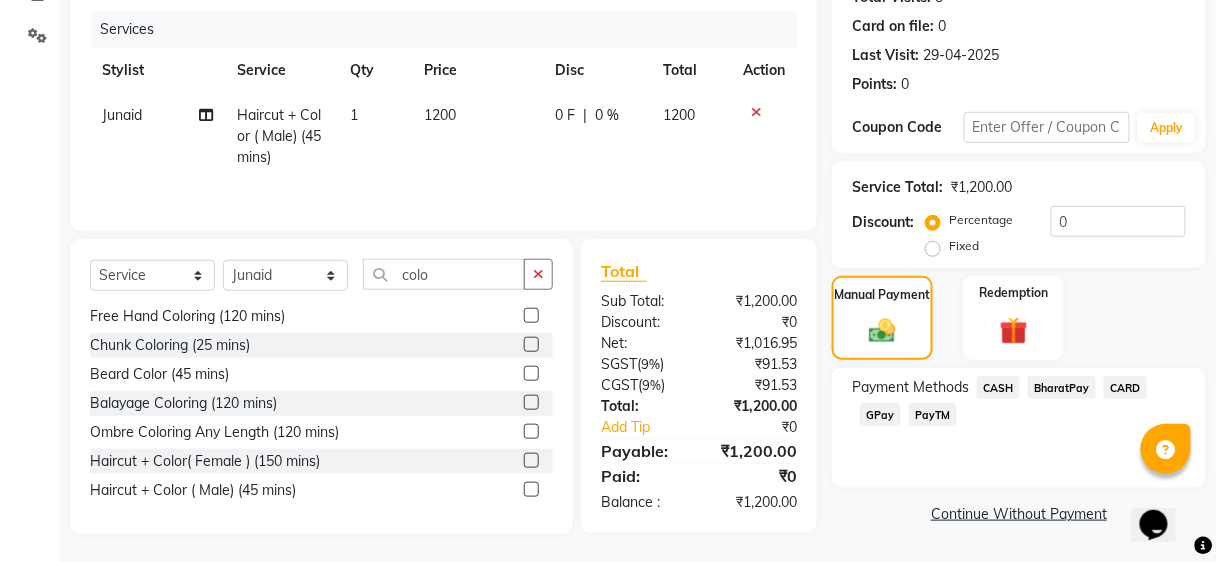 click on "BharatPay" 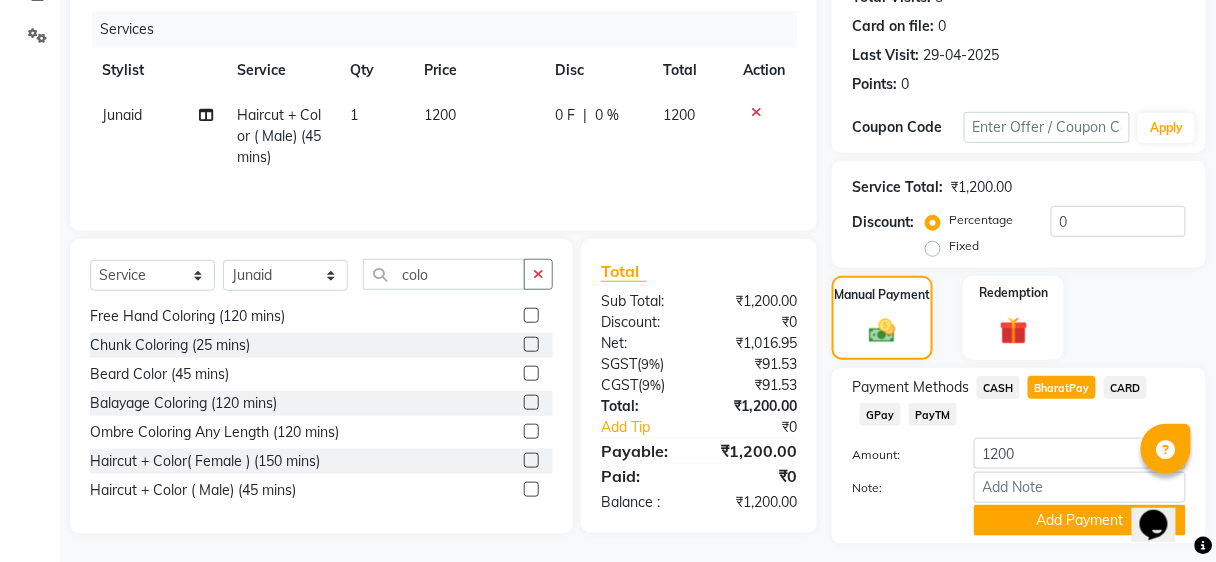 scroll, scrollTop: 288, scrollLeft: 0, axis: vertical 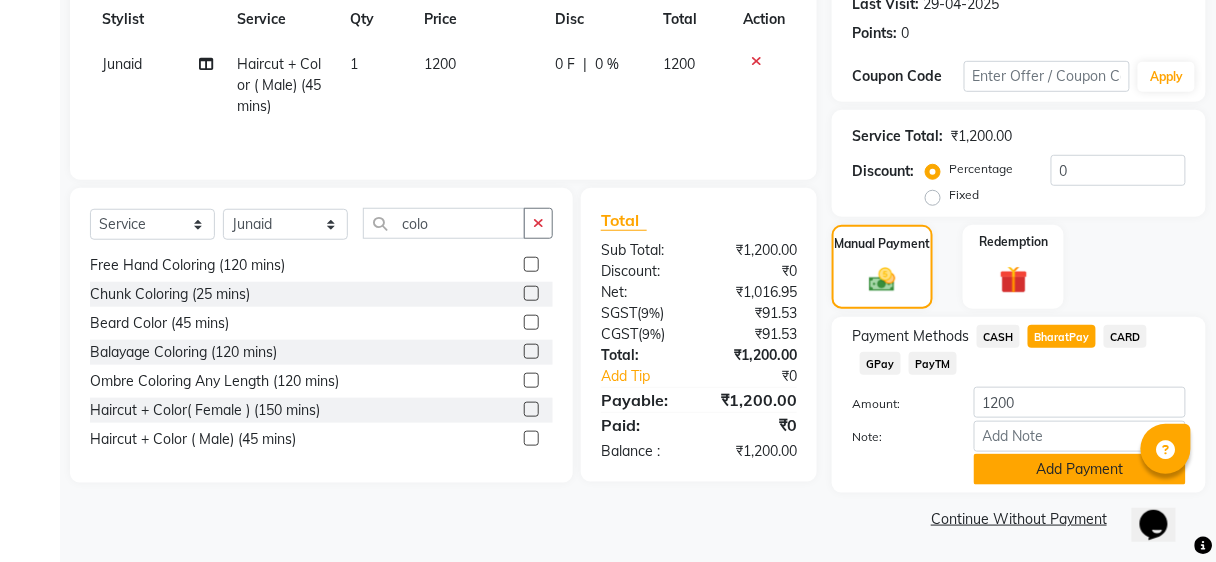 click on "Add Payment" 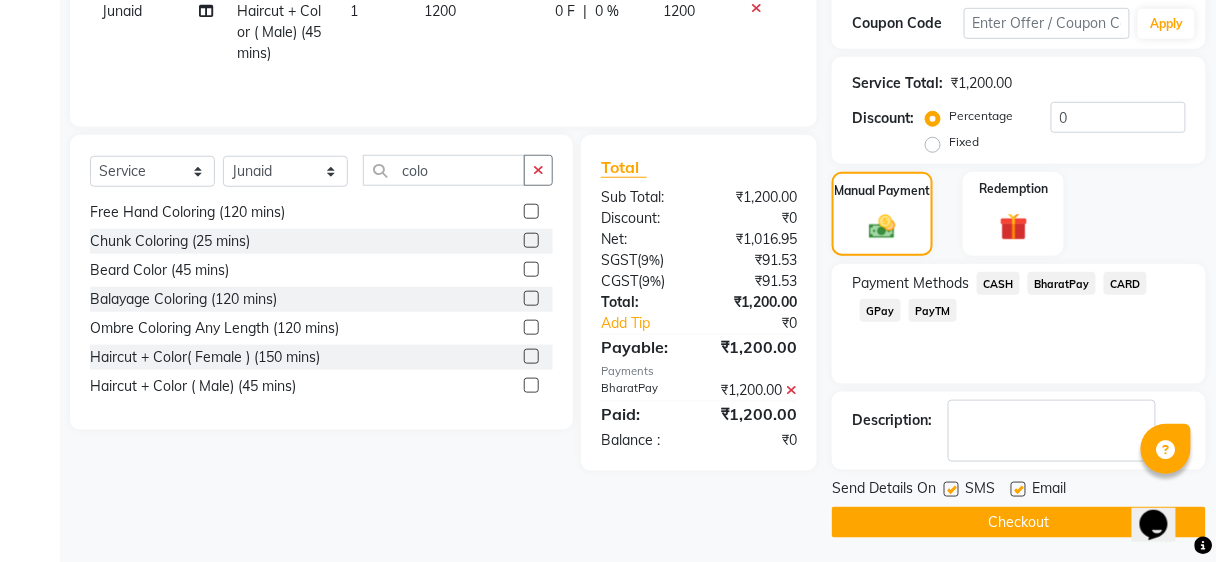 scroll, scrollTop: 344, scrollLeft: 0, axis: vertical 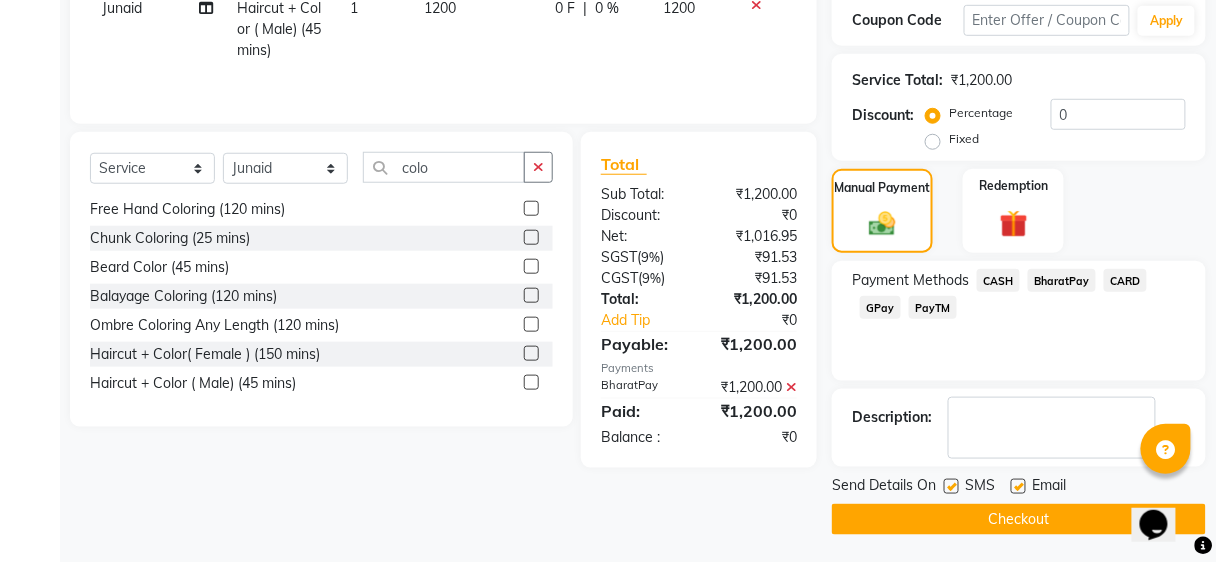click on "Checkout" 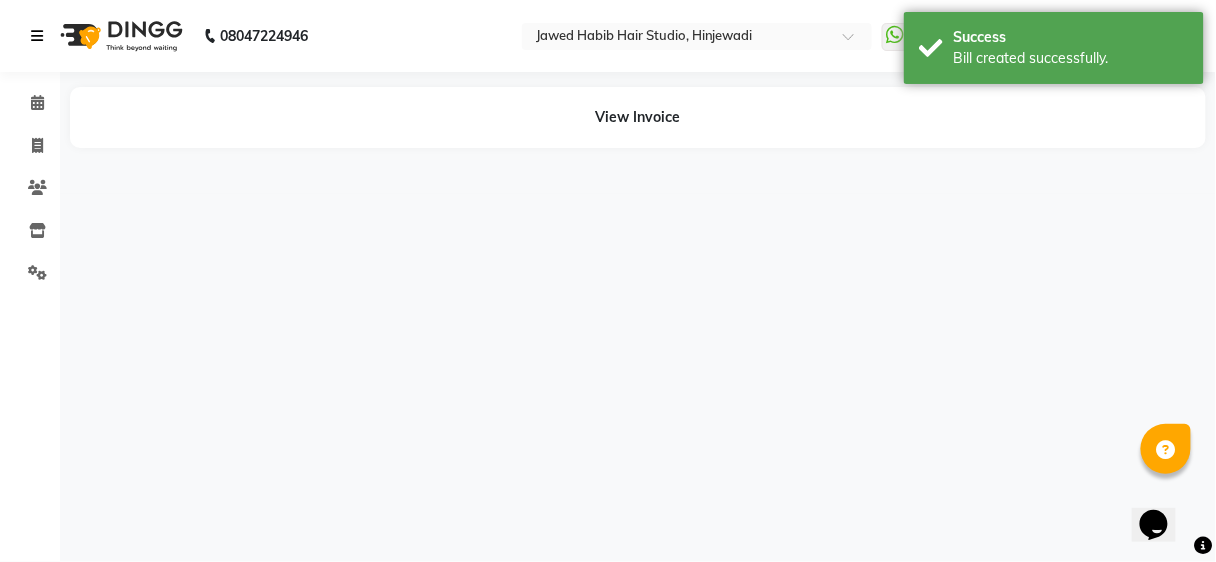 scroll, scrollTop: 0, scrollLeft: 0, axis: both 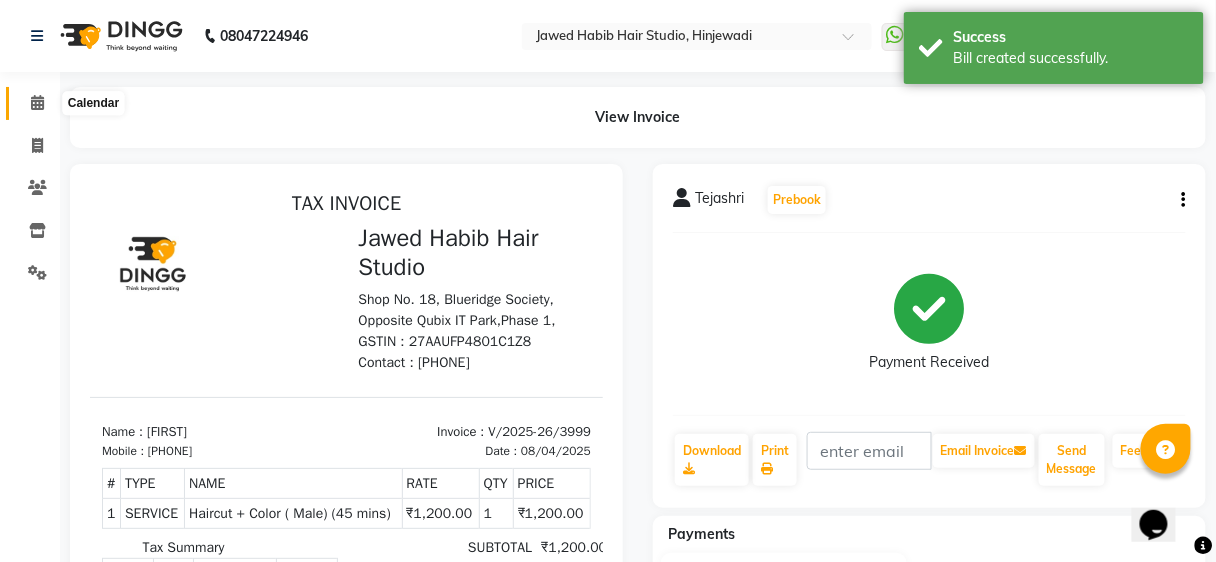 click 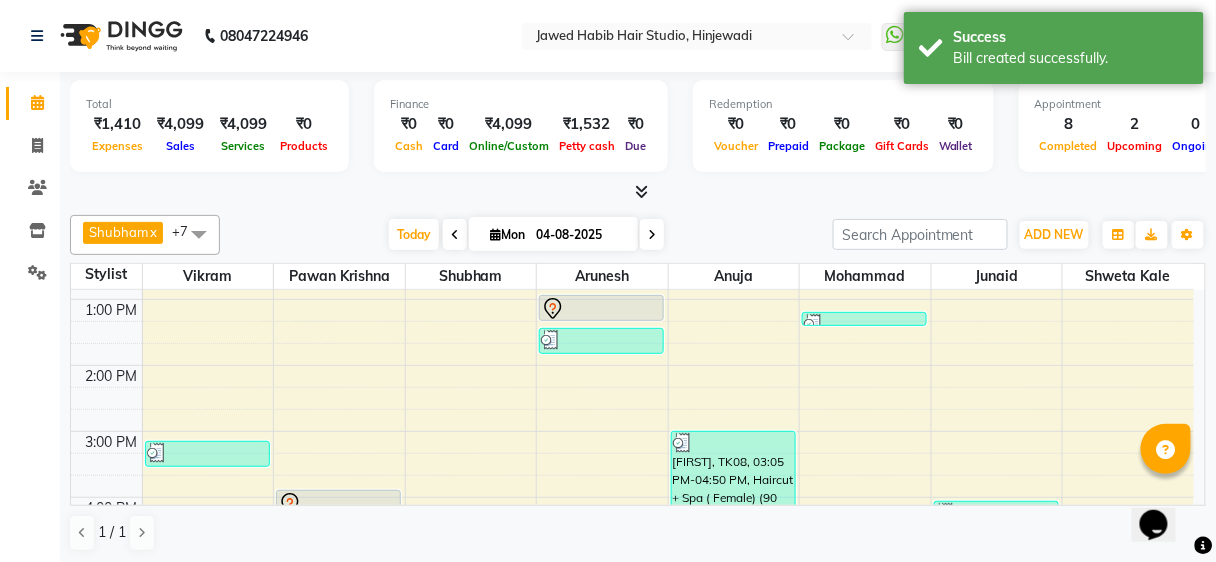 scroll, scrollTop: 80, scrollLeft: 0, axis: vertical 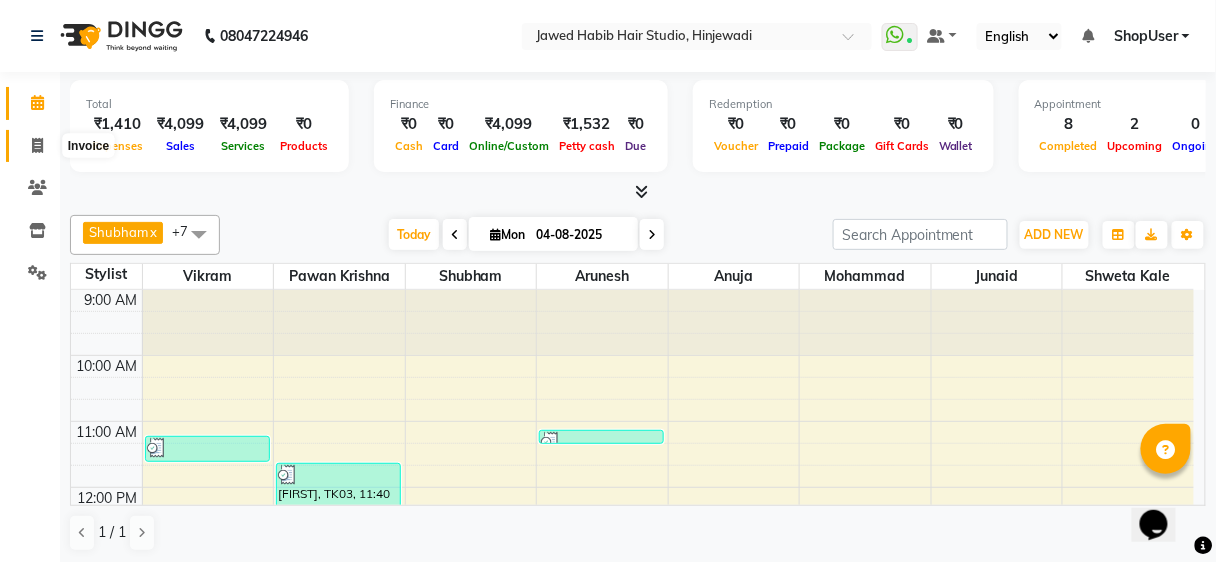 click 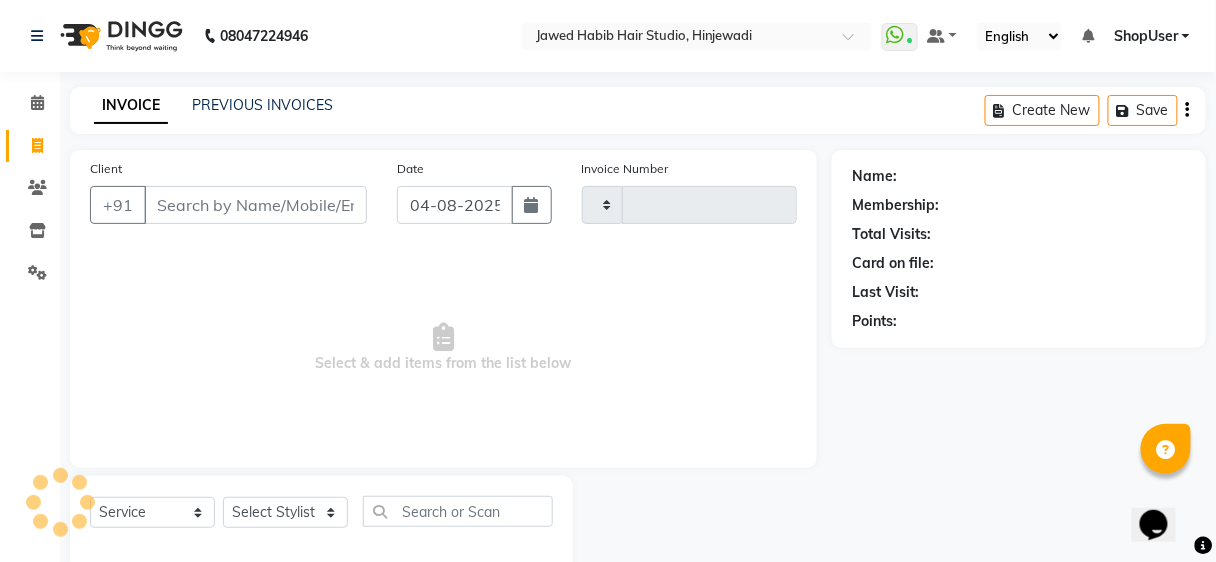 scroll, scrollTop: 37, scrollLeft: 0, axis: vertical 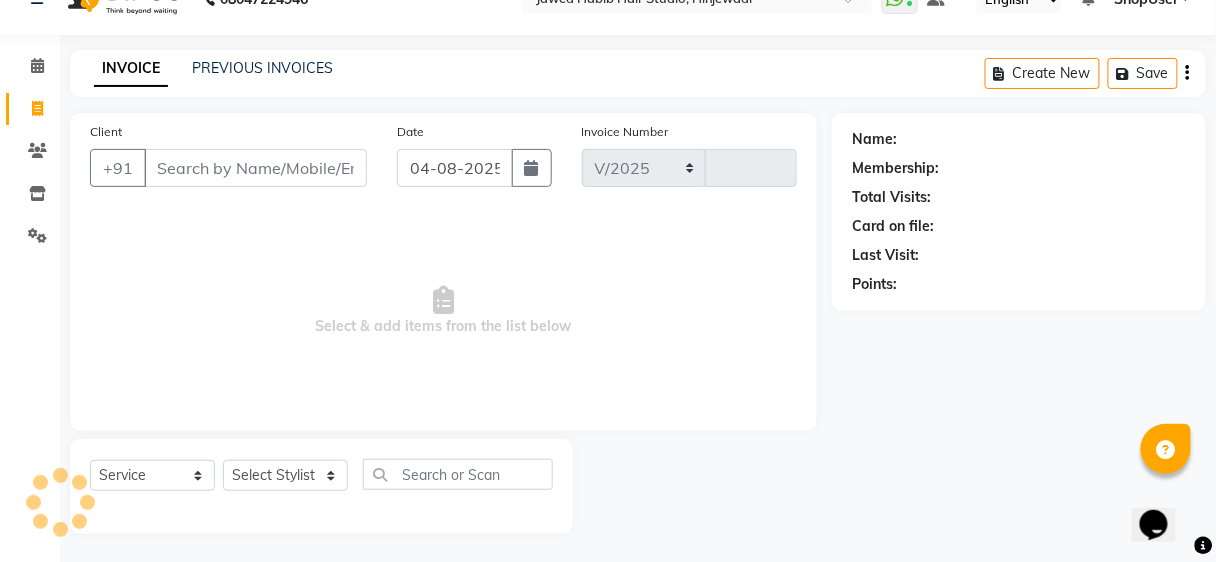 select on "627" 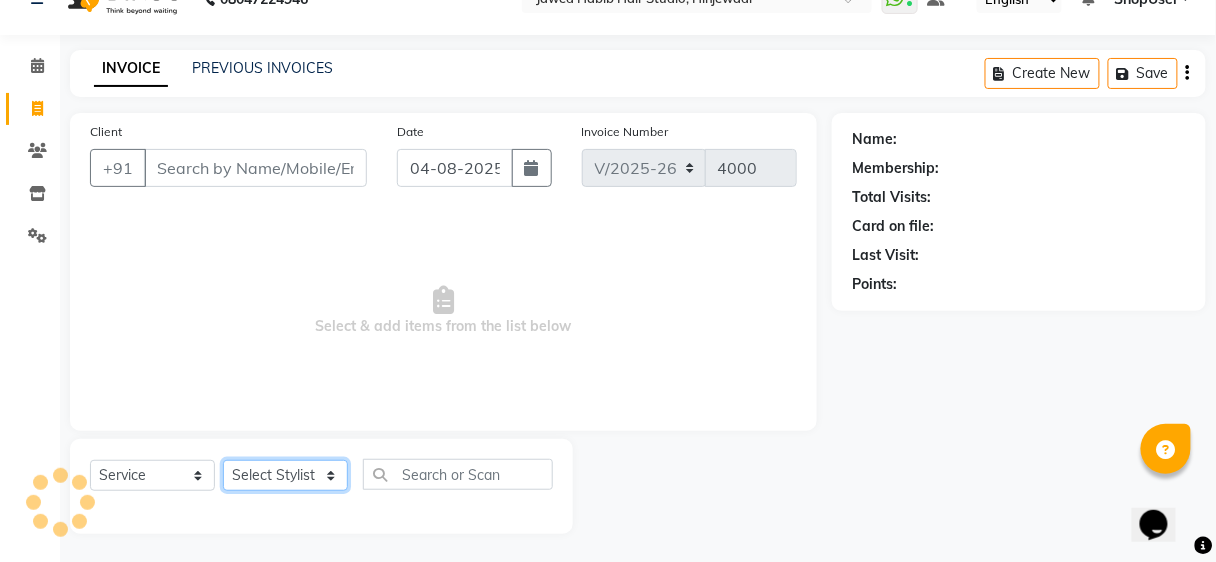 click on "Select Stylist" 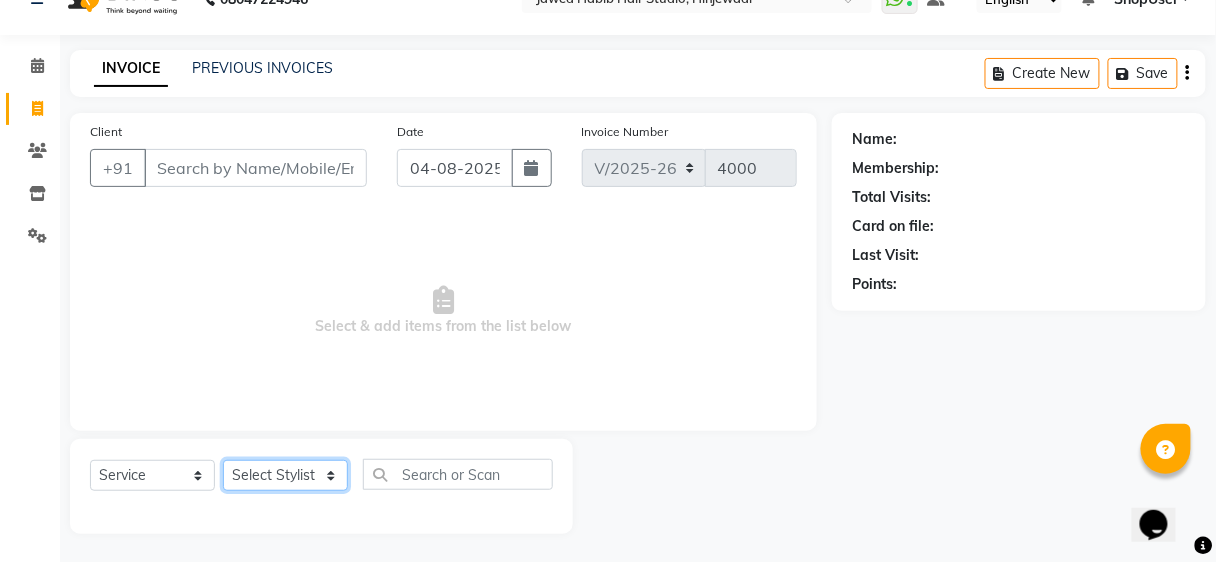 select on "39192" 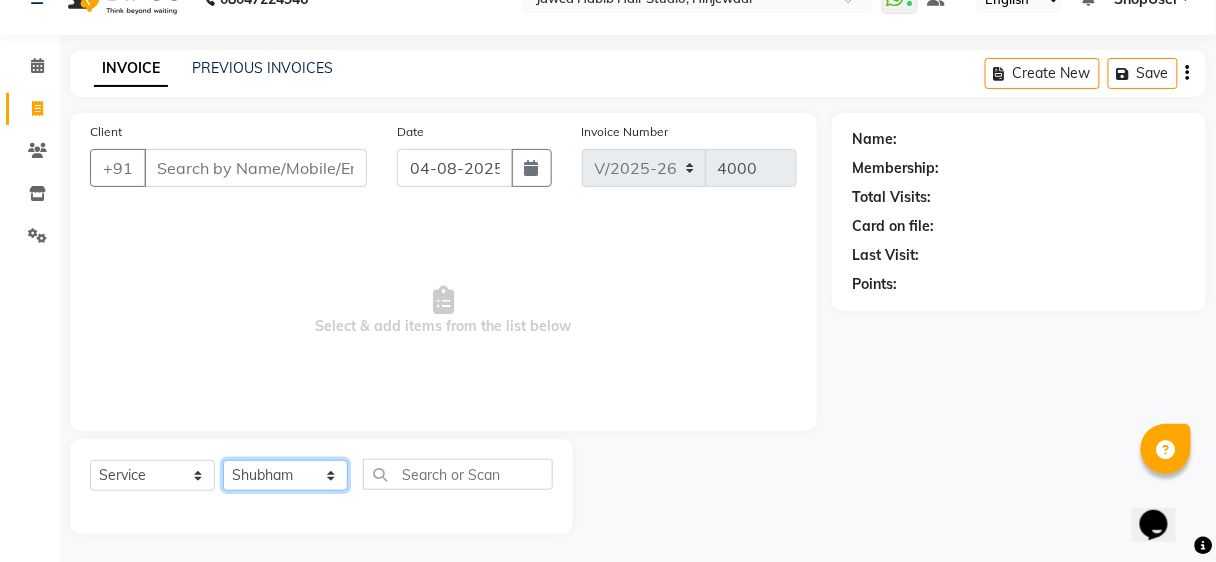 click on "Select Stylist Ajinkya Anuja Arunesh Avinash Junaid Mohammad Pawan Krishna Rushikesh ShopUser Shubham Shweta Kale Vikram" 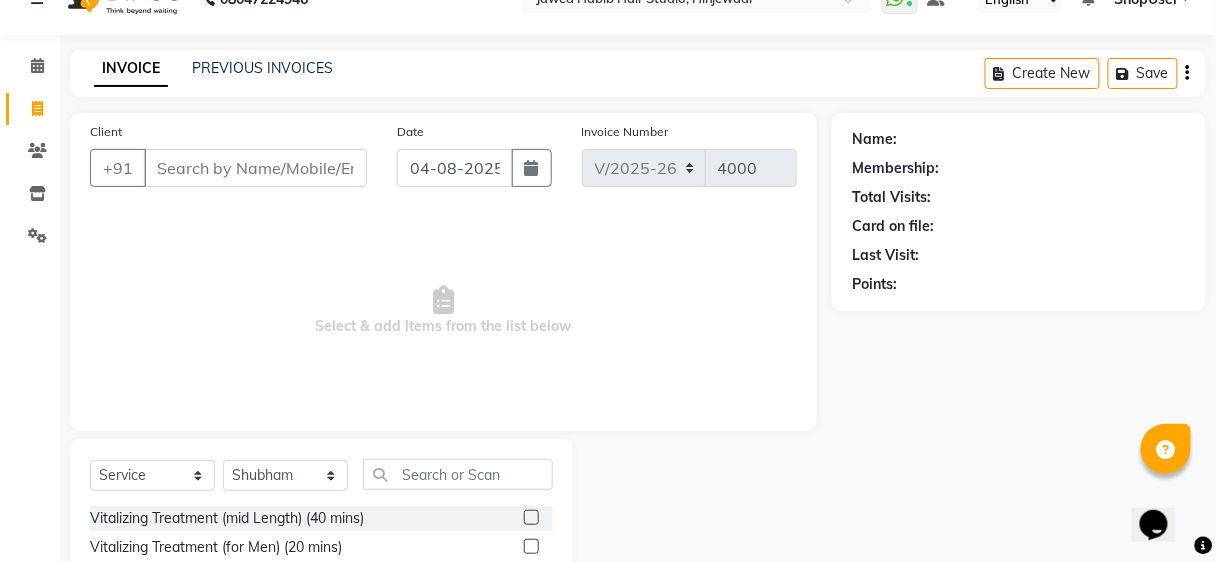 click on "Select  Service  Product  Membership  Package Voucher Prepaid Gift Card  Select Stylist [FIRST] [FIRST] [FIRST] [FIRST] [FIRST] [FIRST] [FIRST] [FIRST] [FIRST] [FIRST] Vitalizing Treatment (mid Length) (40 mins)  Vitalizing Treatment (for Men) (20 mins)  Vitalizing Treatment (below Shoulder) (30 mins)  Silk Treatment (Waist Length) (45 mins)  Silk Treatment (for Men) (20 mins)  Silk Treatment (below Shoulder) (30 mins)  Silk Treatment - For Dry Damaged Hair(mid Length) (40 mins)  Scalp Clean Treatment (Waist Length) (45 mins)  Scalp Clean Treatment (Mid Length) (40 mins)  Scalp Clean Treatment (for Men) (20 mins)  Scalp Clean Treatment (below Shoulder) (30 mins)  Root Booster Treatment -for Anti Hair Fall And Strength(mid Length) (40 mins)  Root Booster Treatment (Waist Length) (45 mins)  Root Booster Treatment (for Men) (20 mins)  Root Booster Treatment (below Shoulder) (30 mins)  Oil Reflection Treatment (Waist Length) (45 mins)  Oil Reflection Treatment (for Men) (20 mins)  Chin" 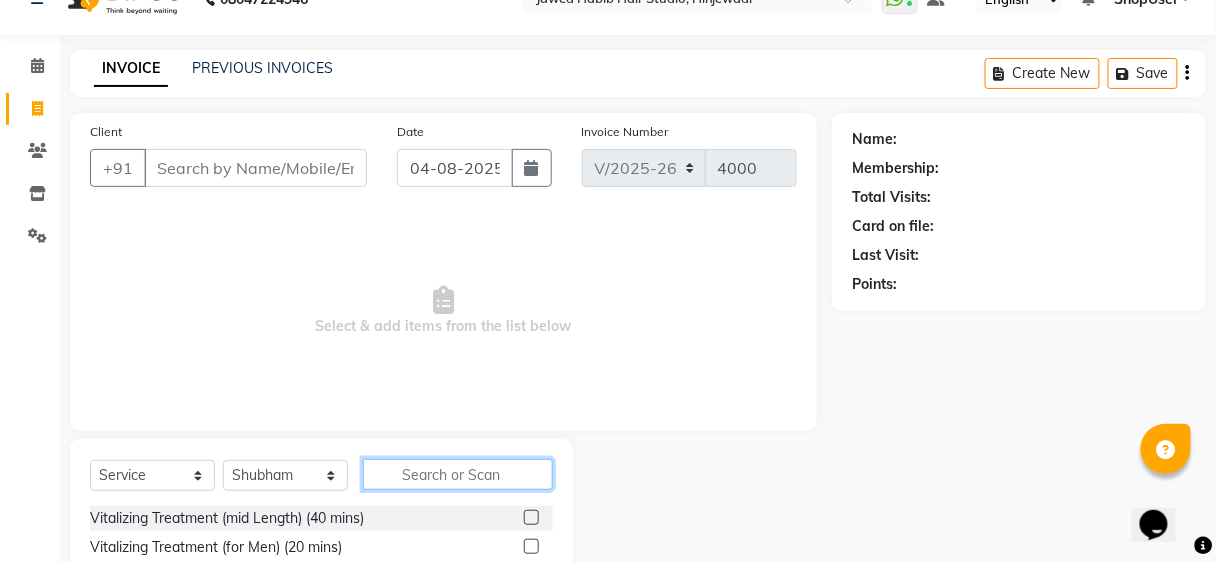 drag, startPoint x: 385, startPoint y: 474, endPoint x: 386, endPoint y: 463, distance: 11.045361 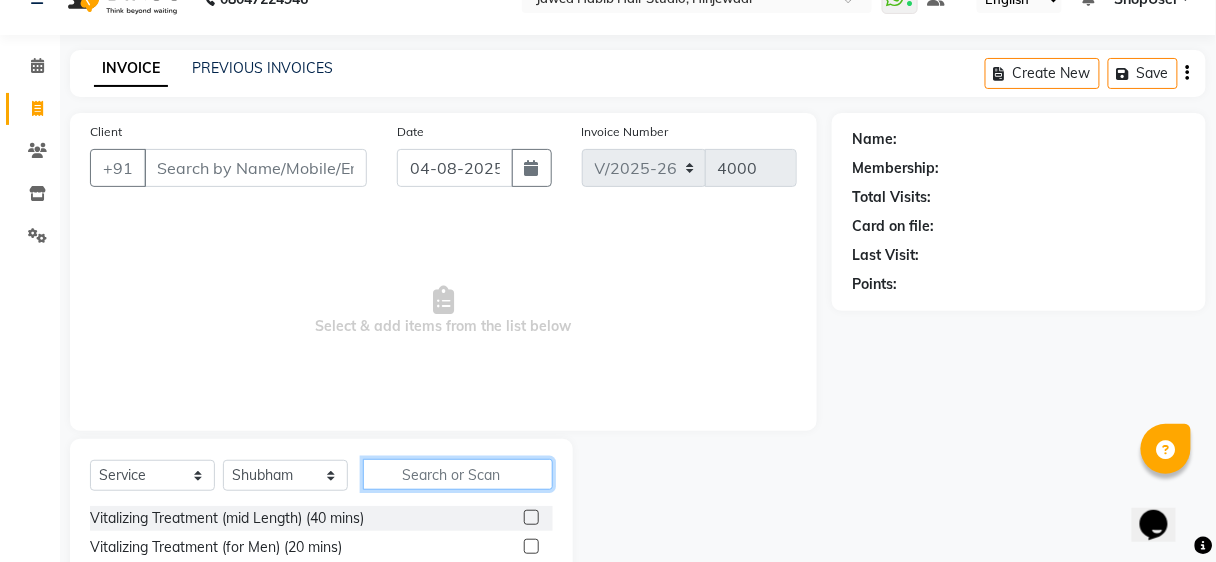 click 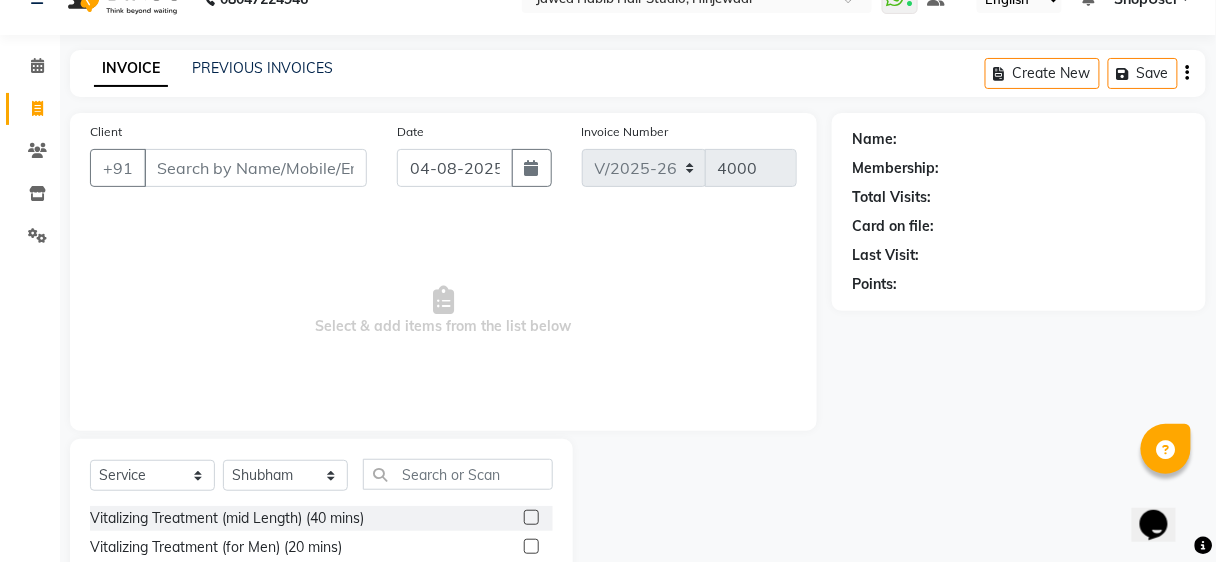 click on "Select & add items from the list below" at bounding box center (443, 311) 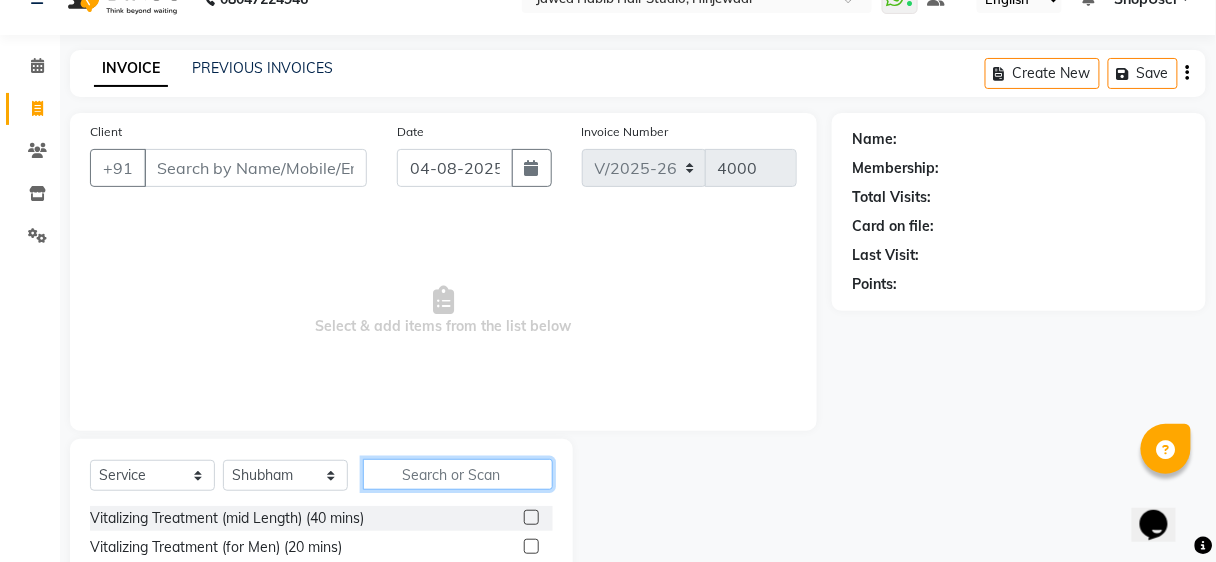 click 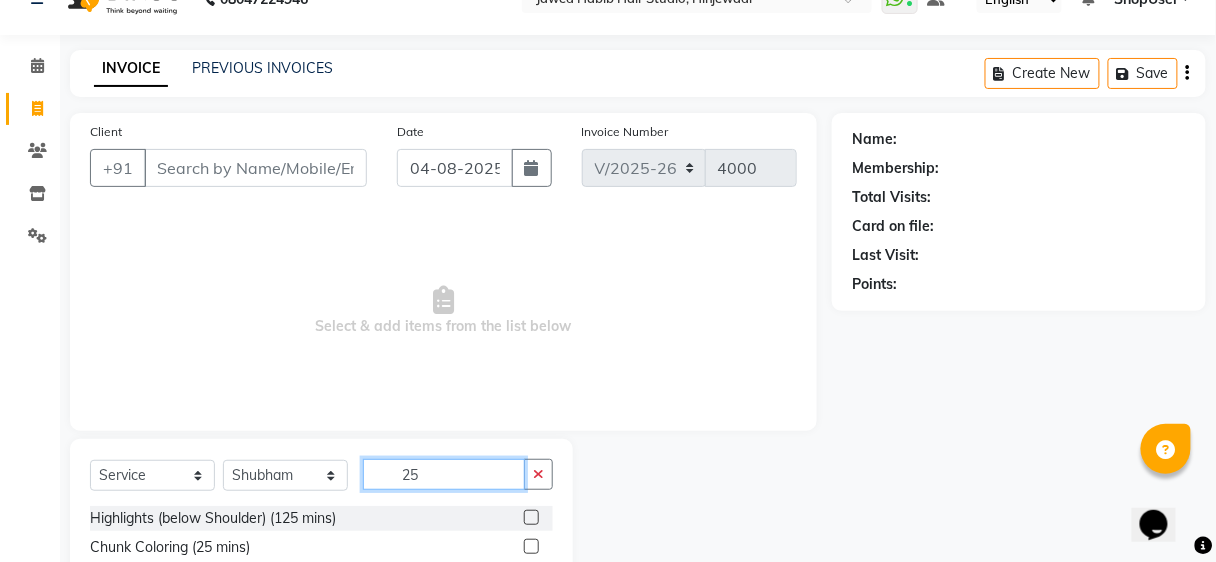 scroll, scrollTop: 237, scrollLeft: 0, axis: vertical 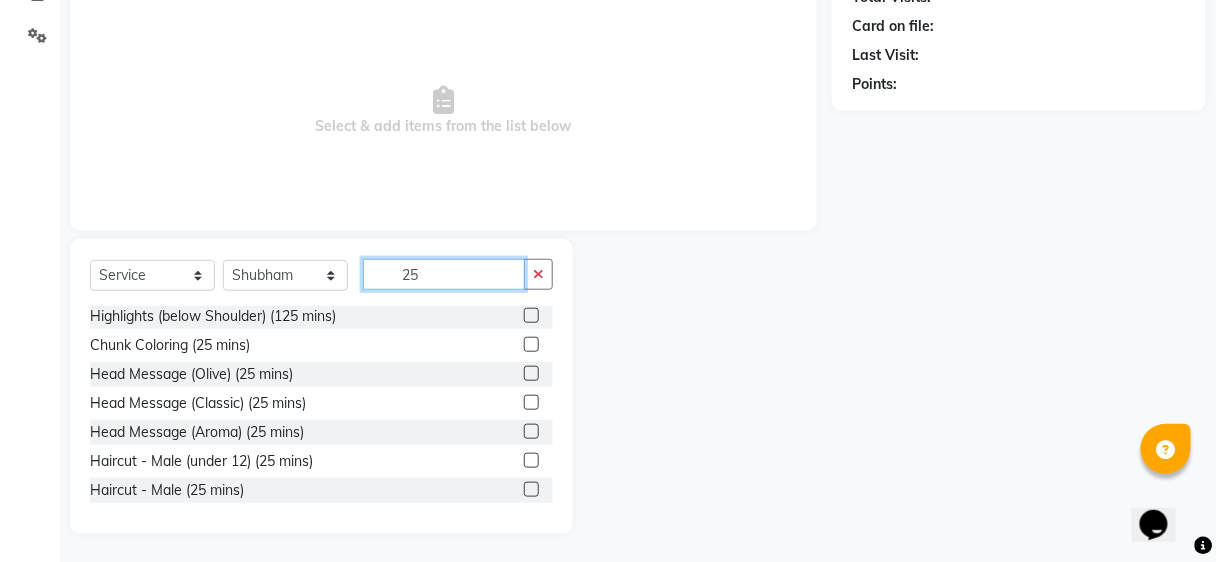 type on "25" 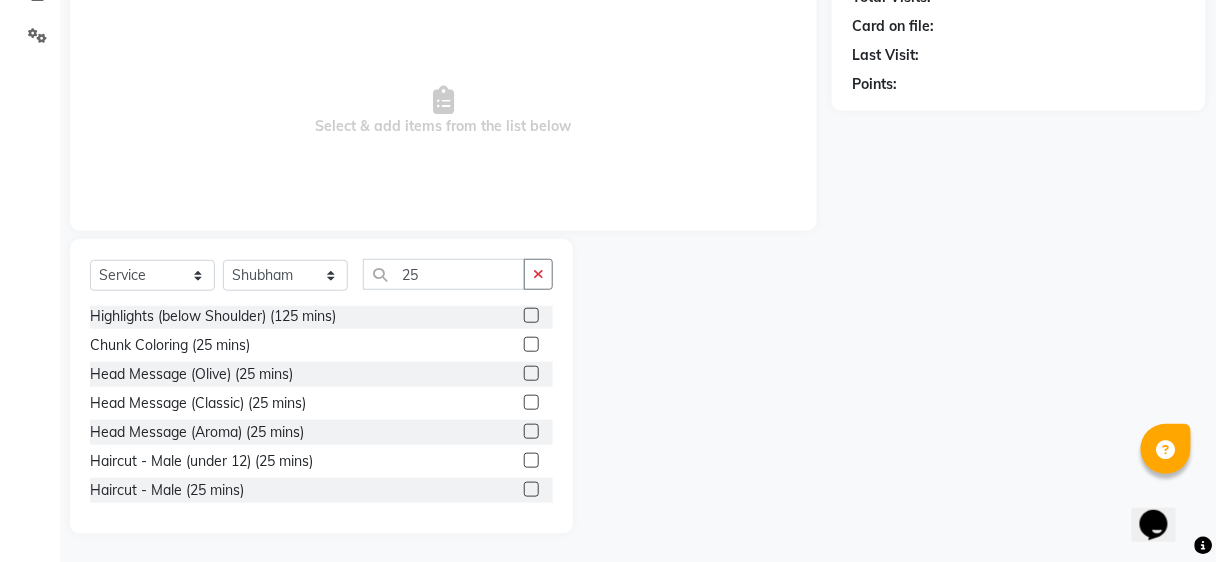 click 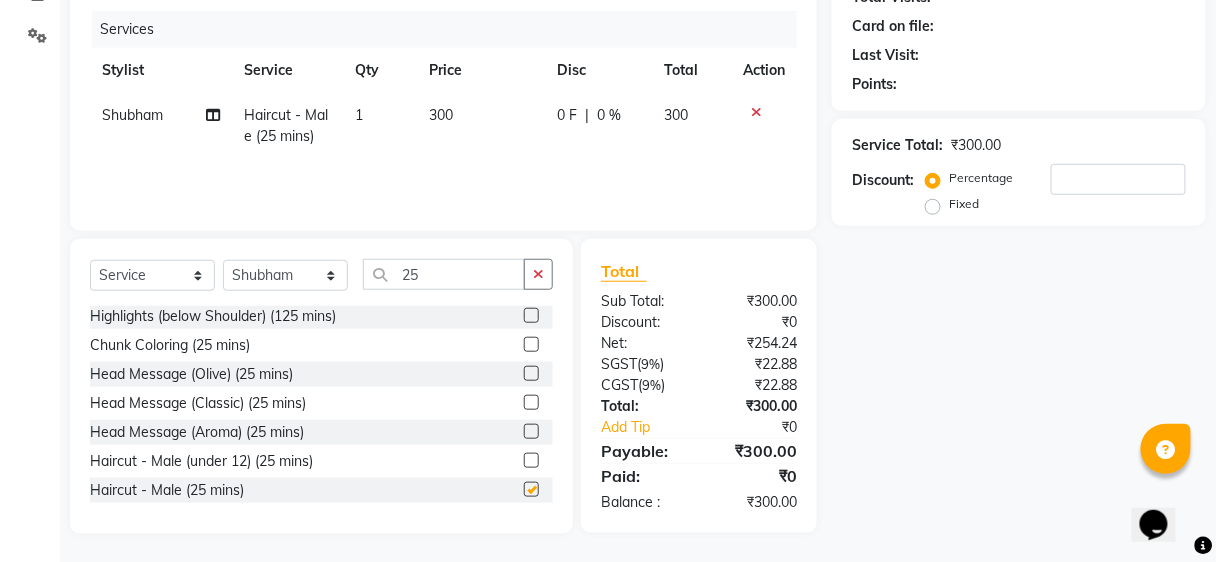 checkbox on "false" 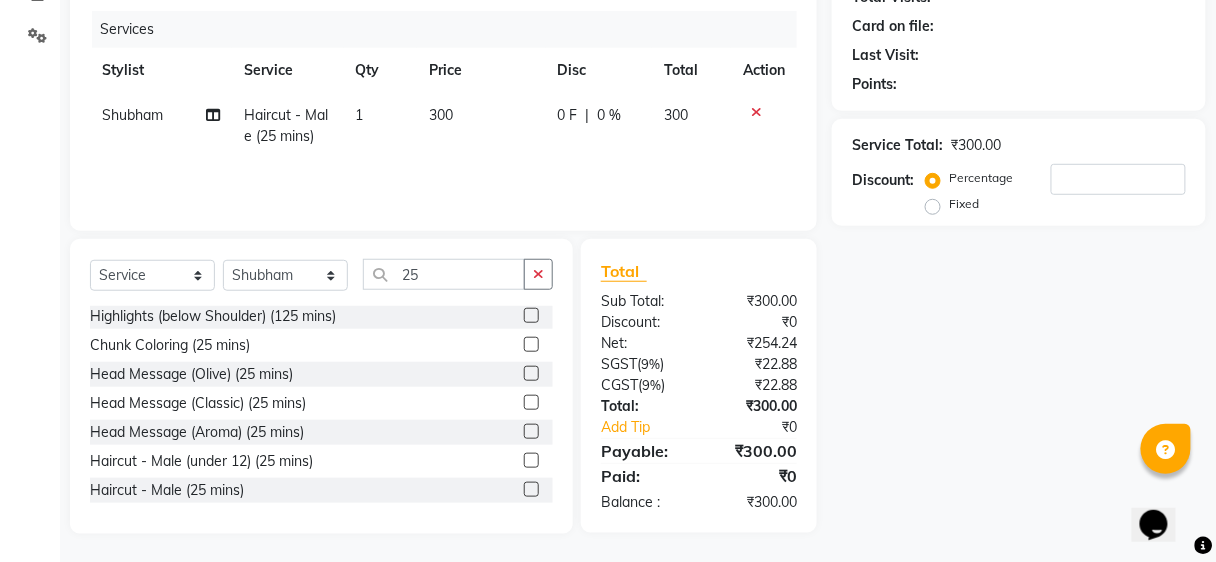 scroll, scrollTop: 0, scrollLeft: 0, axis: both 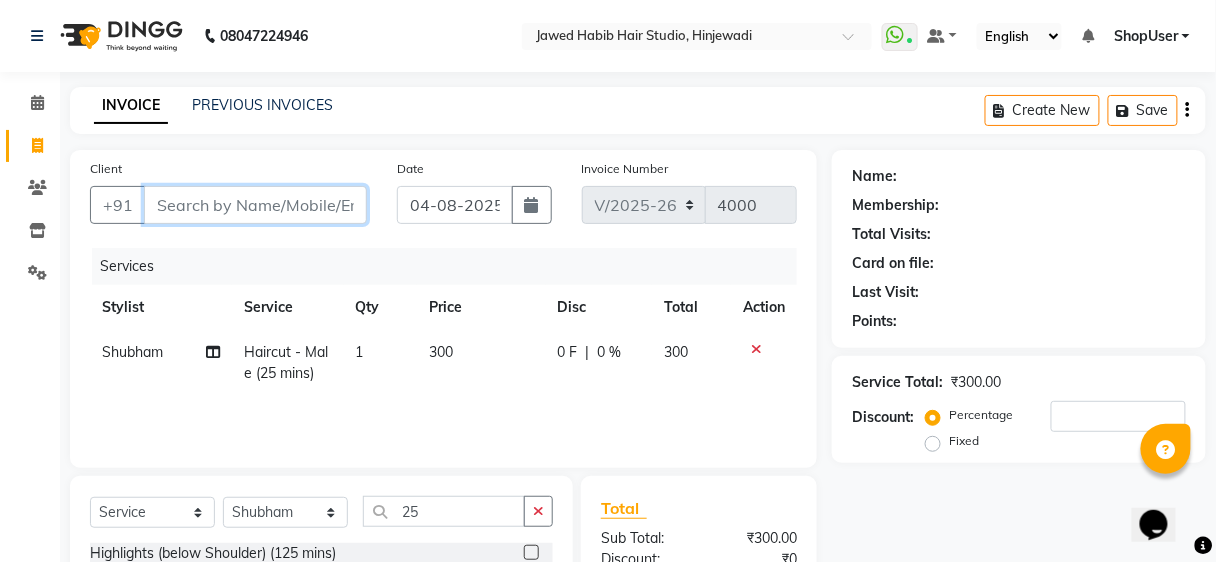 click on "Client" at bounding box center (255, 205) 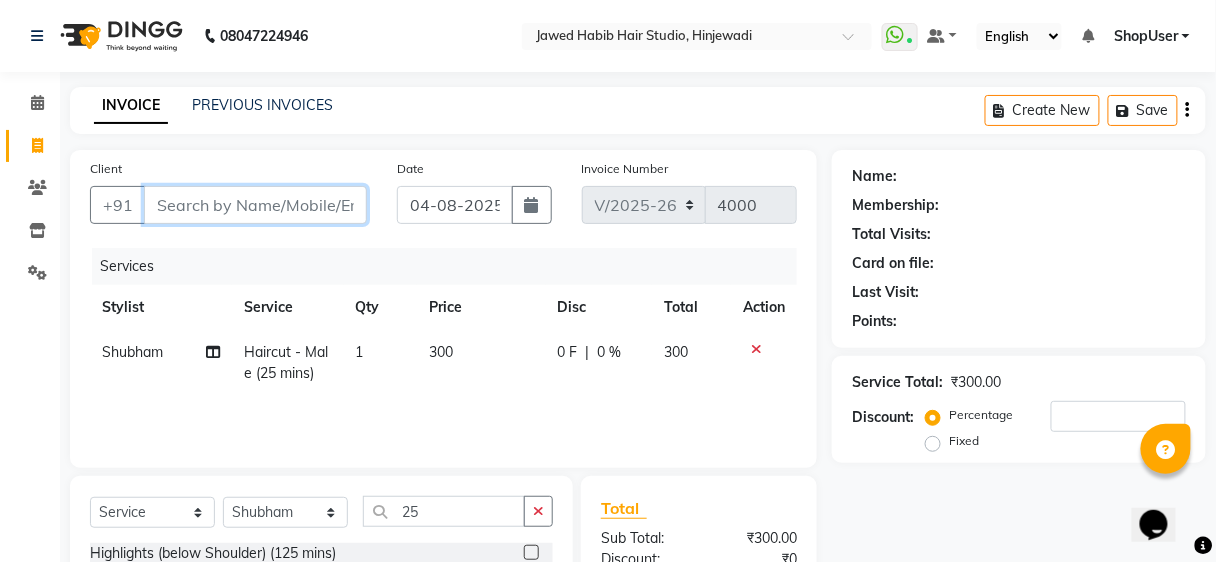 click on "Client" at bounding box center [255, 205] 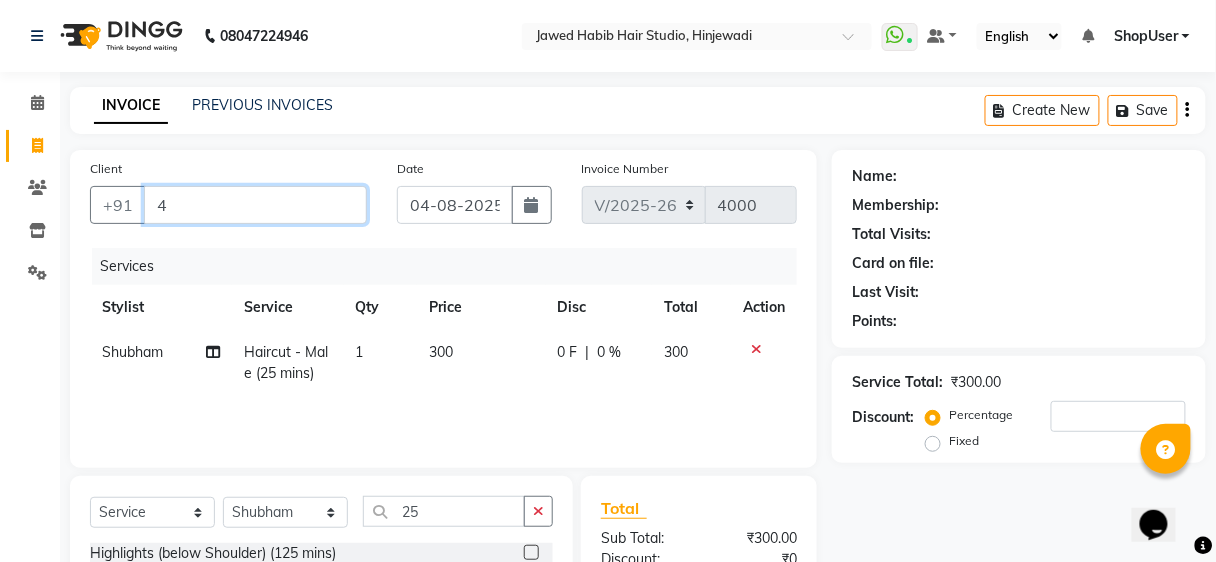 type on "47" 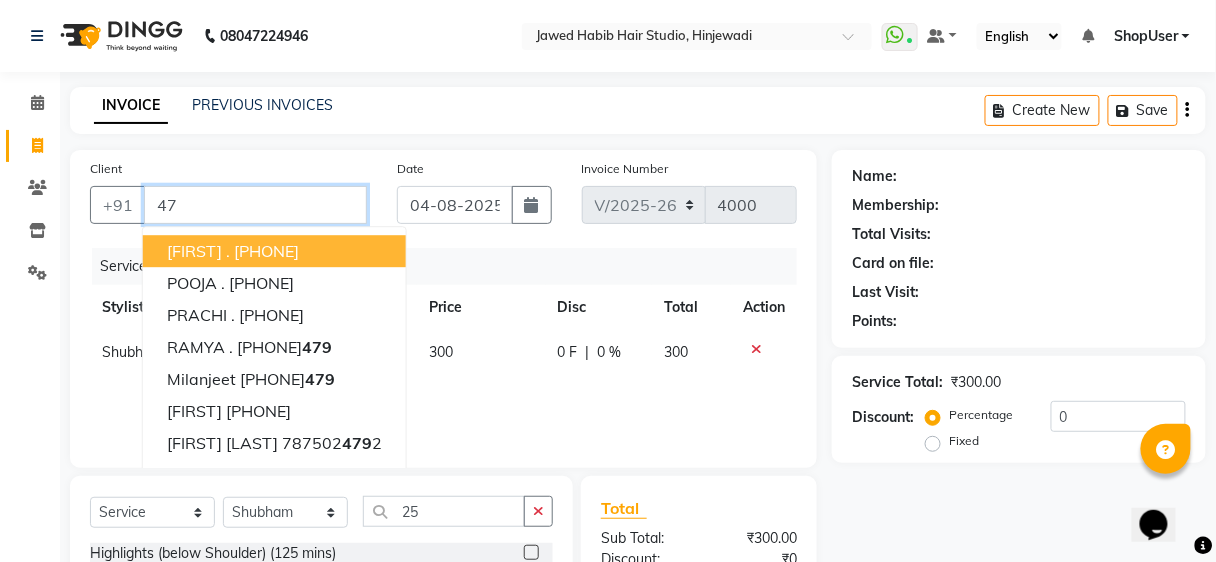 type on "4" 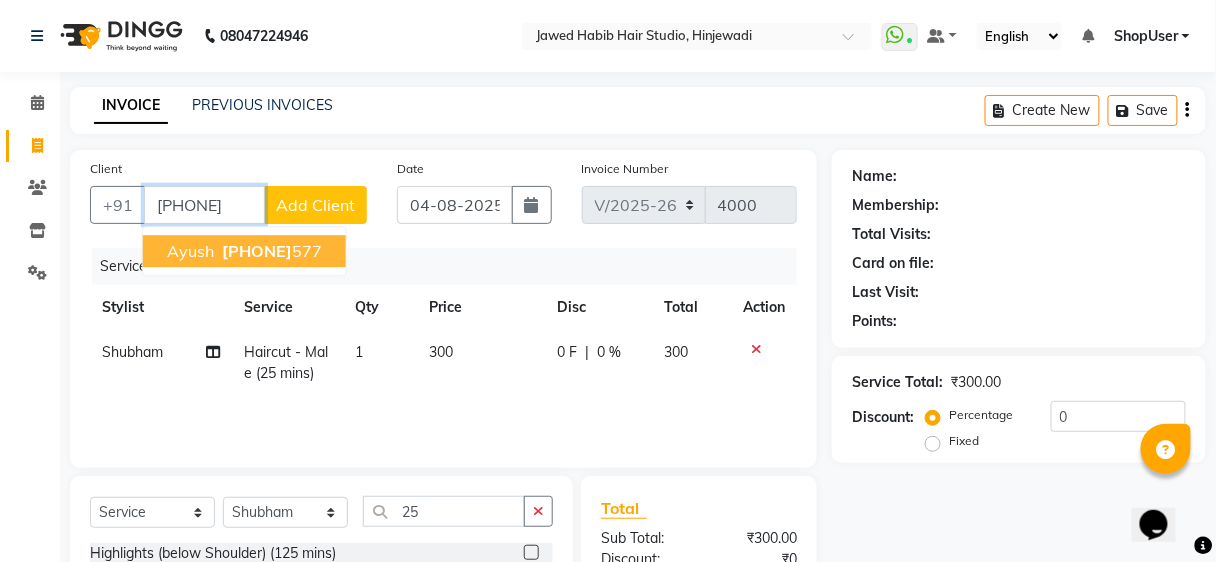click on "[PHONE]" at bounding box center [270, 251] 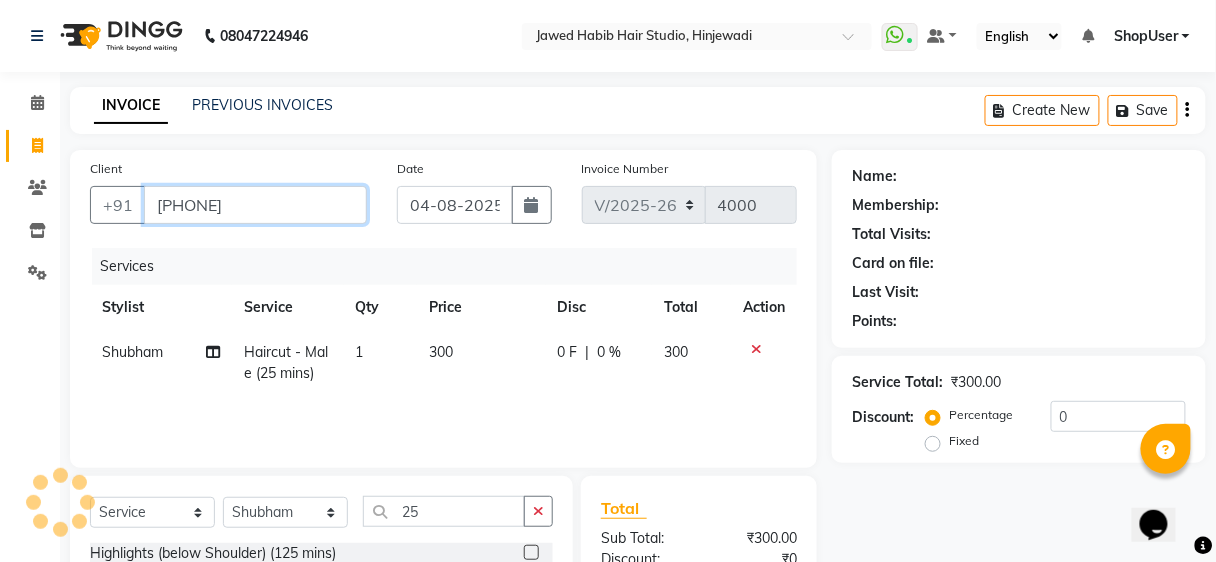 scroll, scrollTop: 237, scrollLeft: 0, axis: vertical 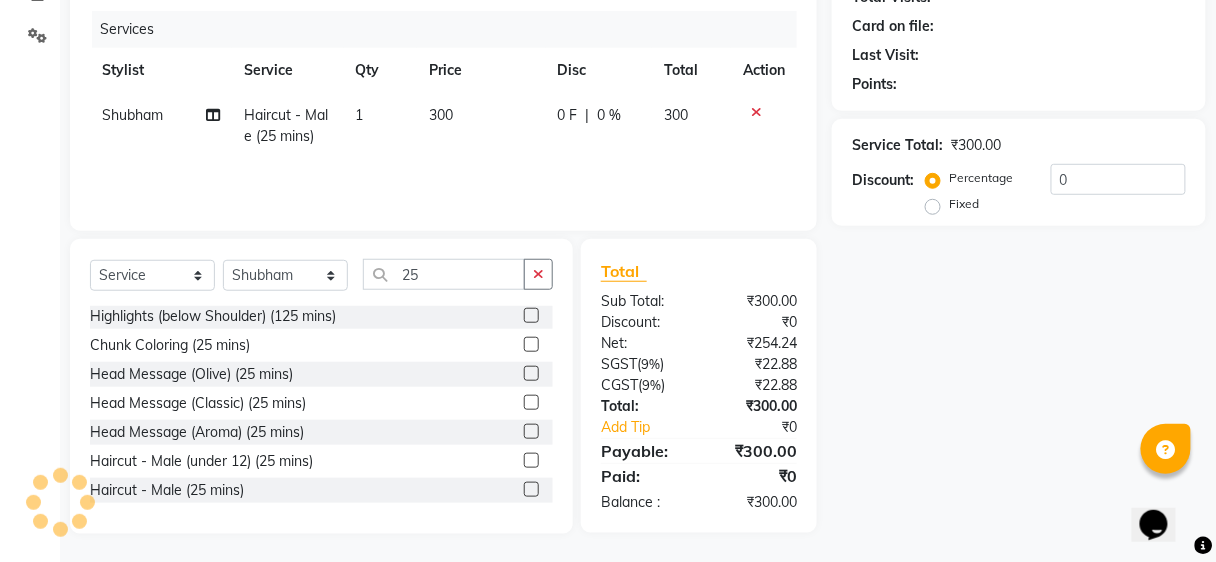 type on "[PHONE]" 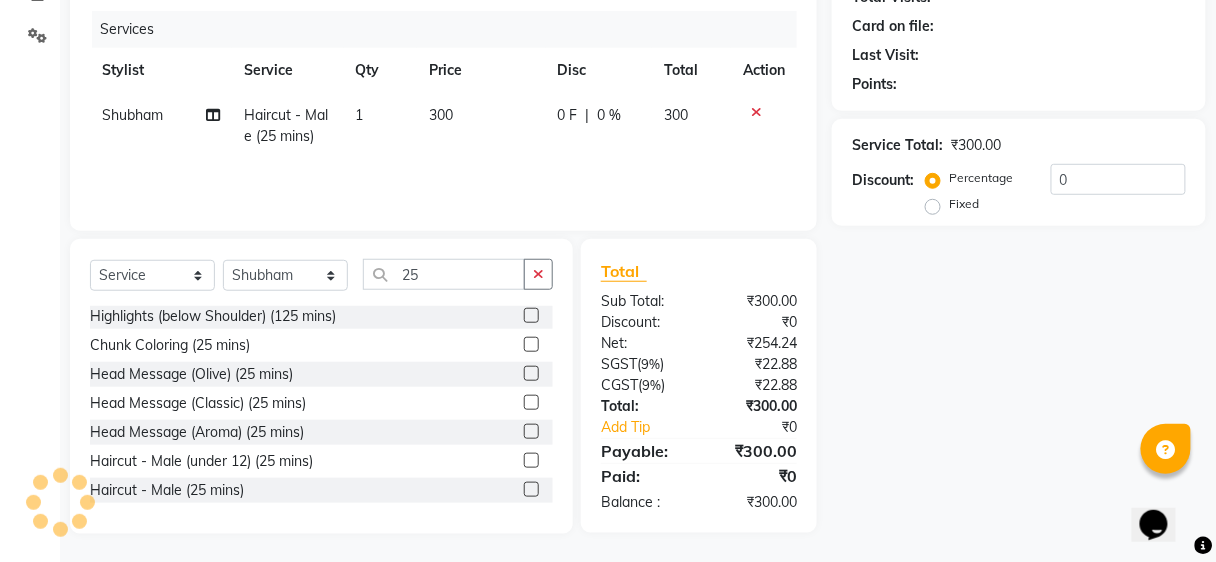 select on "1: Object" 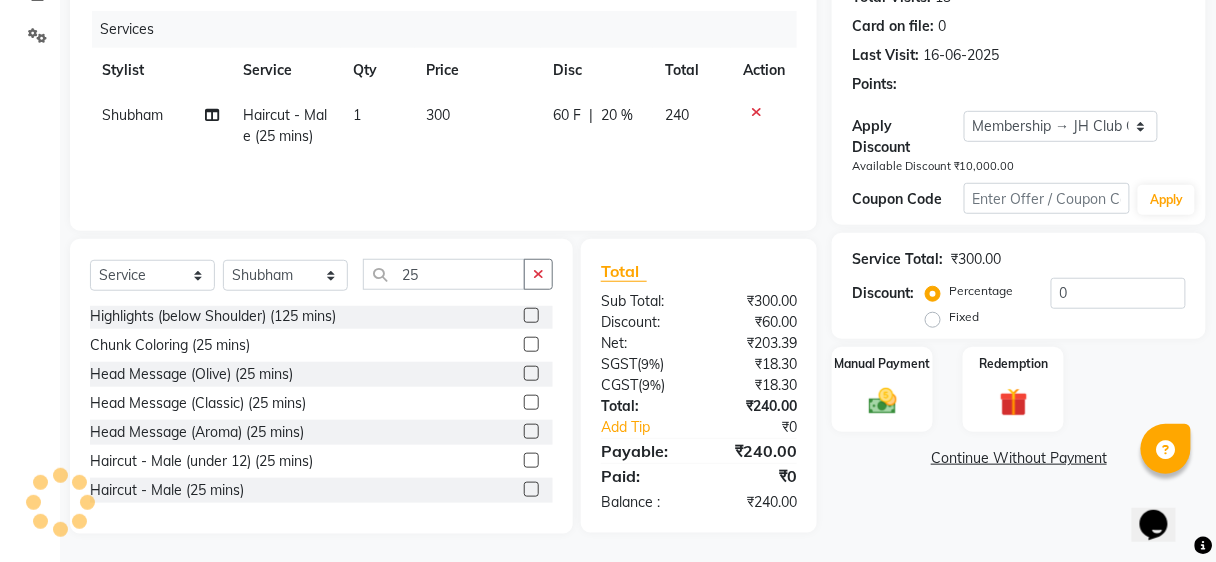 type on "20" 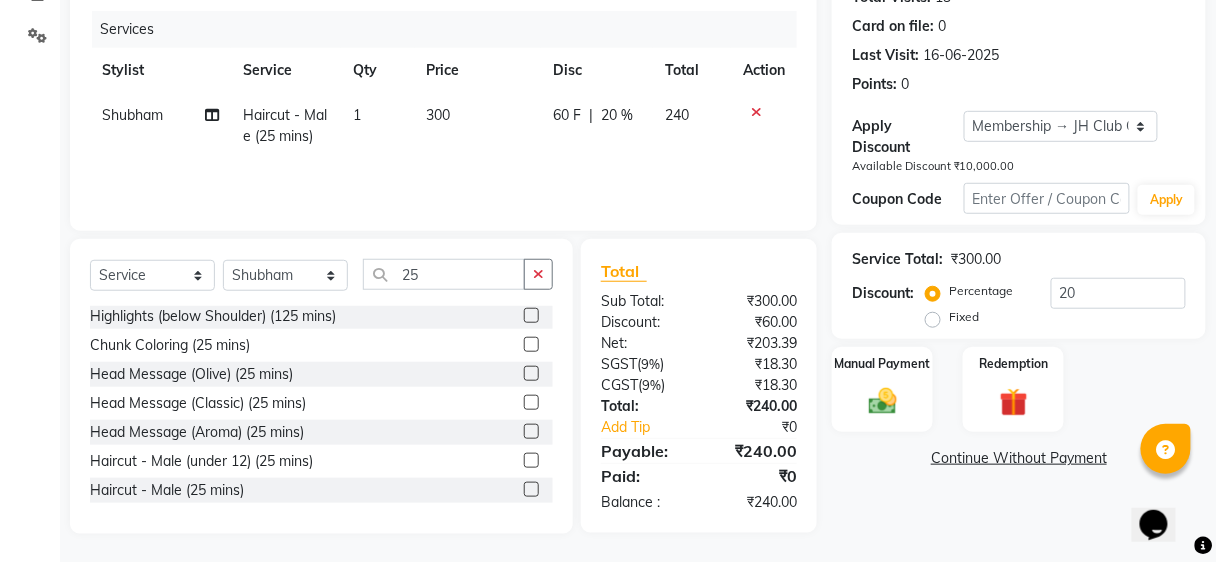 click on "60 F | 20 %" 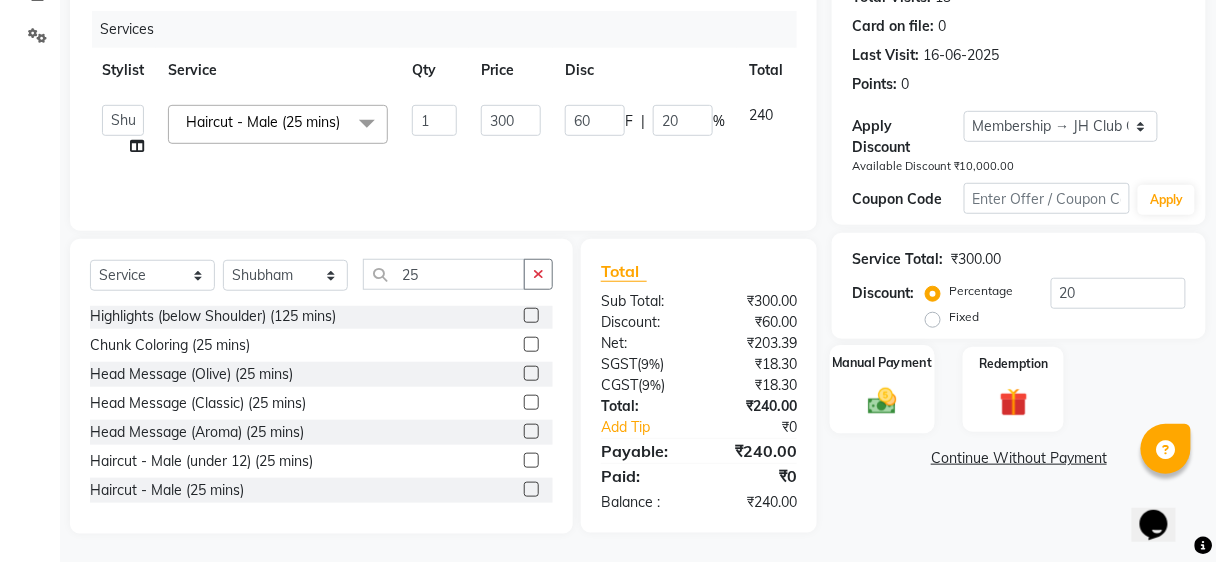 click on "Manual Payment" 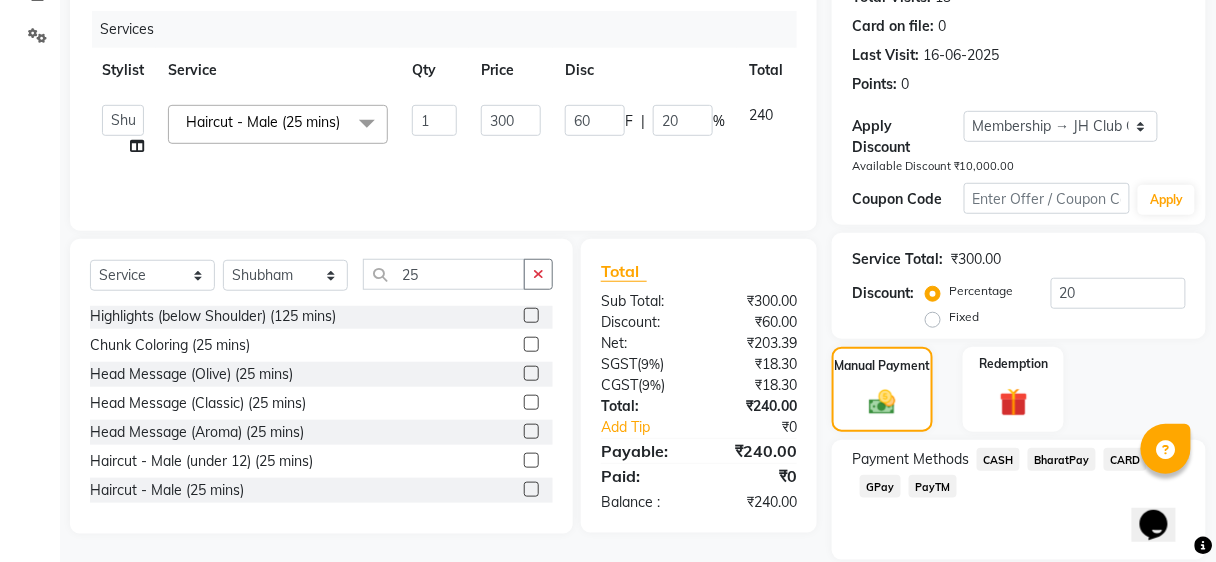 scroll, scrollTop: 305, scrollLeft: 0, axis: vertical 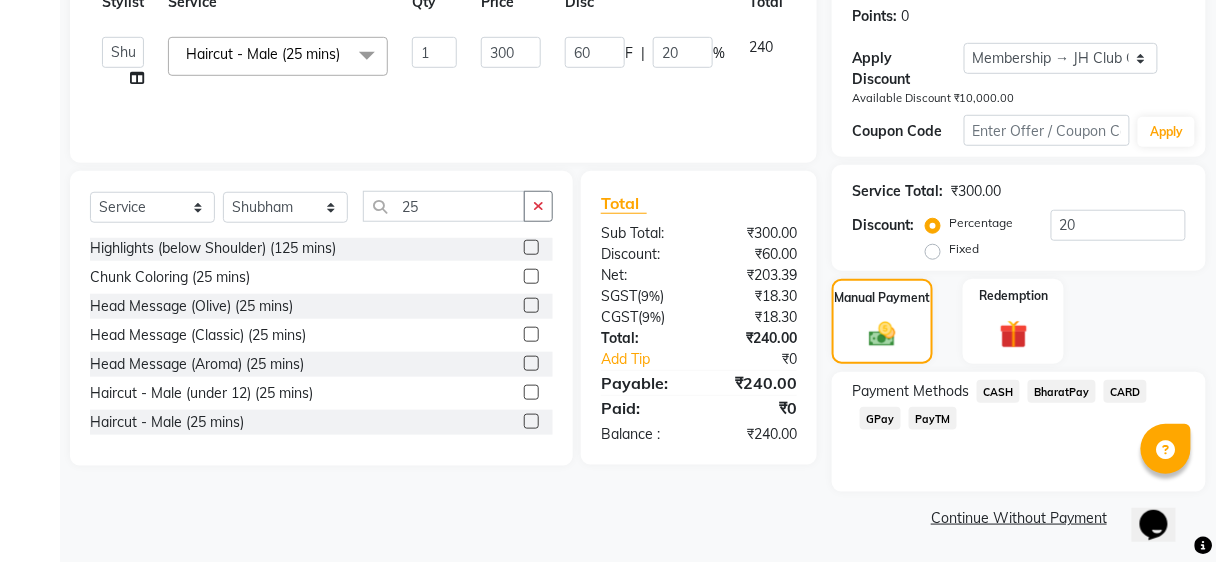 click on "BharatPay" 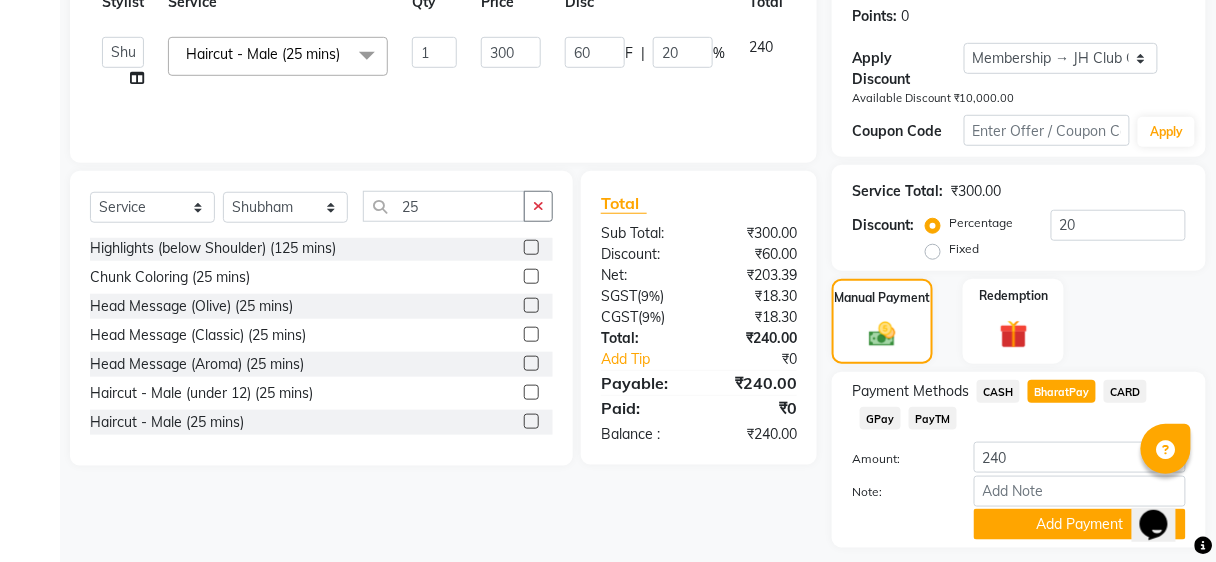 scroll, scrollTop: 360, scrollLeft: 0, axis: vertical 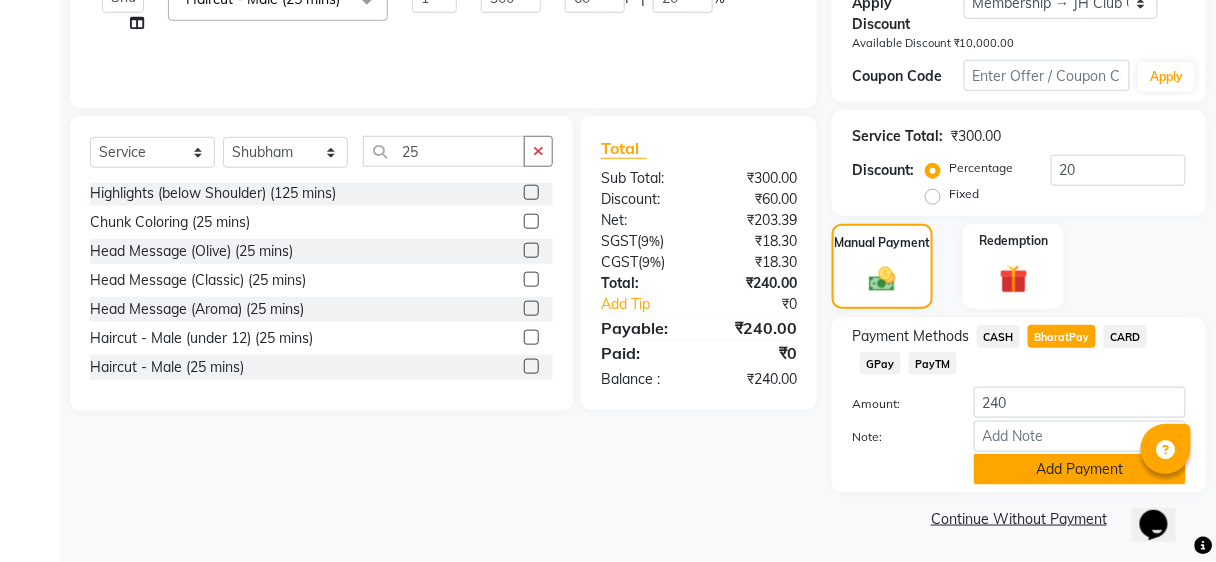 click on "Add Payment" 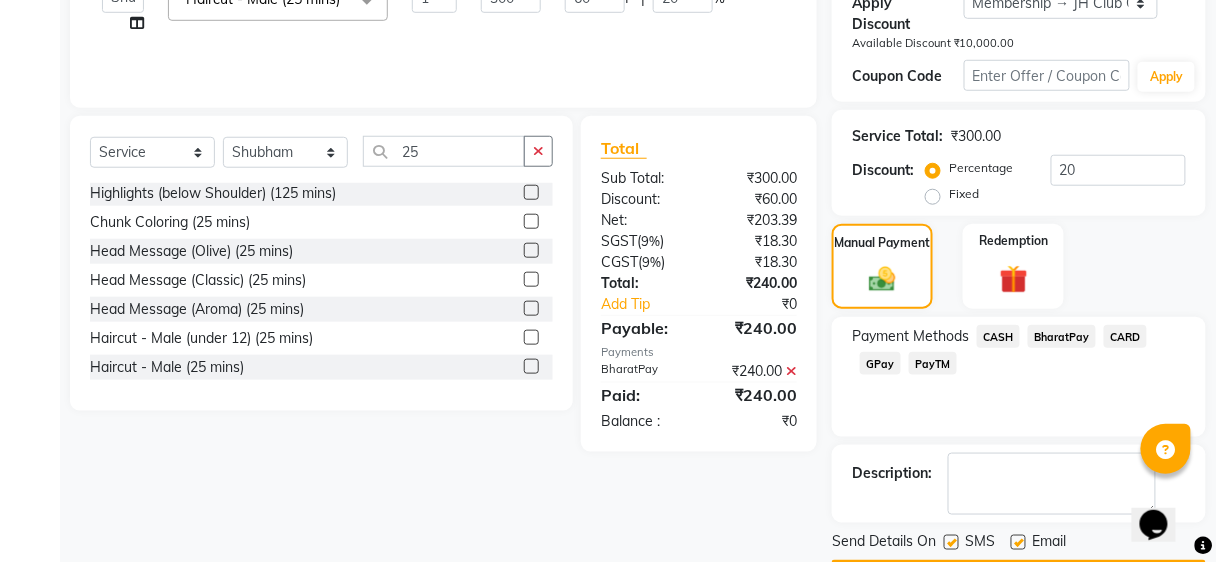 scroll, scrollTop: 417, scrollLeft: 0, axis: vertical 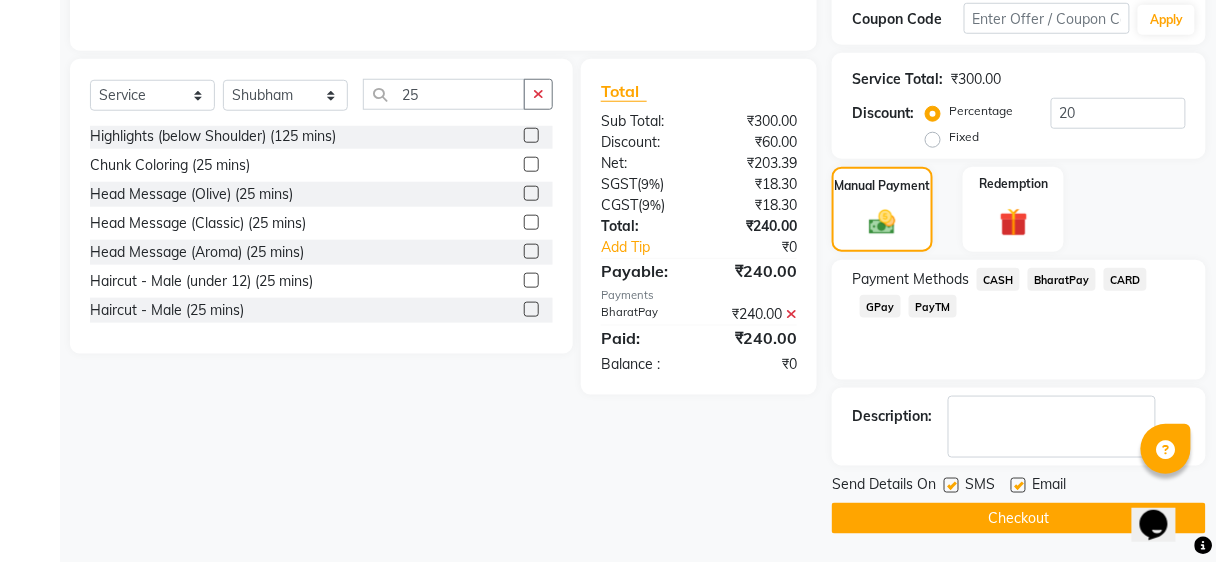 click on "Checkout" 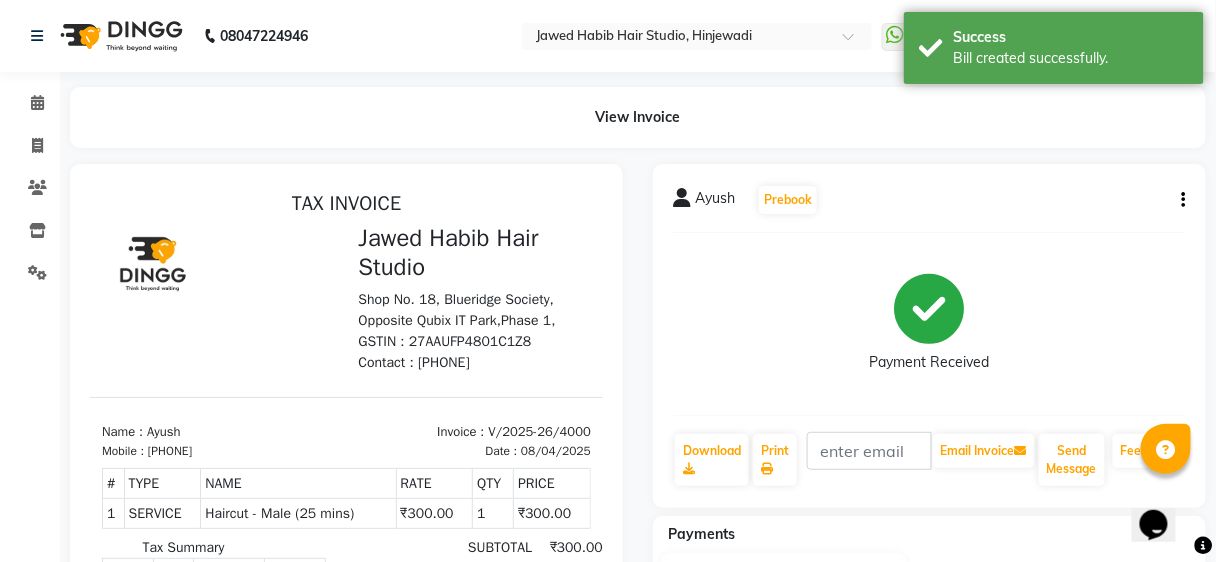 scroll, scrollTop: 0, scrollLeft: 0, axis: both 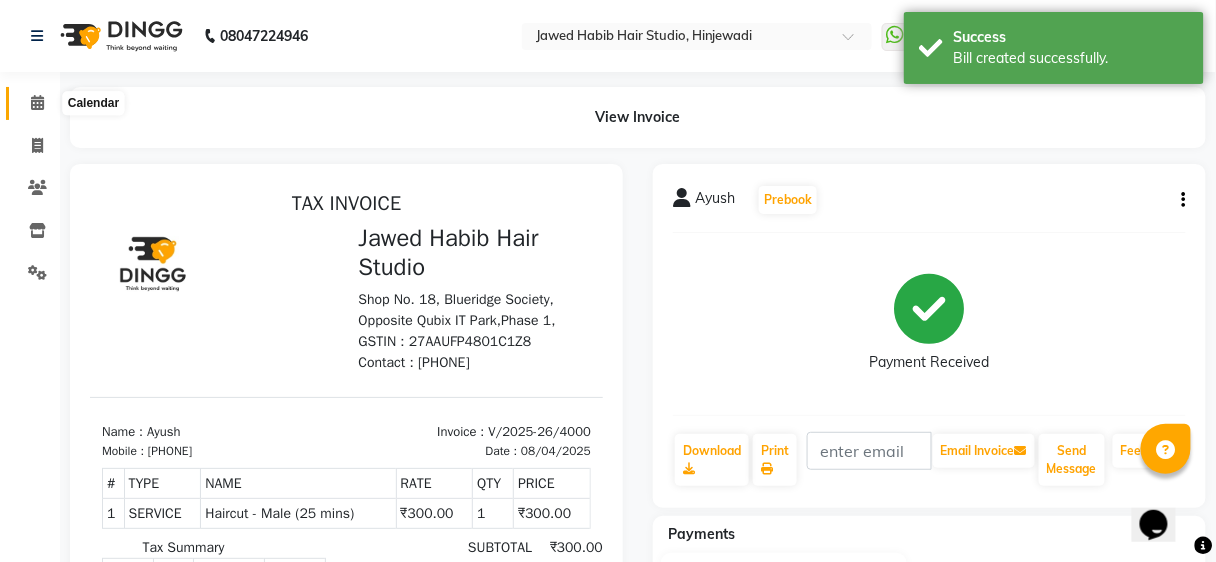 click 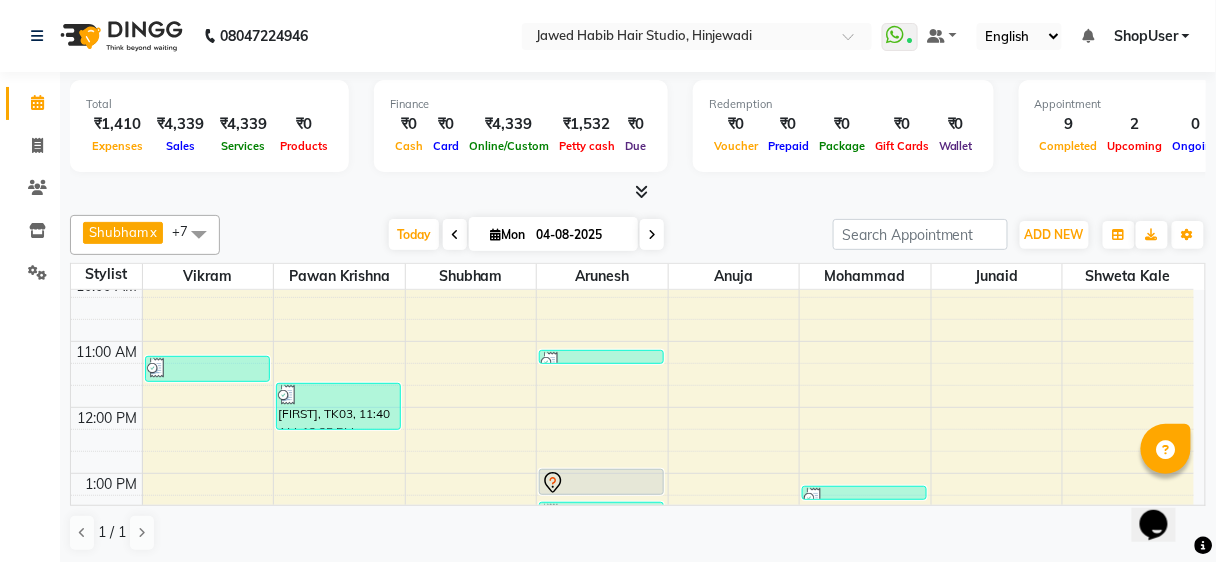 scroll, scrollTop: 0, scrollLeft: 0, axis: both 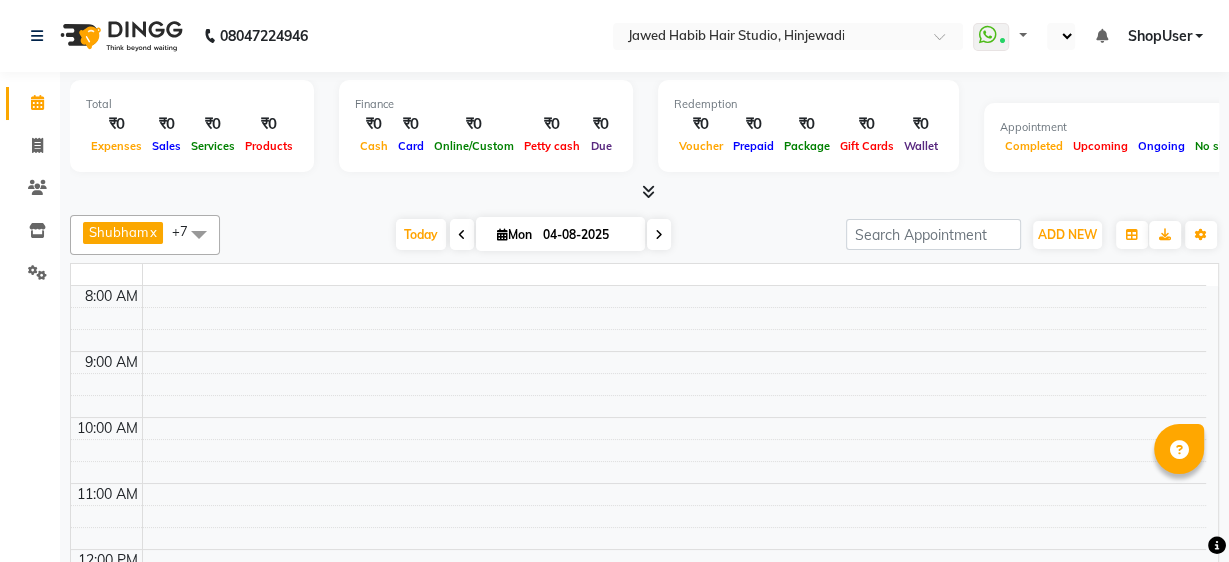 select on "en" 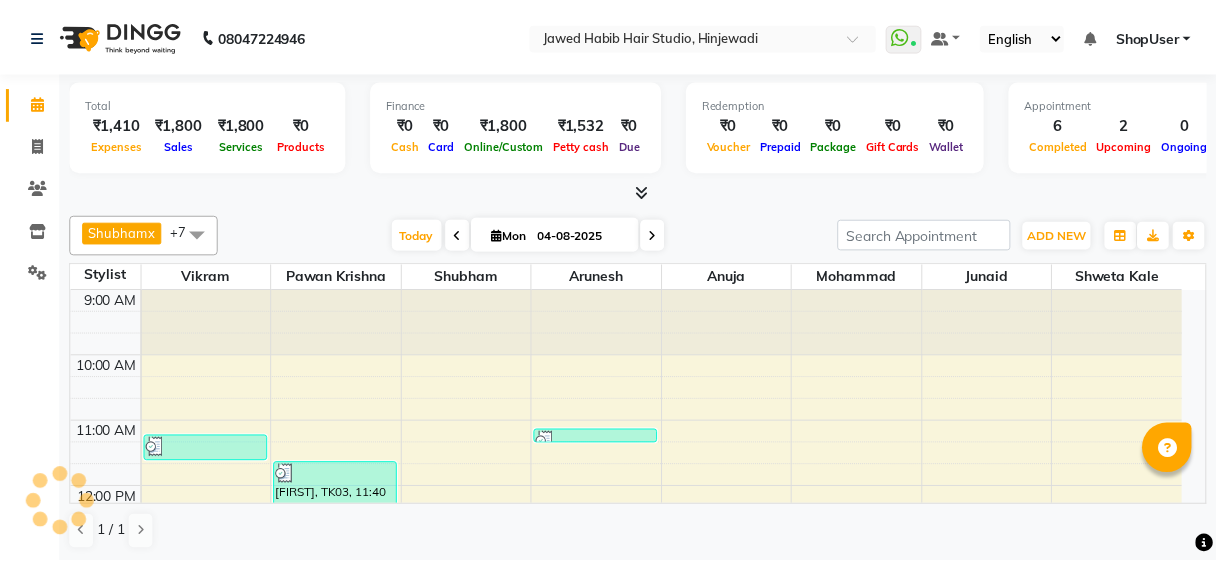 scroll, scrollTop: 0, scrollLeft: 0, axis: both 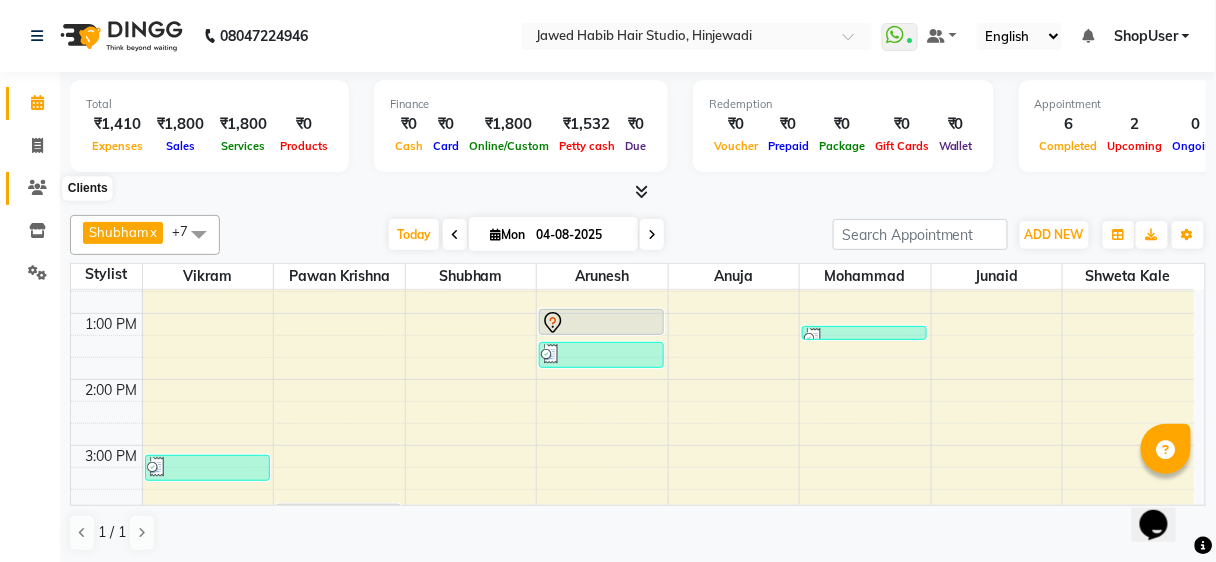 click 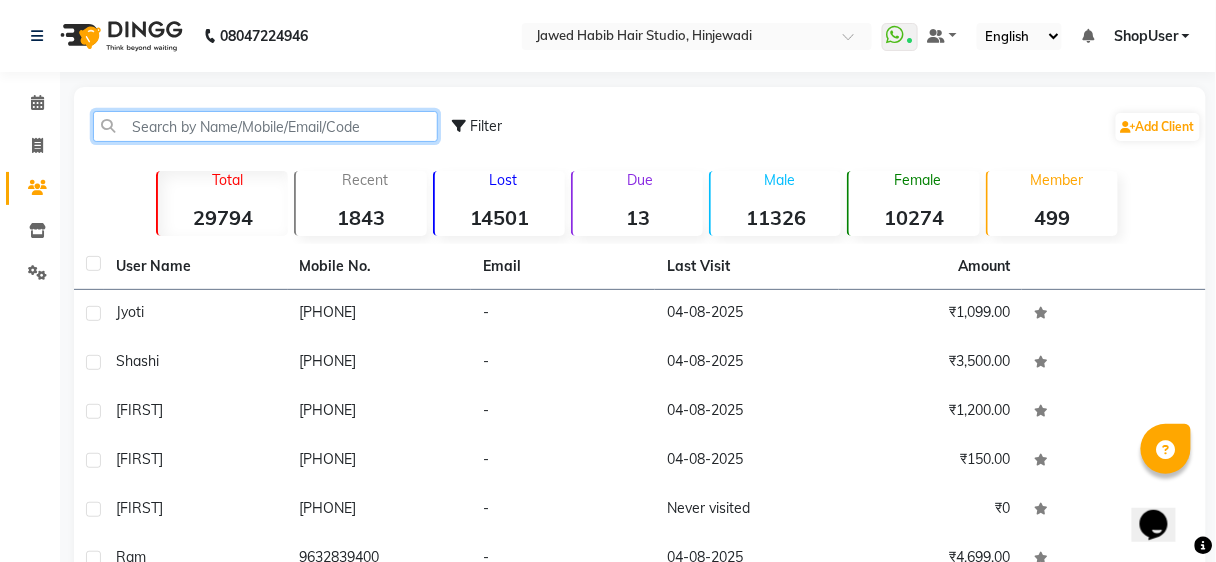 click 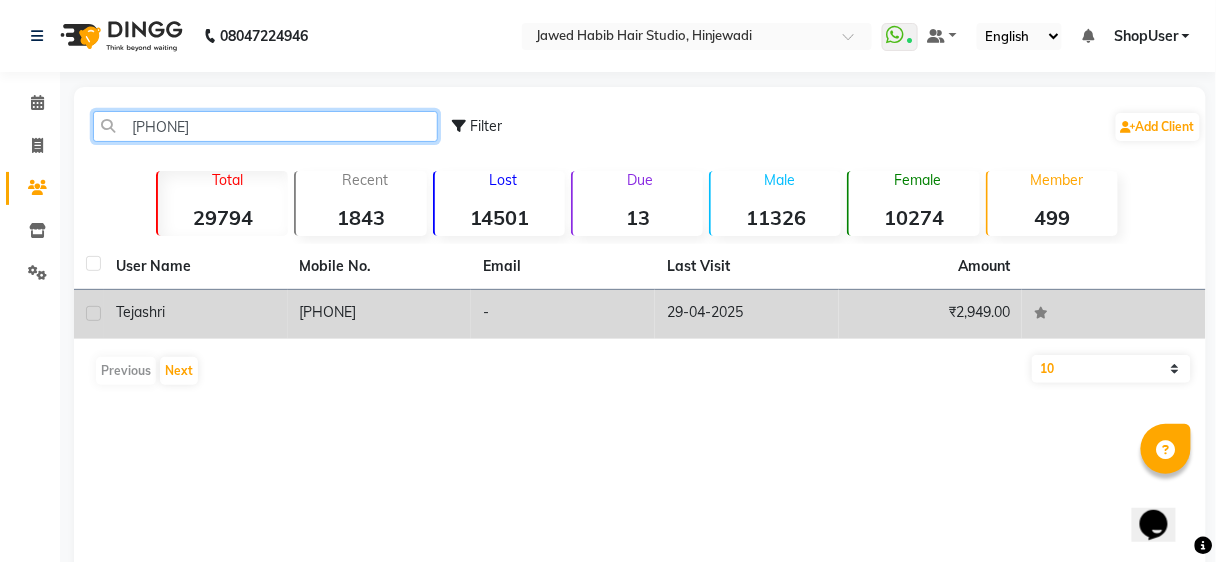 type on "[PHONE]" 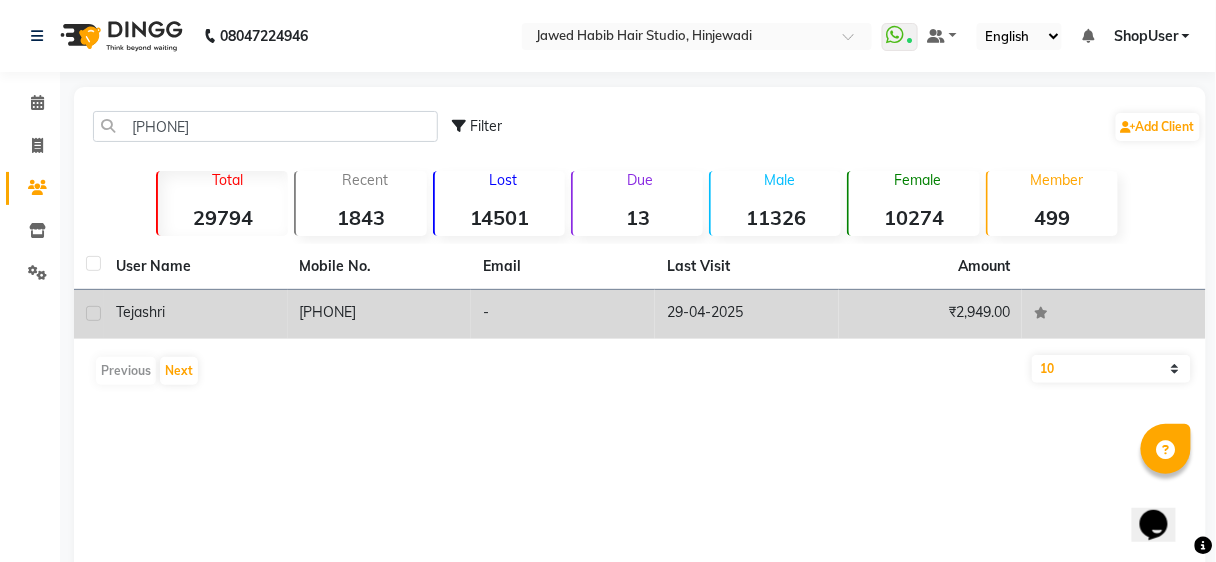 click on "-" 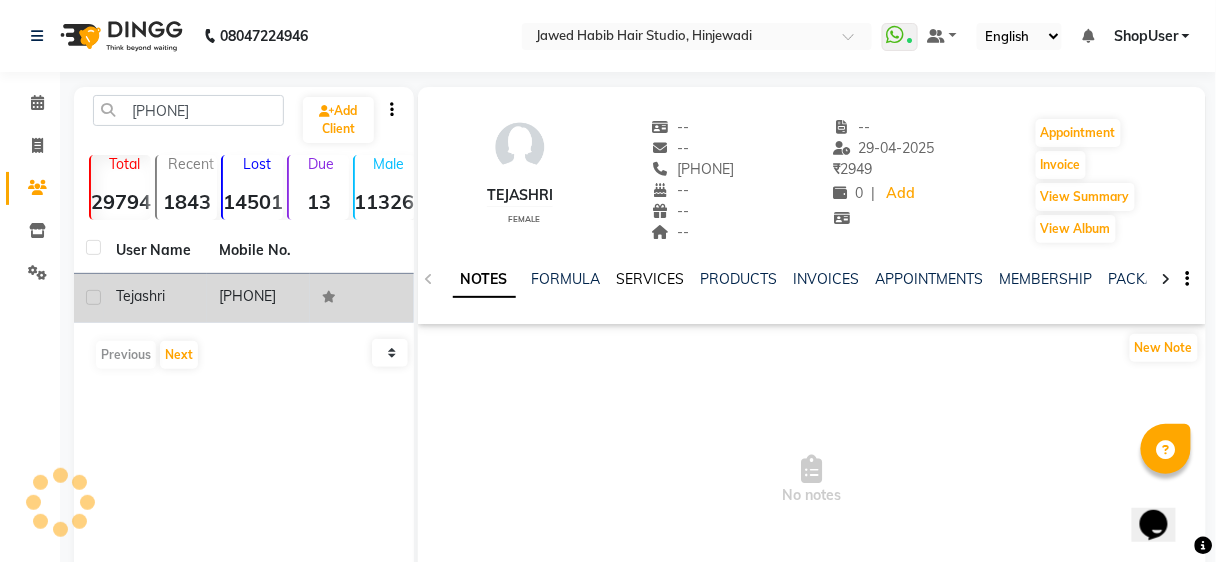 click on "SERVICES" 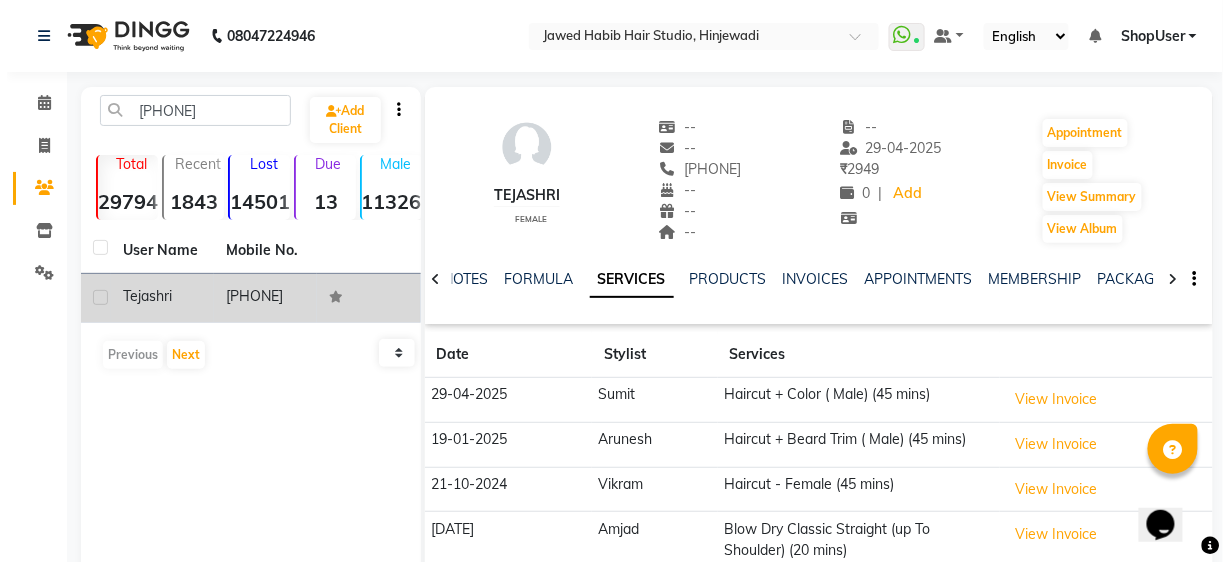 scroll, scrollTop: 154, scrollLeft: 0, axis: vertical 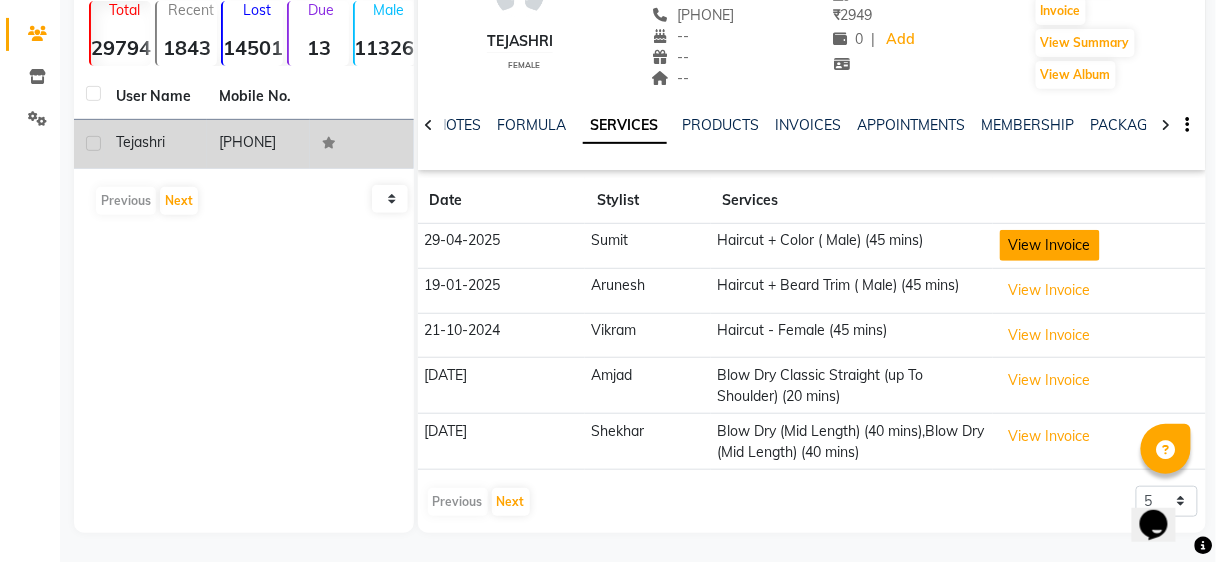 click on "View Invoice" 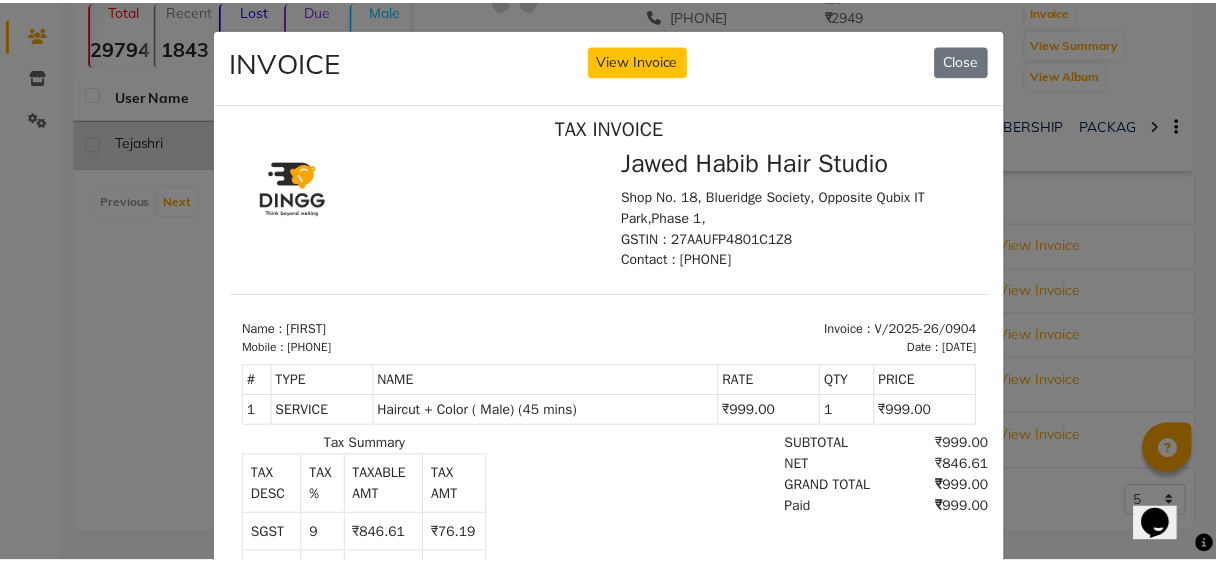 scroll, scrollTop: 16, scrollLeft: 0, axis: vertical 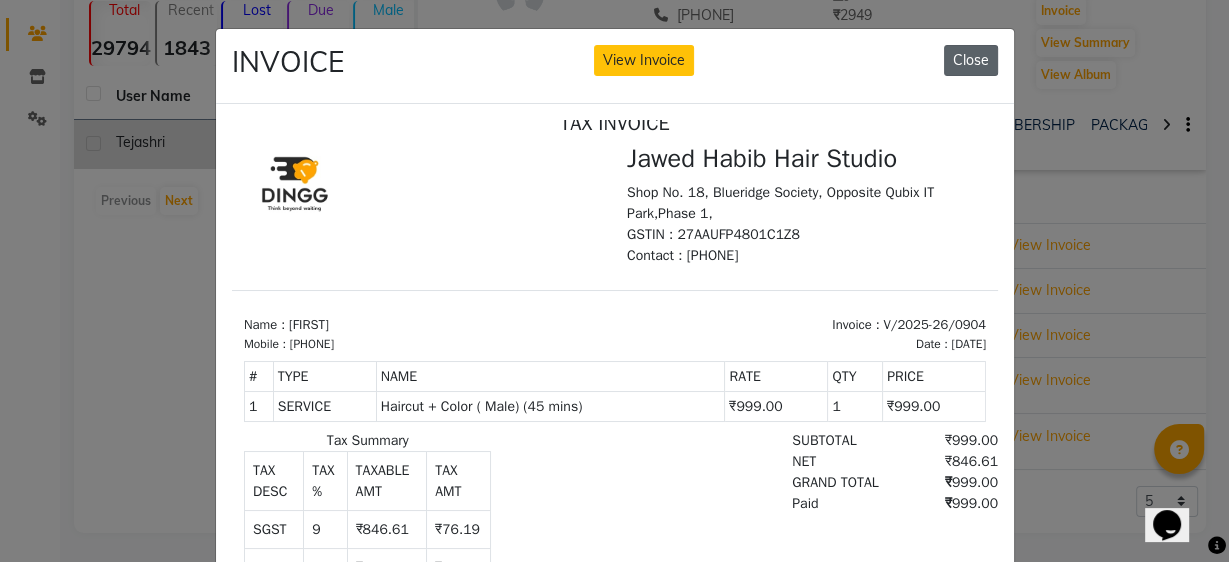 click on "Close" 